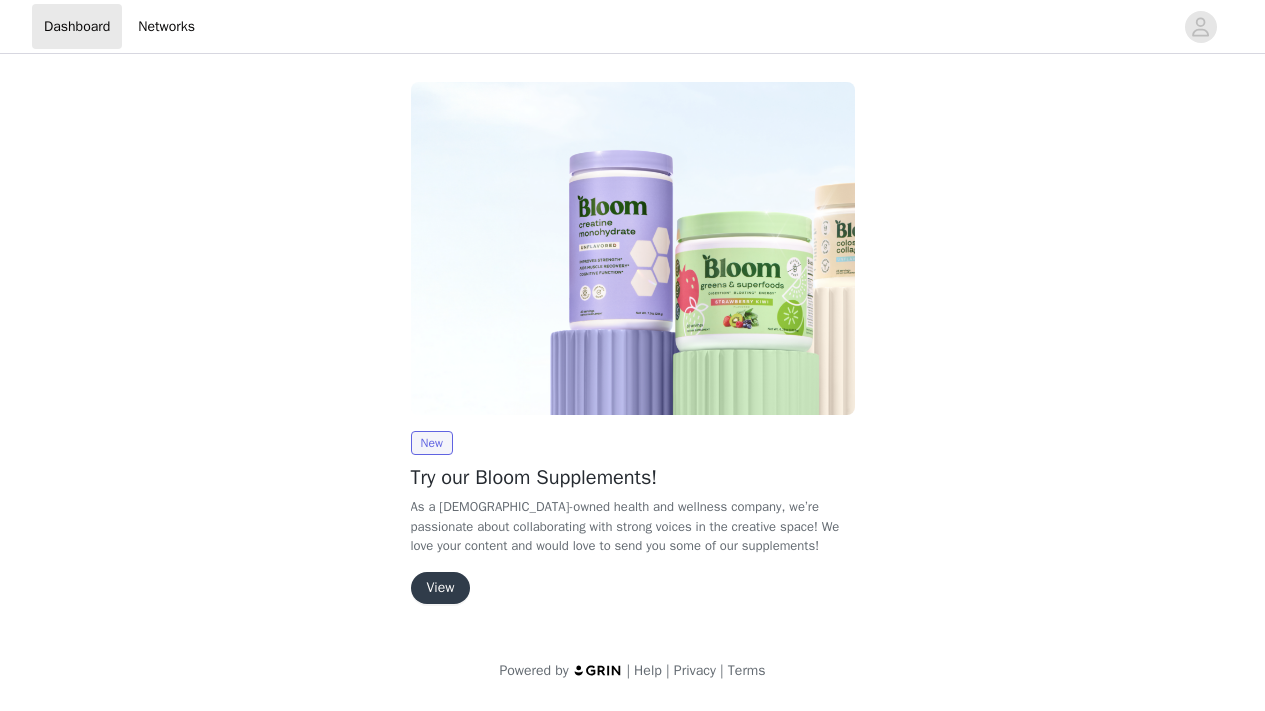 scroll, scrollTop: 0, scrollLeft: 0, axis: both 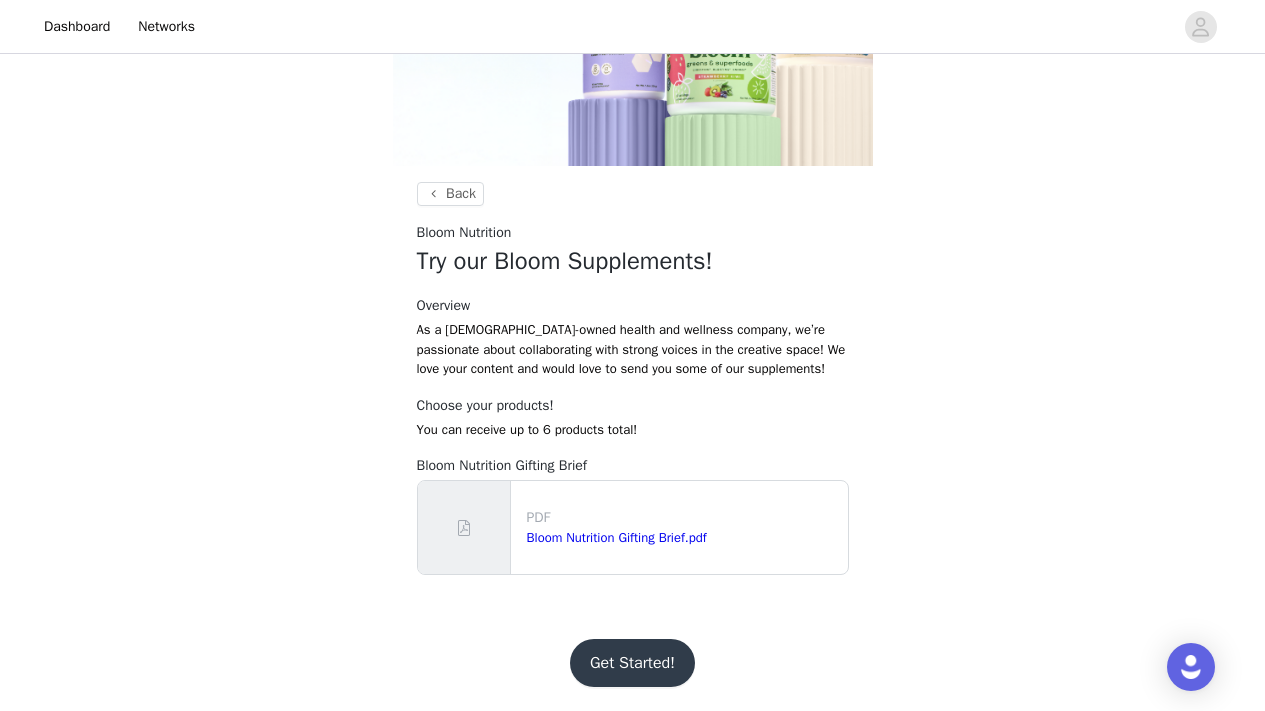 click on "Get Started!" at bounding box center (632, 663) 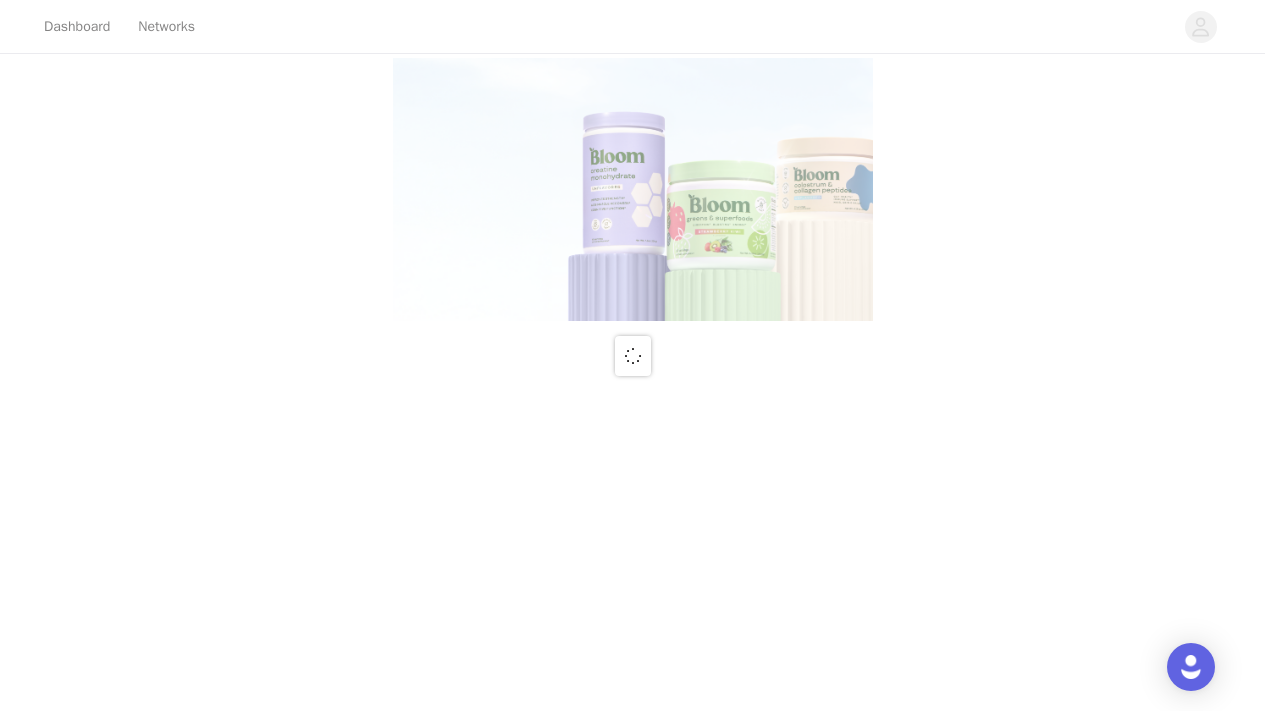 scroll, scrollTop: 0, scrollLeft: 0, axis: both 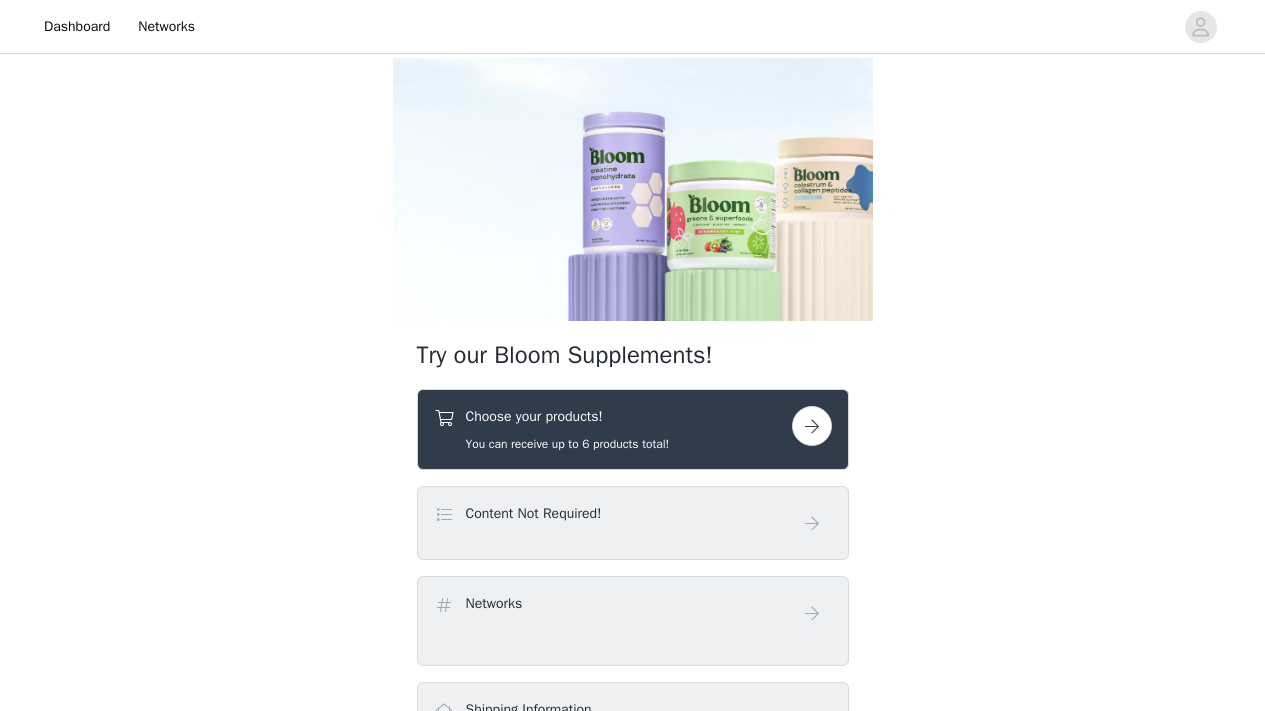 click on "You can receive up to 6 products total!" at bounding box center (568, 444) 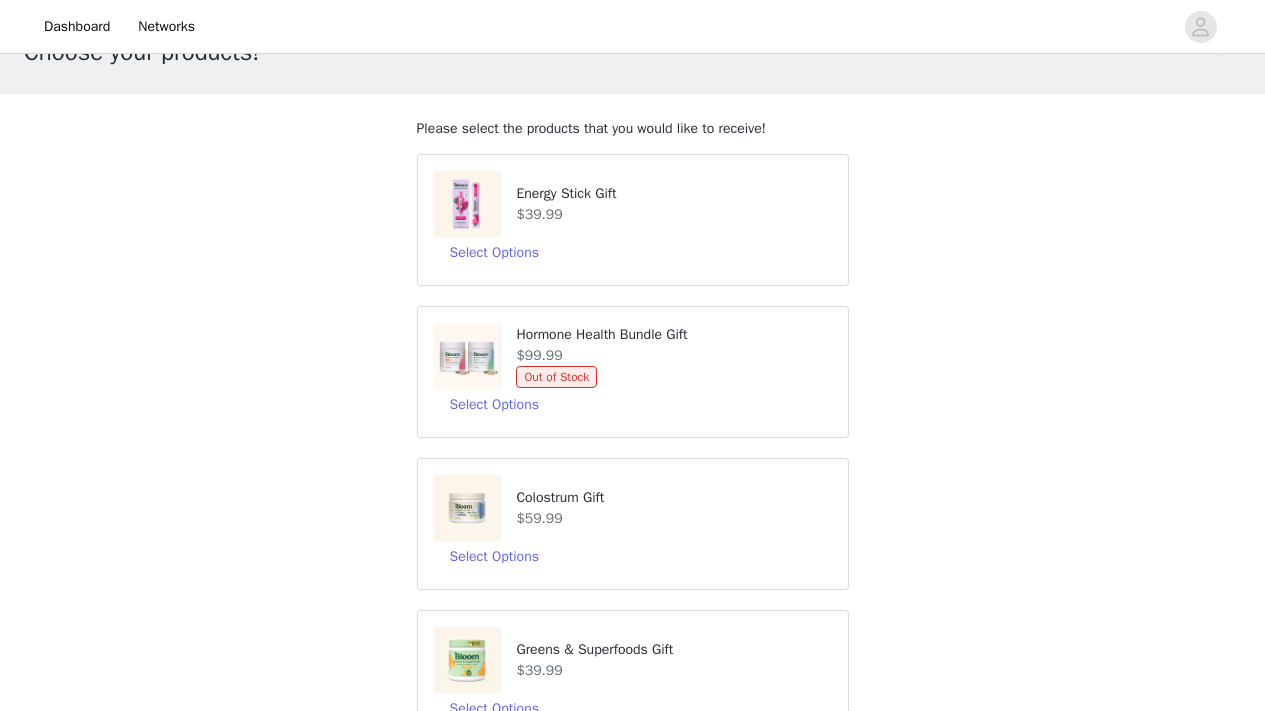 scroll, scrollTop: 93, scrollLeft: 0, axis: vertical 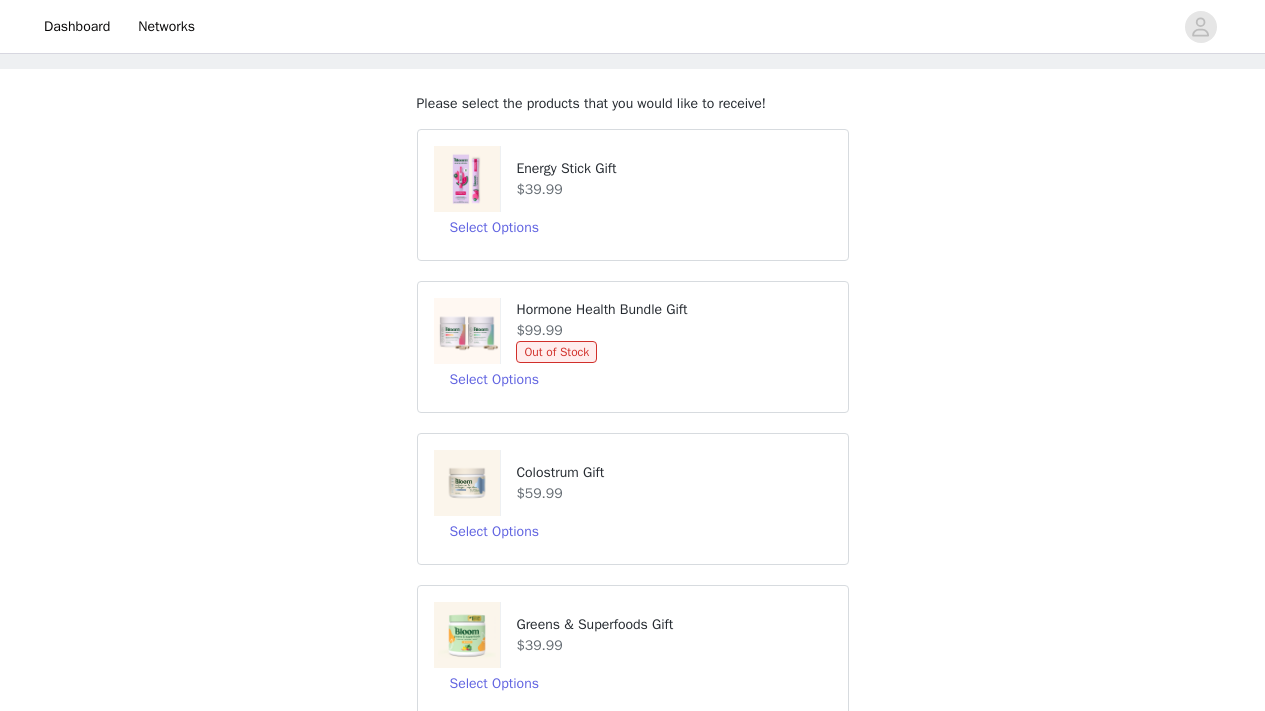 click on "$39.99" at bounding box center [673, 189] 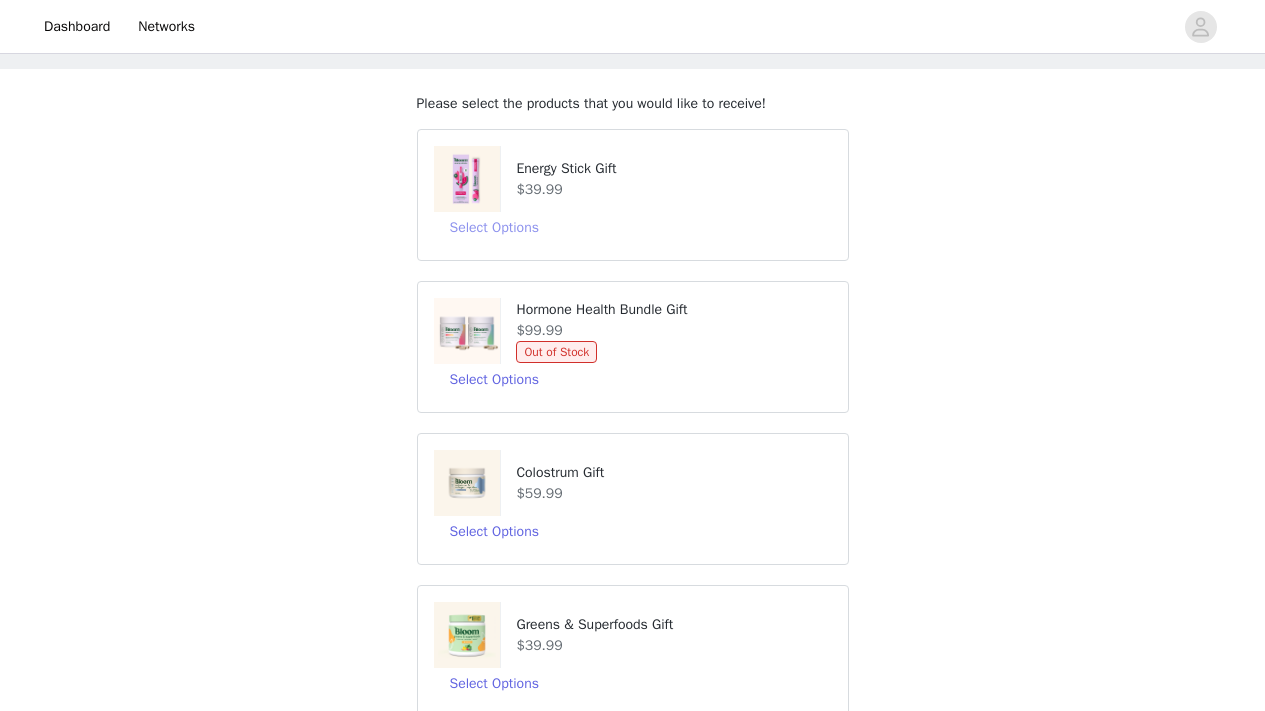 click on "Select Options" at bounding box center [494, 228] 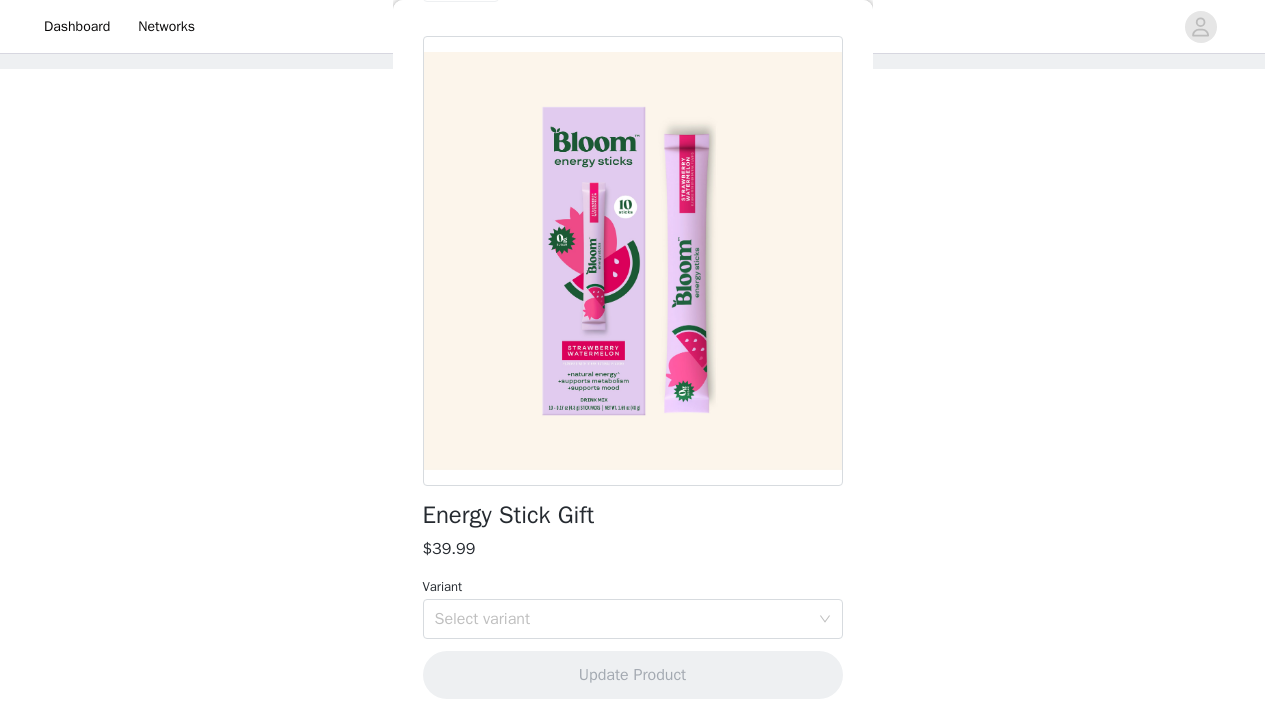 scroll, scrollTop: 76, scrollLeft: 0, axis: vertical 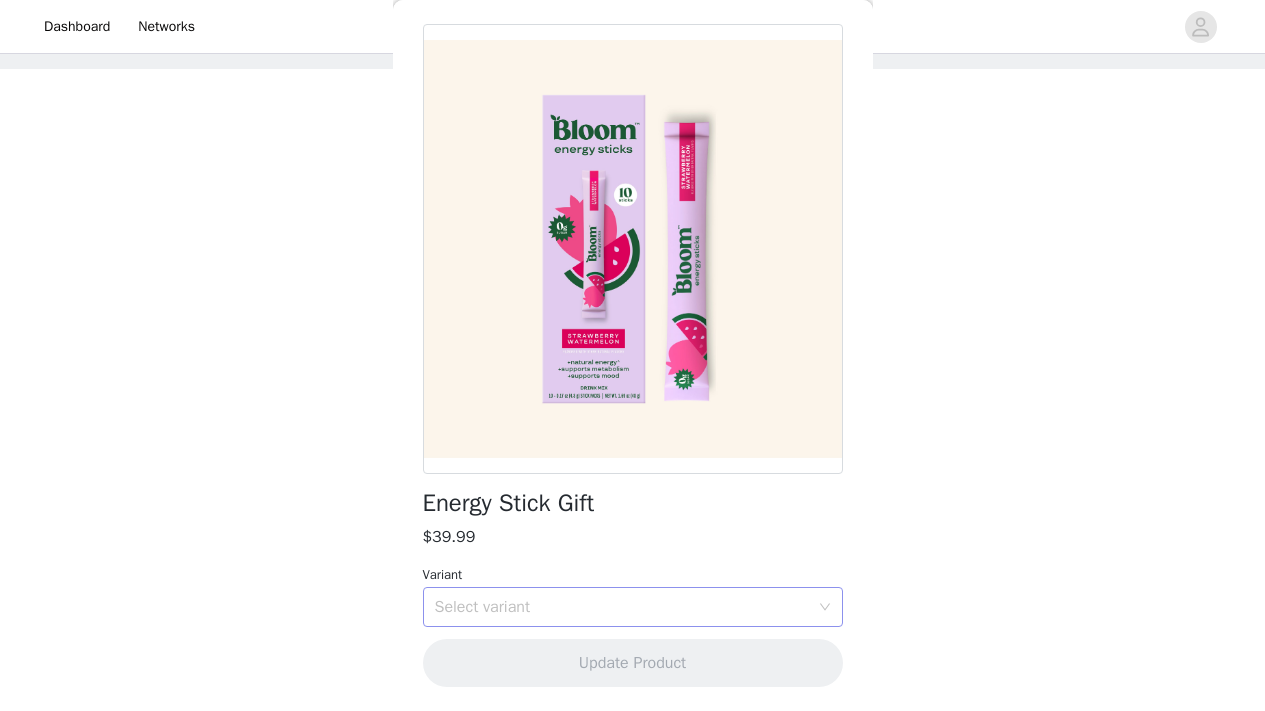 click on "Select variant" at bounding box center [622, 607] 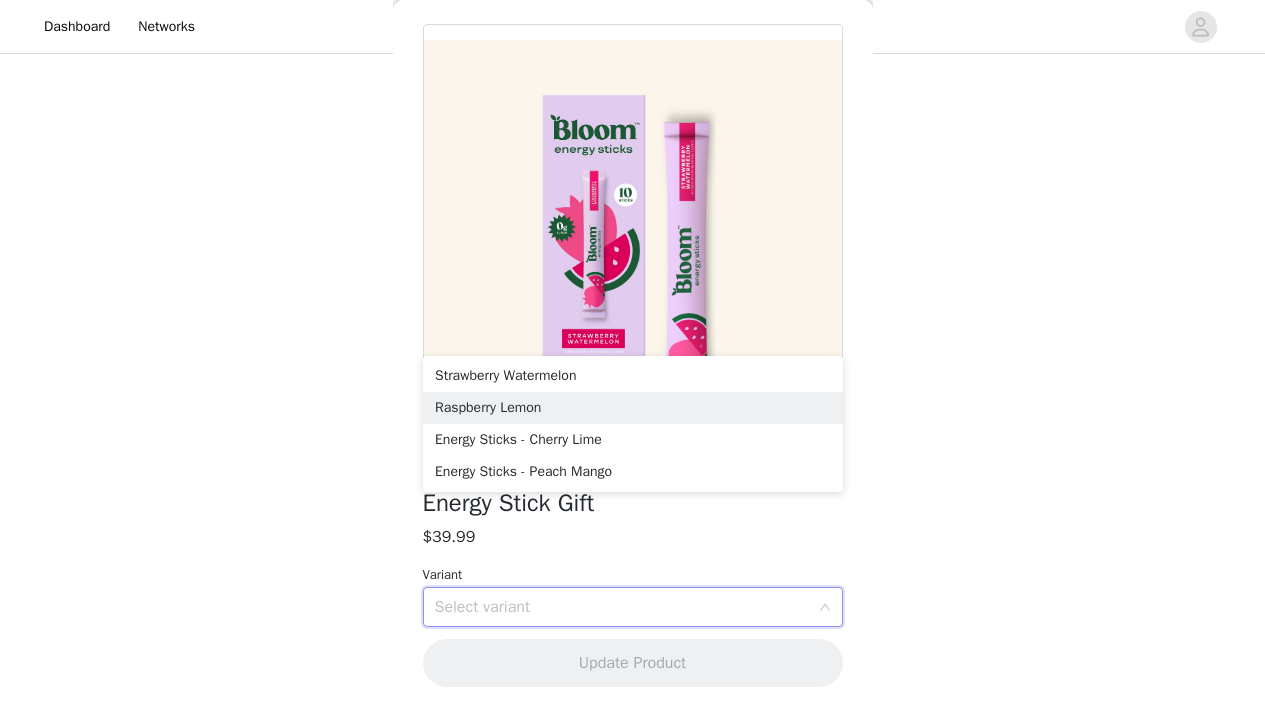 scroll, scrollTop: 372, scrollLeft: 0, axis: vertical 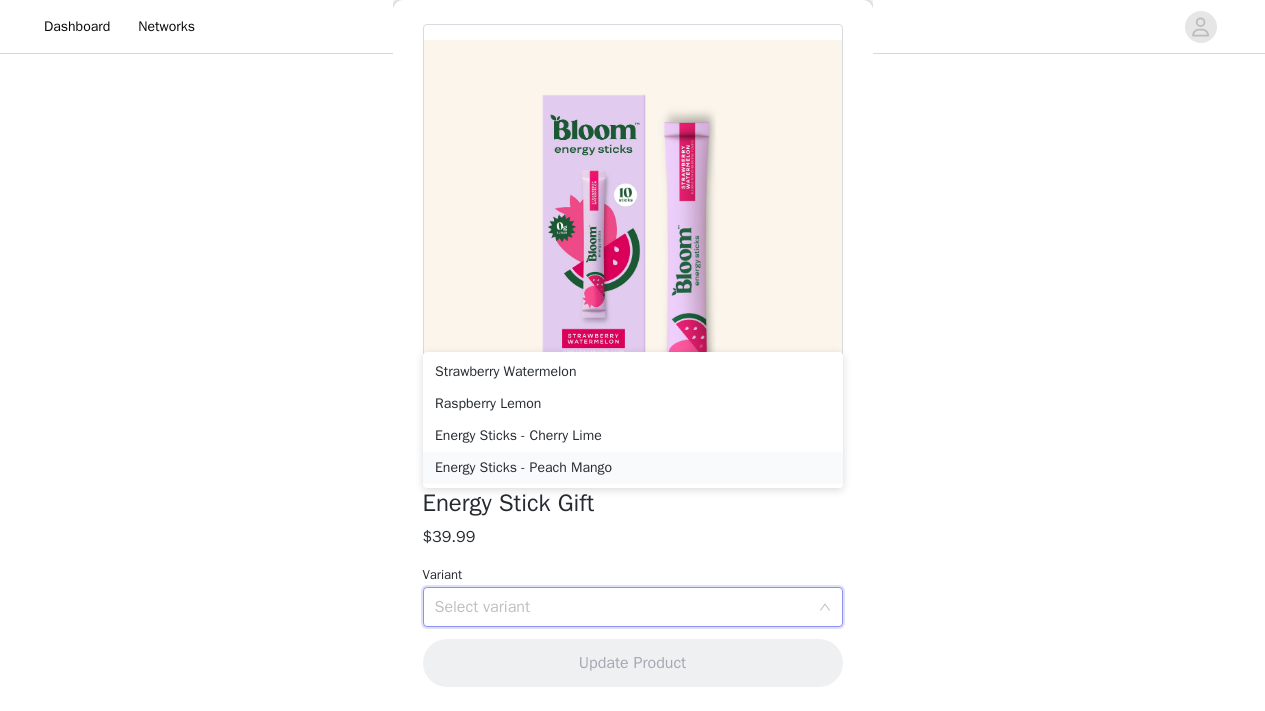 click on "Energy Sticks - Peach Mango" at bounding box center [633, 468] 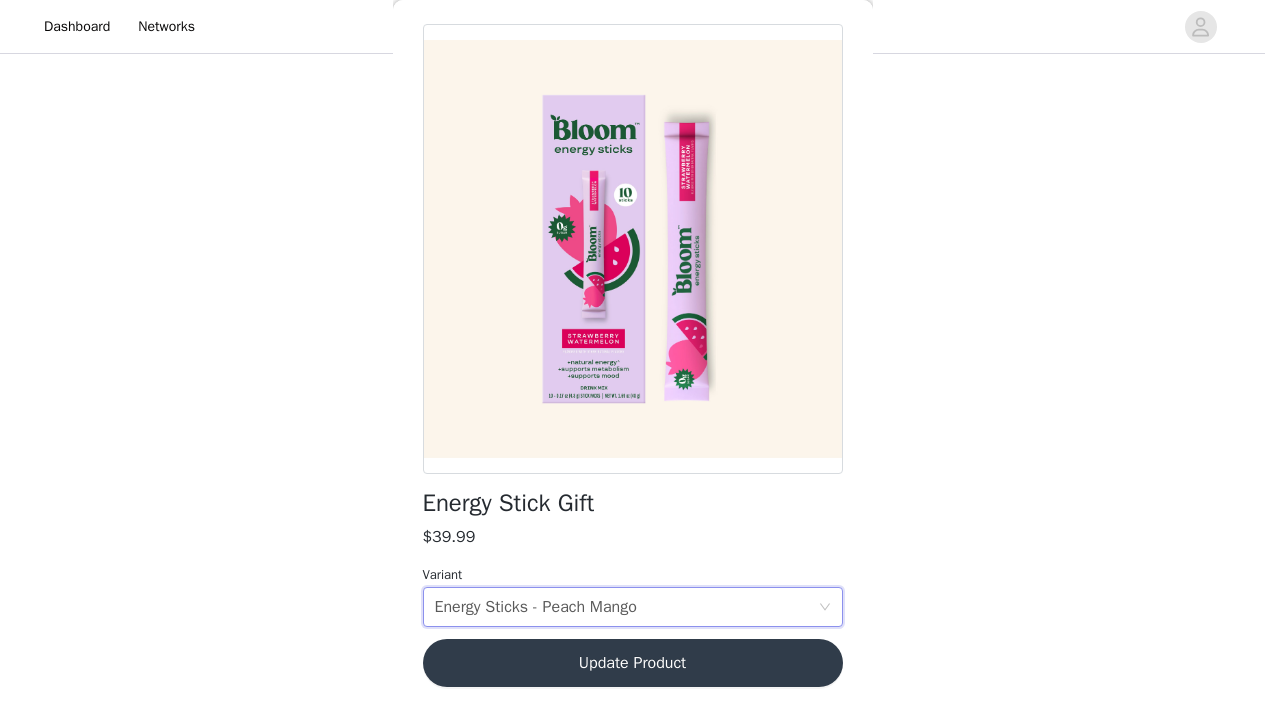 click on "Update Product" at bounding box center [633, 663] 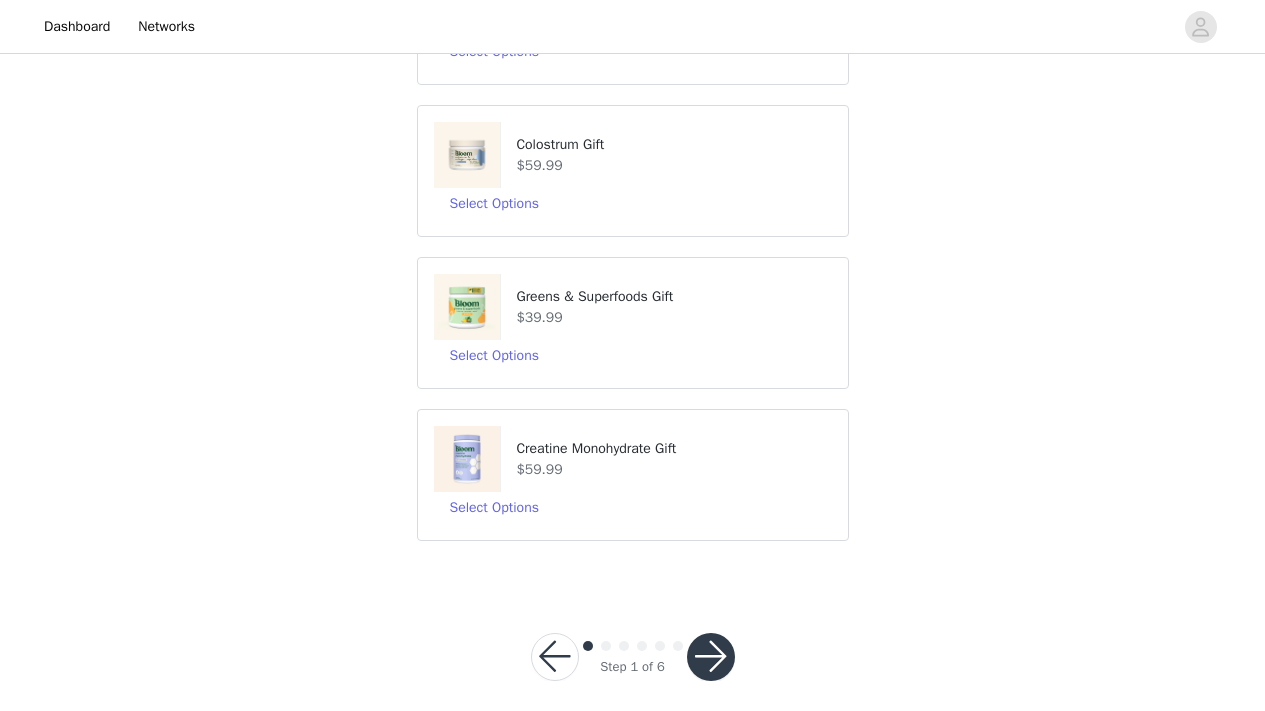 scroll, scrollTop: 464, scrollLeft: 0, axis: vertical 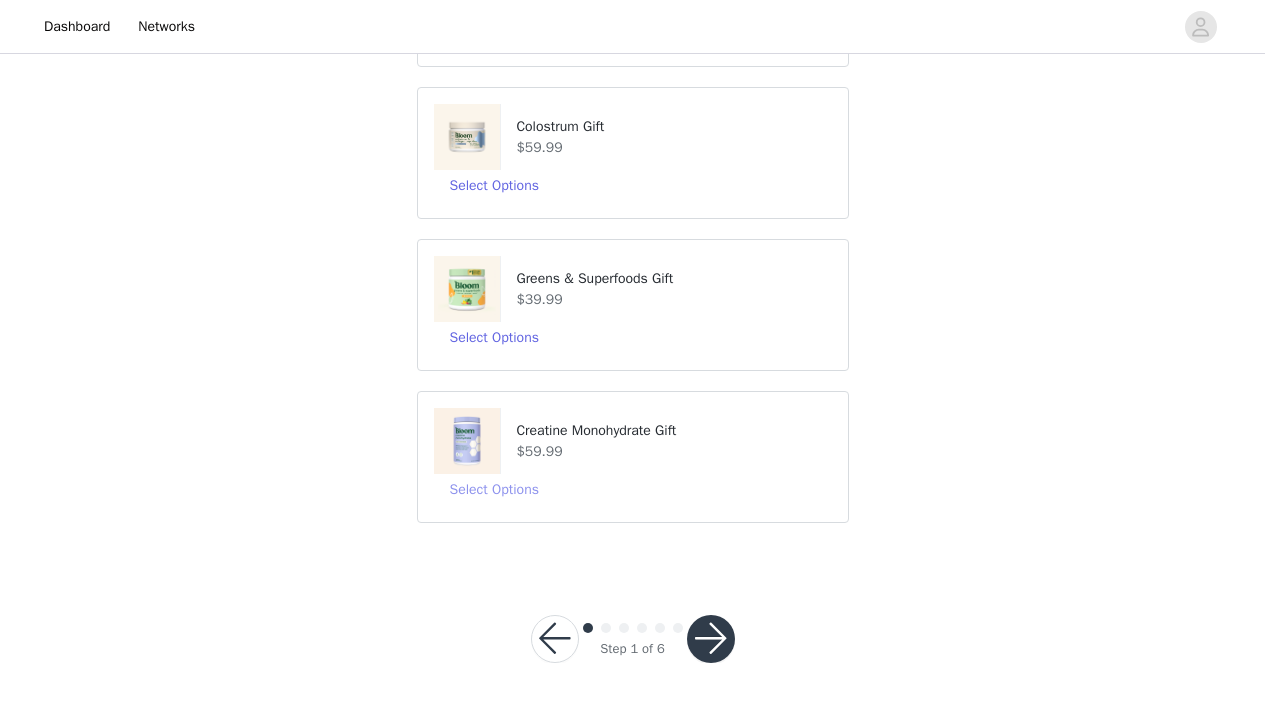 click on "Select Options" at bounding box center [494, 490] 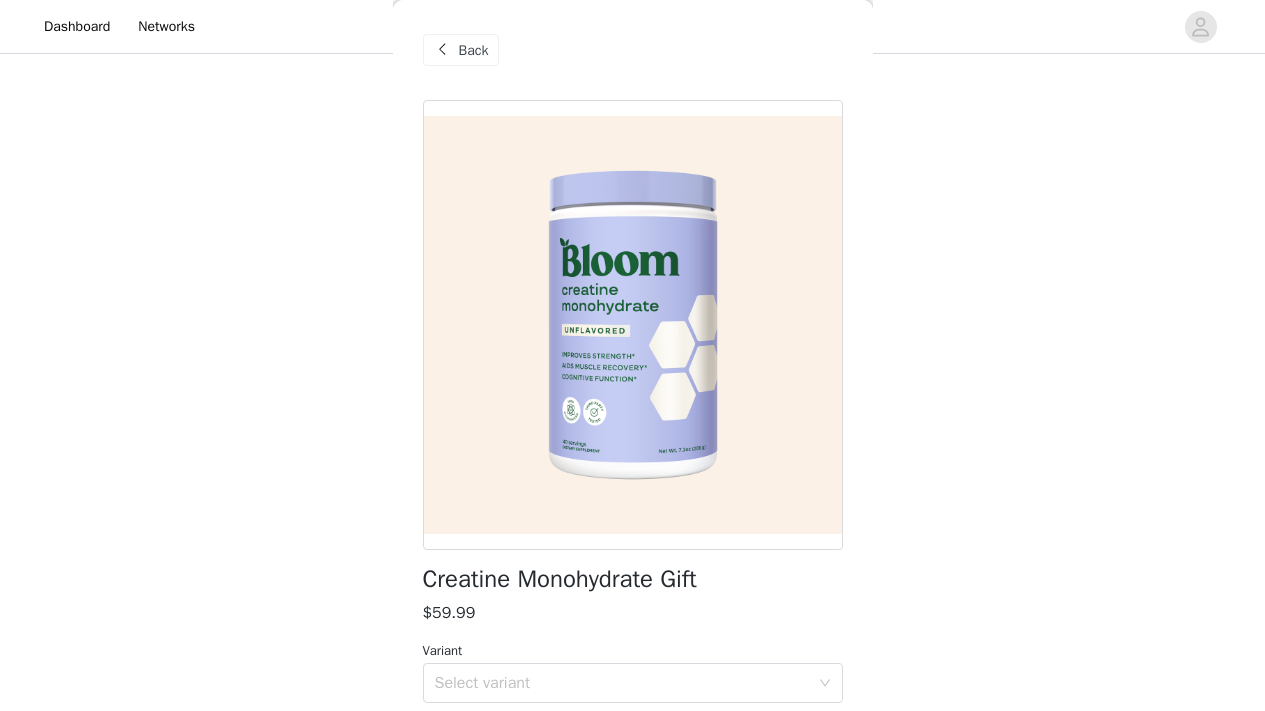 scroll, scrollTop: 76, scrollLeft: 0, axis: vertical 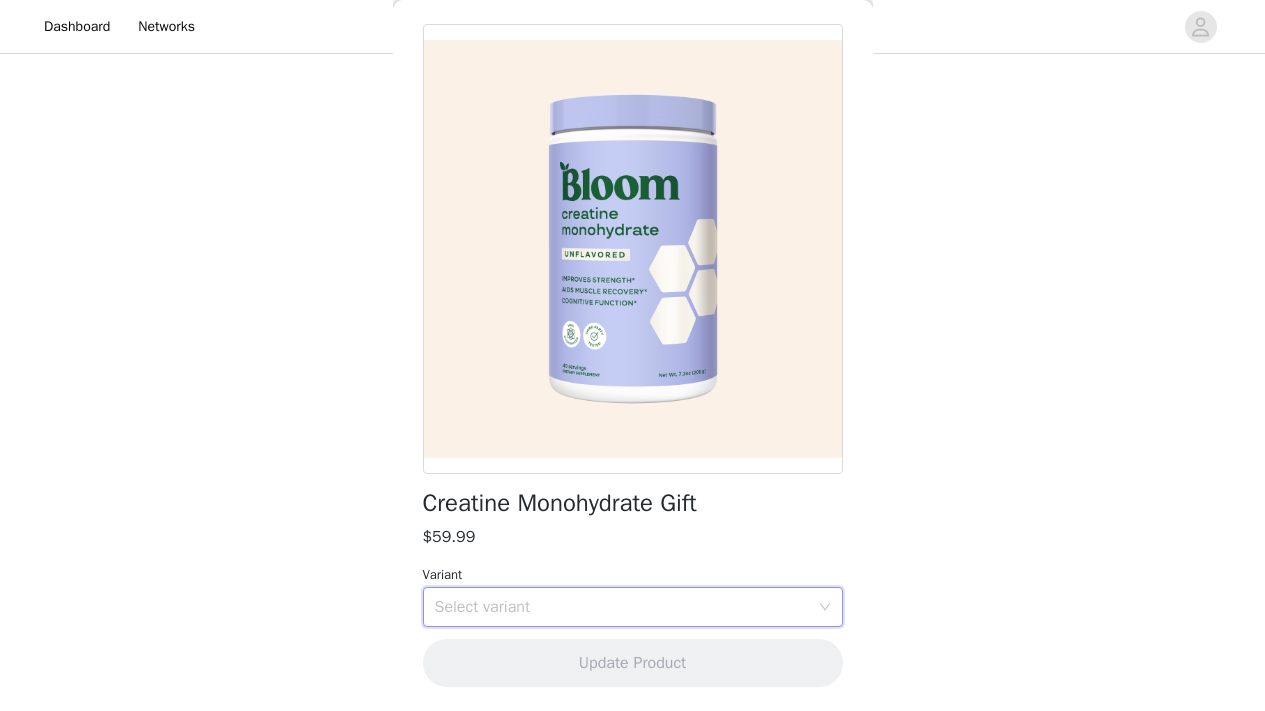 click on "Select variant" at bounding box center (626, 607) 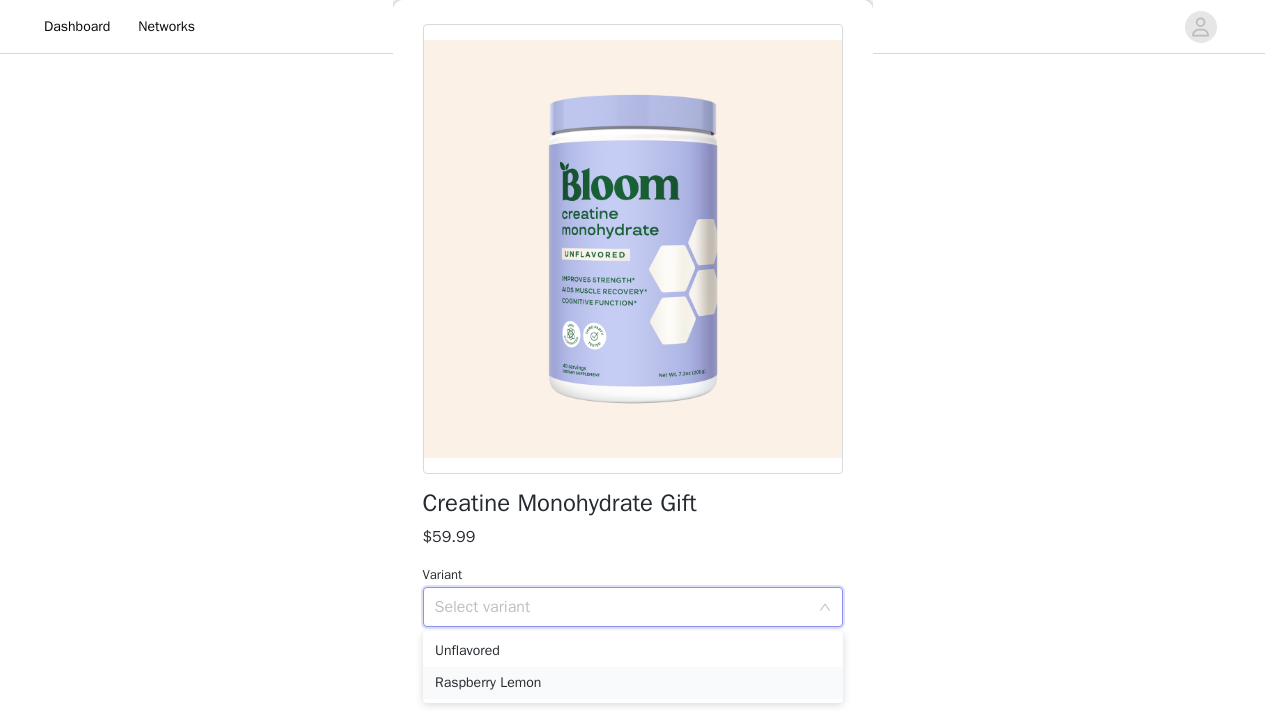 click on "Raspberry Lemon" at bounding box center (633, 683) 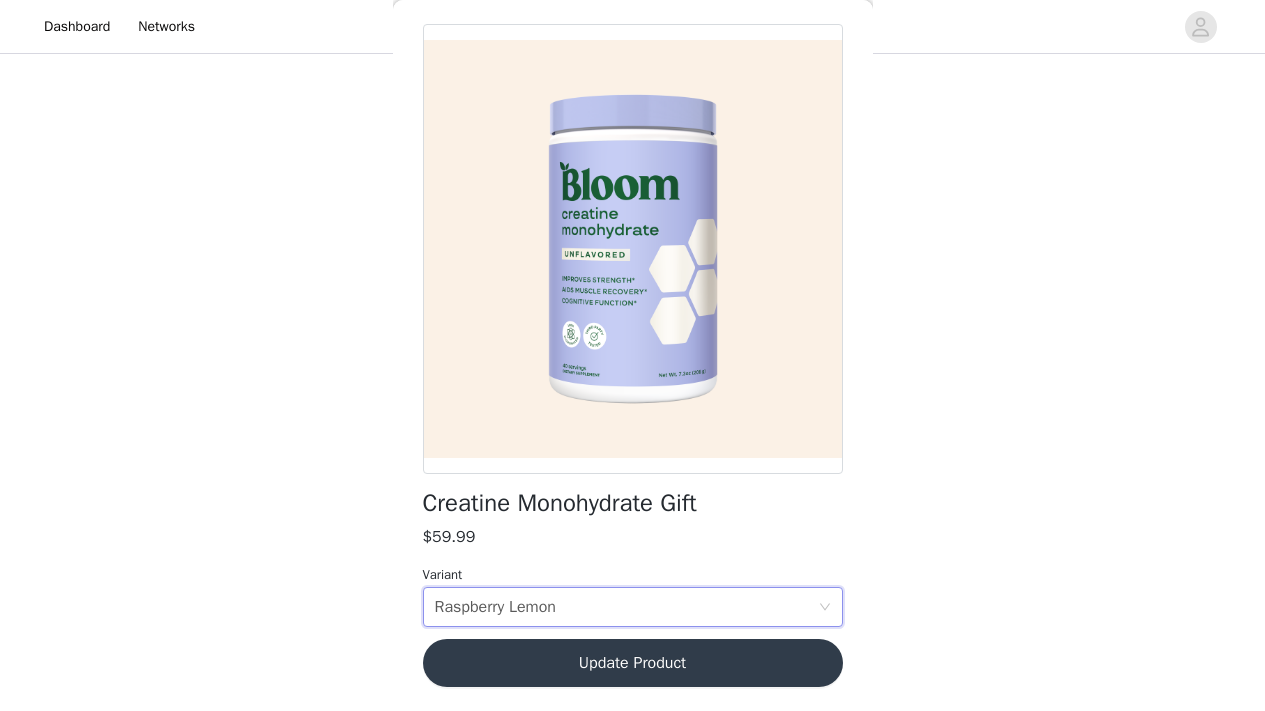 click on "Update Product" at bounding box center [633, 663] 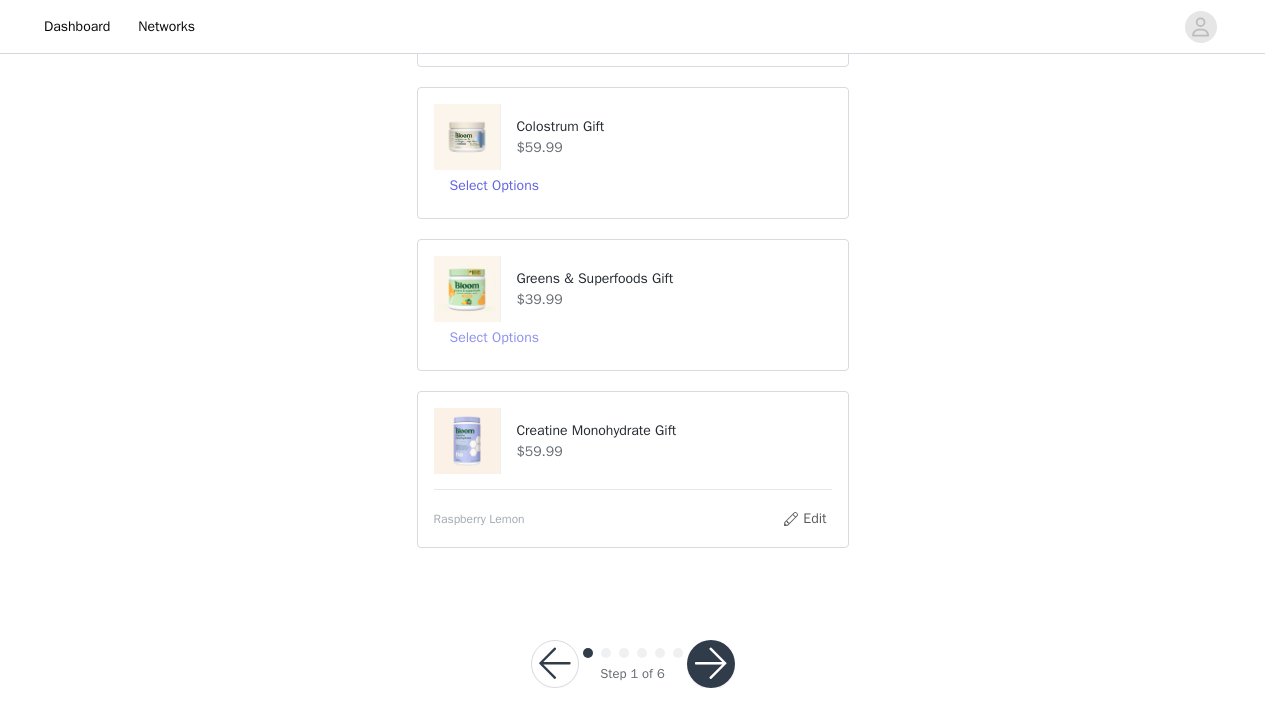 click on "Select Options" at bounding box center [494, 338] 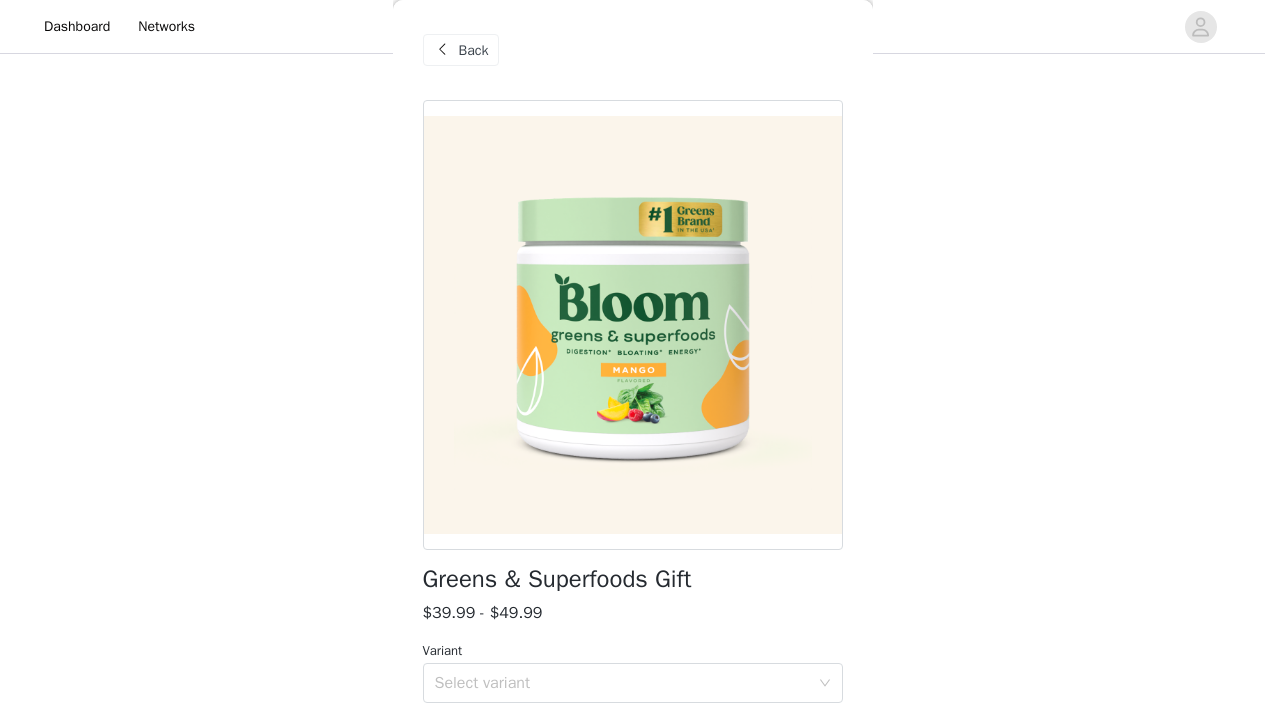 scroll, scrollTop: 71, scrollLeft: 0, axis: vertical 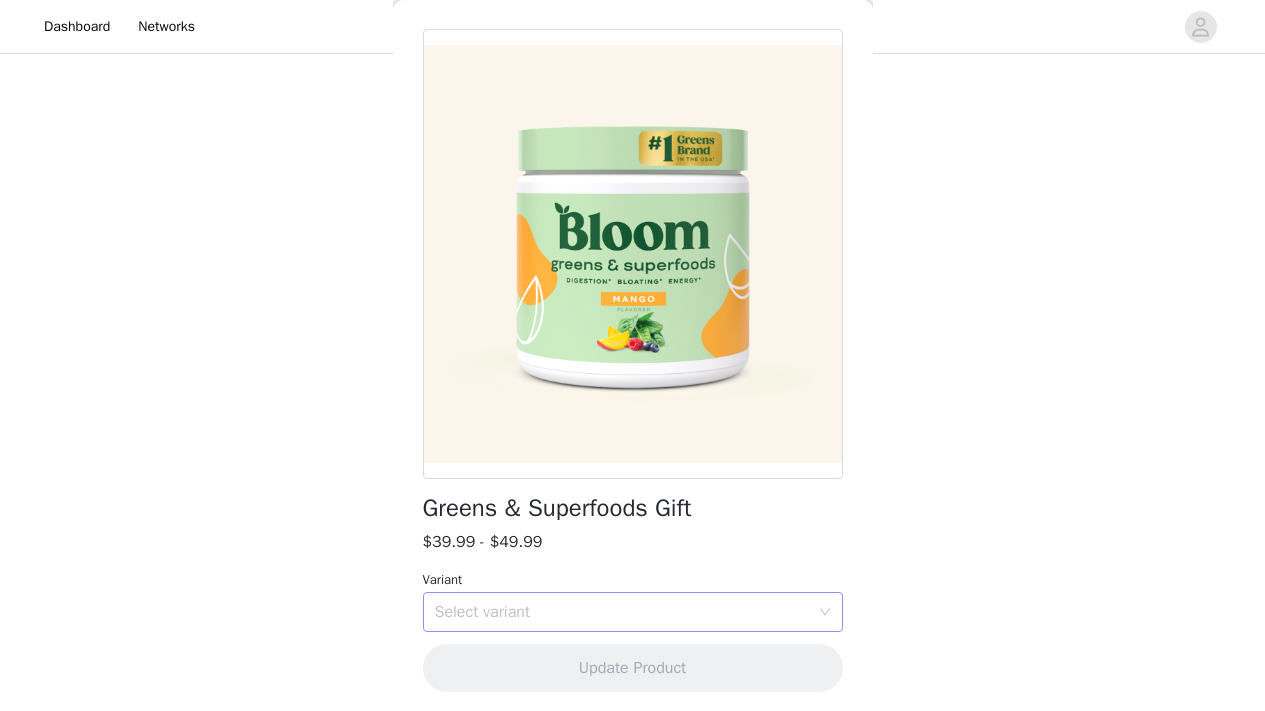 click on "Select variant" at bounding box center [622, 612] 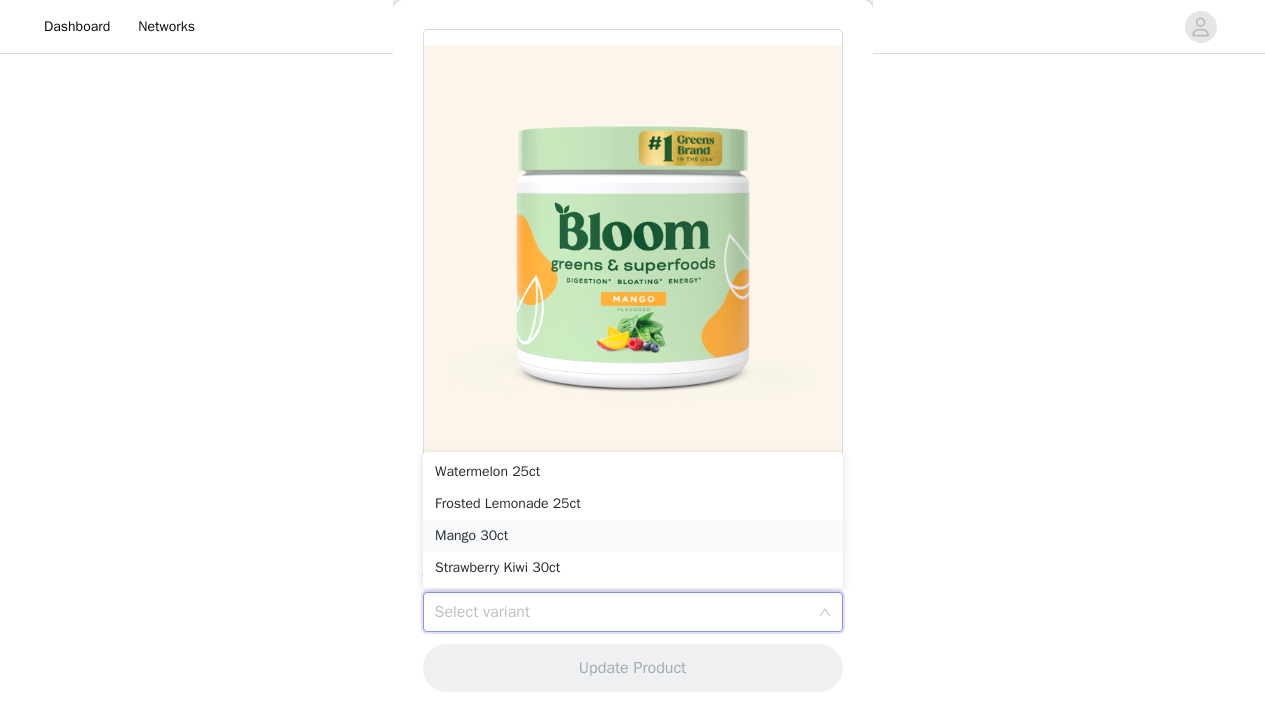 click on "Mango 30ct" at bounding box center (633, 536) 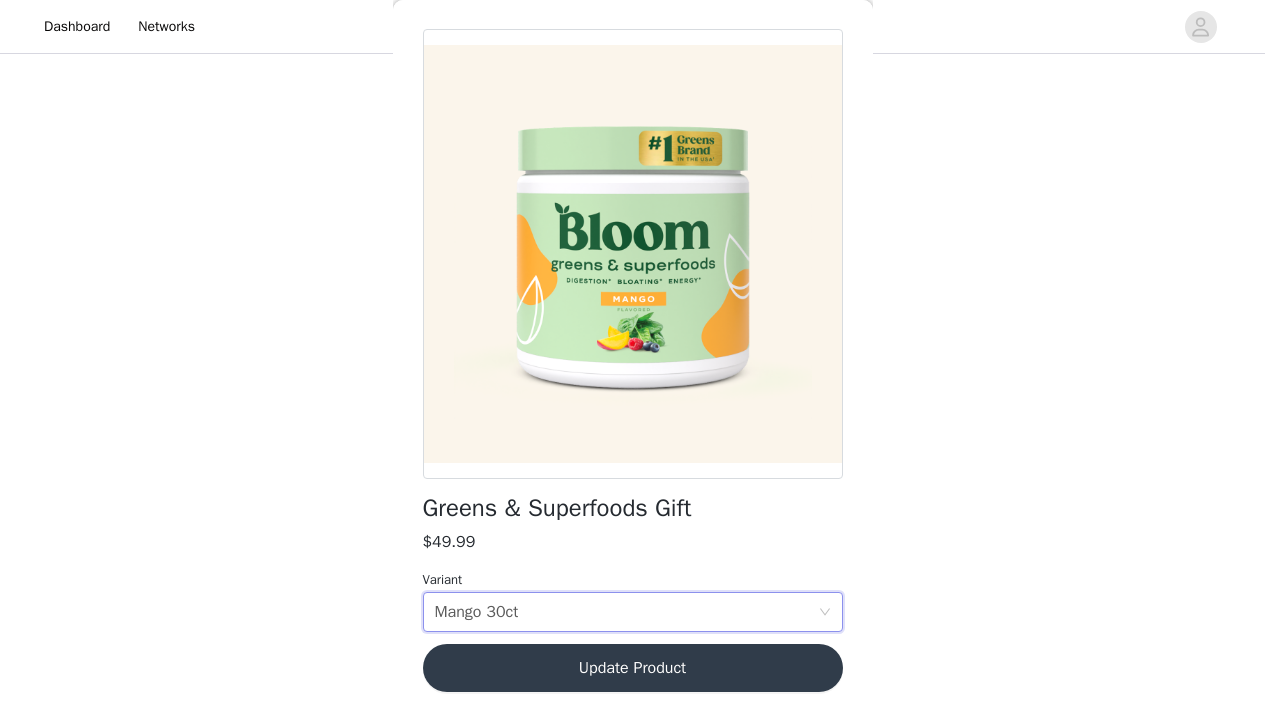 click on "Update Product" at bounding box center [633, 668] 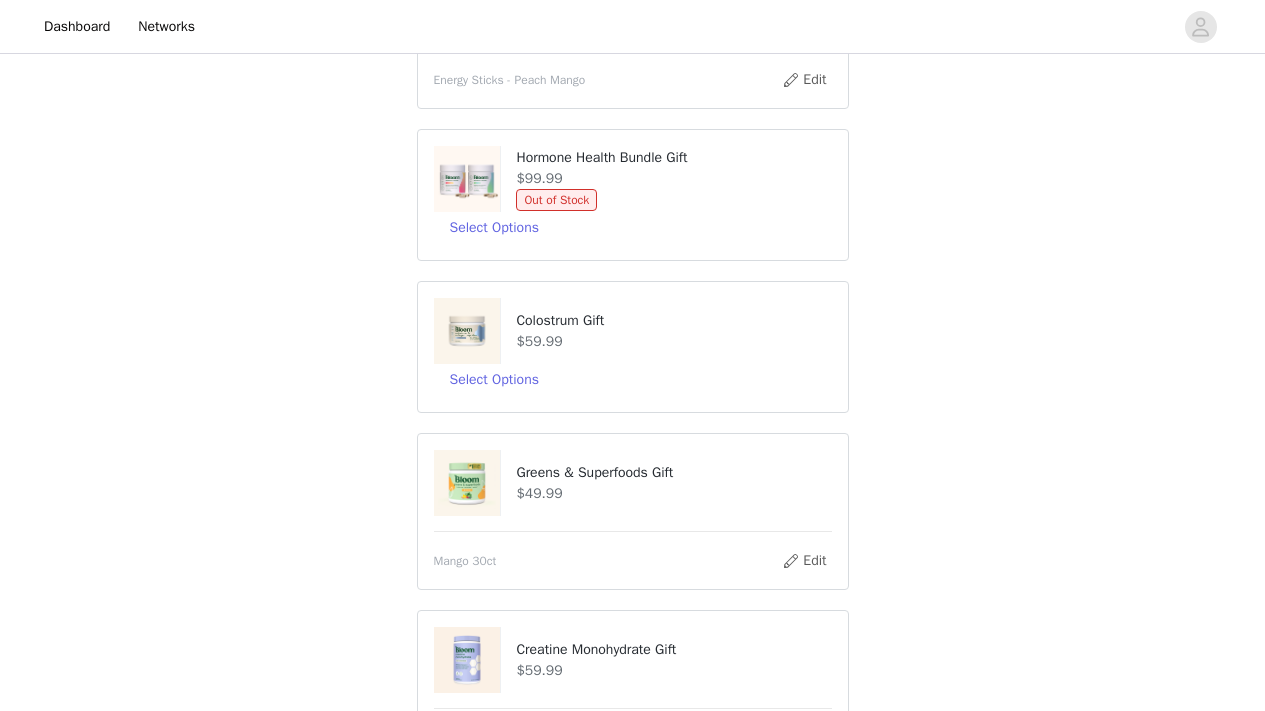 scroll, scrollTop: 165, scrollLeft: 0, axis: vertical 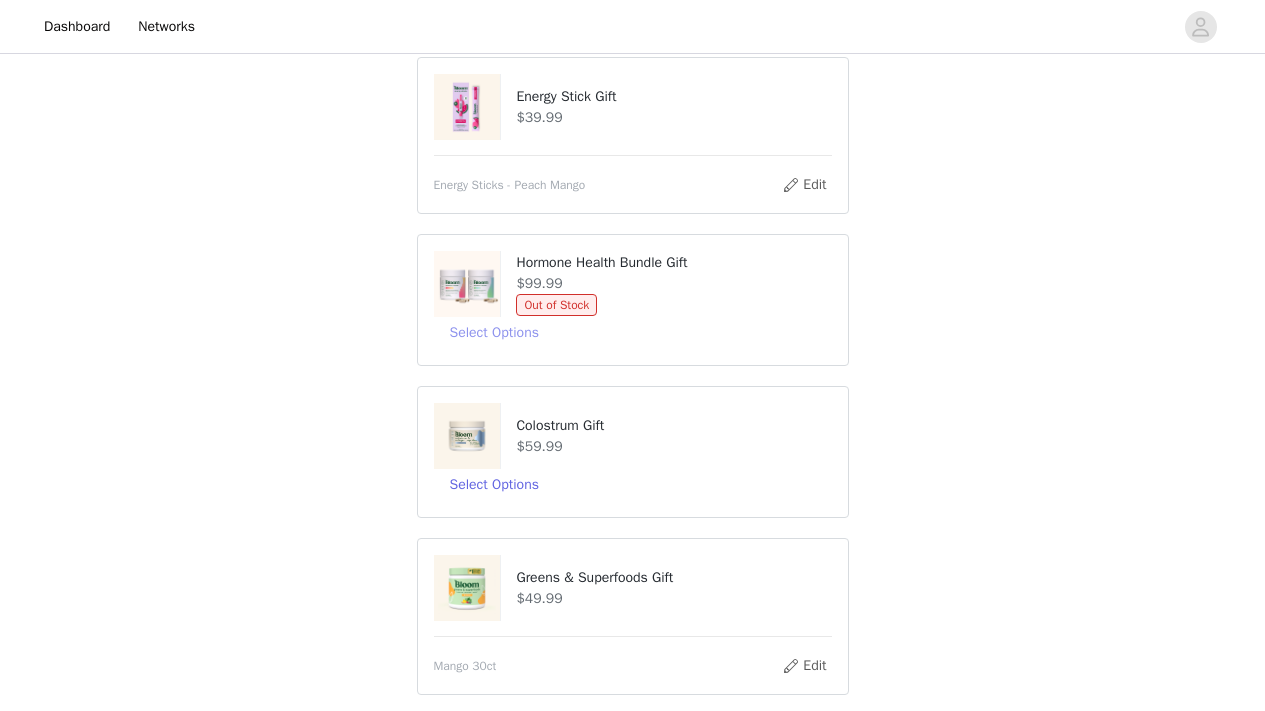 click on "Select Options" at bounding box center [494, 333] 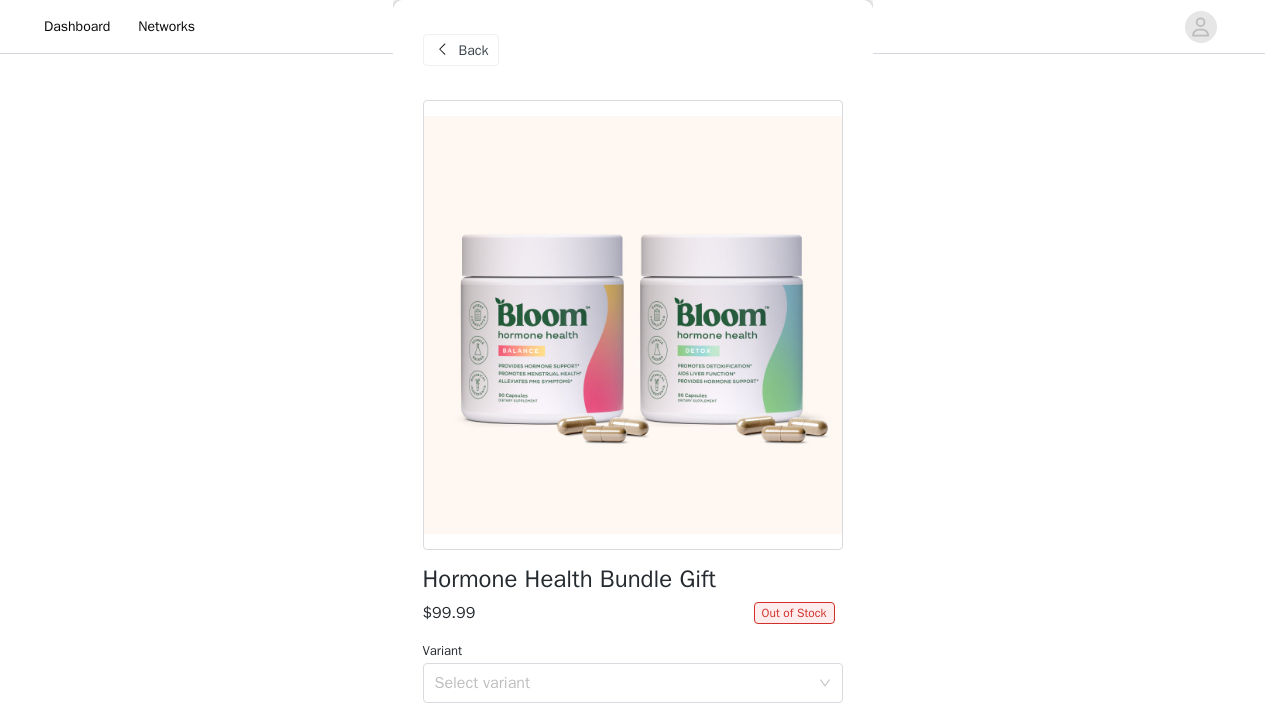 scroll, scrollTop: 76, scrollLeft: 0, axis: vertical 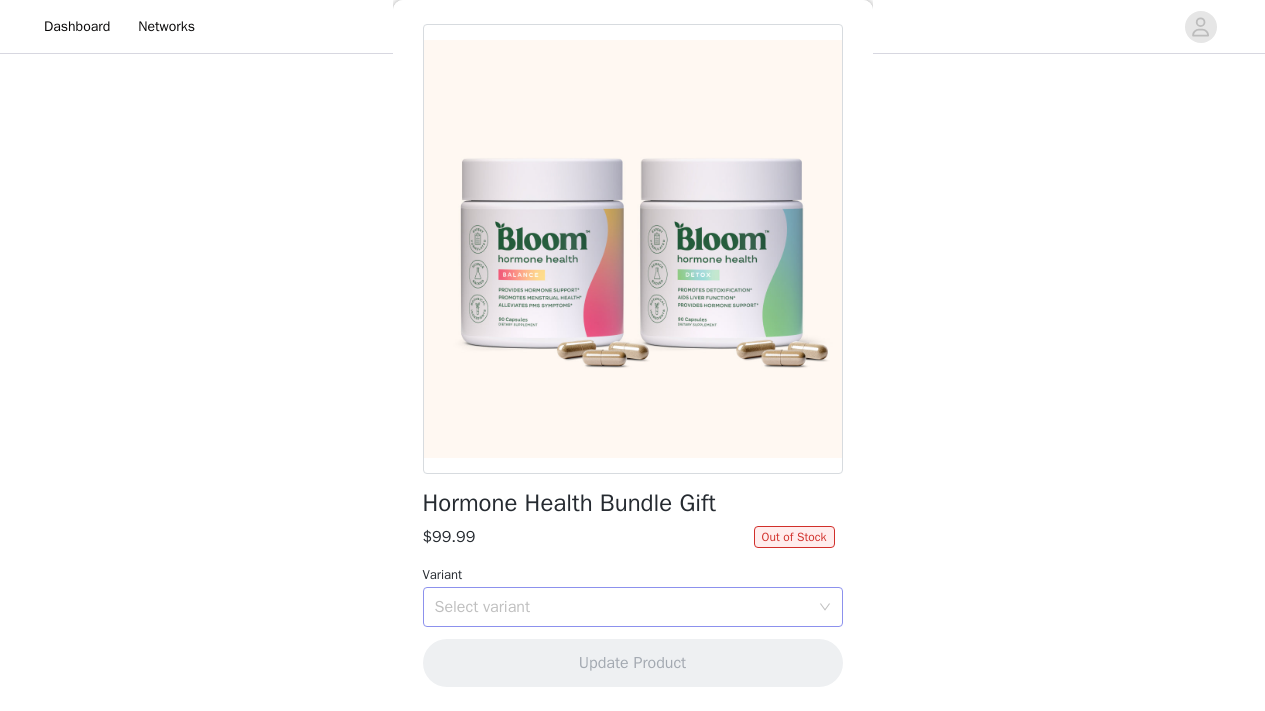 click on "Select variant" at bounding box center [626, 607] 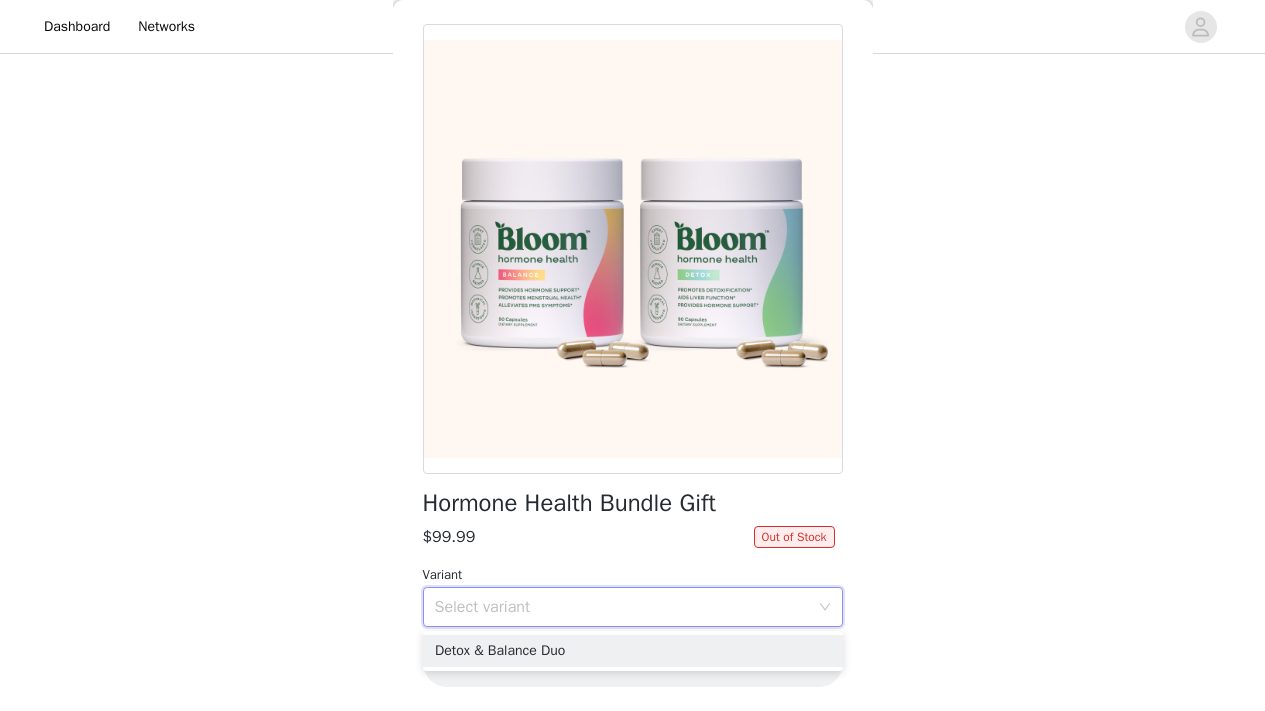click on "STEP 1 OF 6
Choose your products!
Please select the products that you would like to receive!                 Energy Stick Gift     $39.99       Energy Sticks - Peach Mango       Edit       Hormone Health Bundle Gift     $99.99    Out of Stock    Select Options         Colostrum Gift     $59.99     Select Options         Greens & Superfoods Gift     $49.99       Mango 30ct       Edit       Creatine Monohydrate Gift     $59.99       Raspberry Lemon       Edit           Back     Hormone Health Bundle Gift       $99.99        Out of Stock   Variant   Select variant     Update Product" at bounding box center (632, 404) 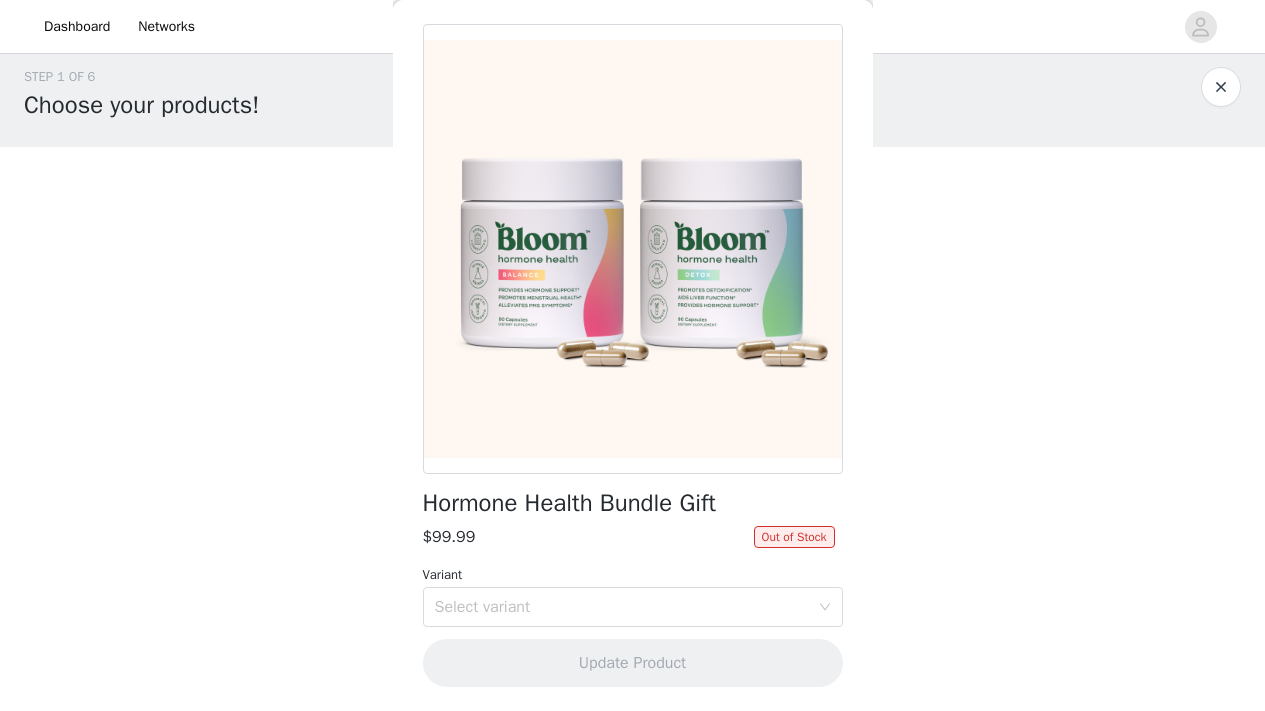 scroll, scrollTop: 0, scrollLeft: 0, axis: both 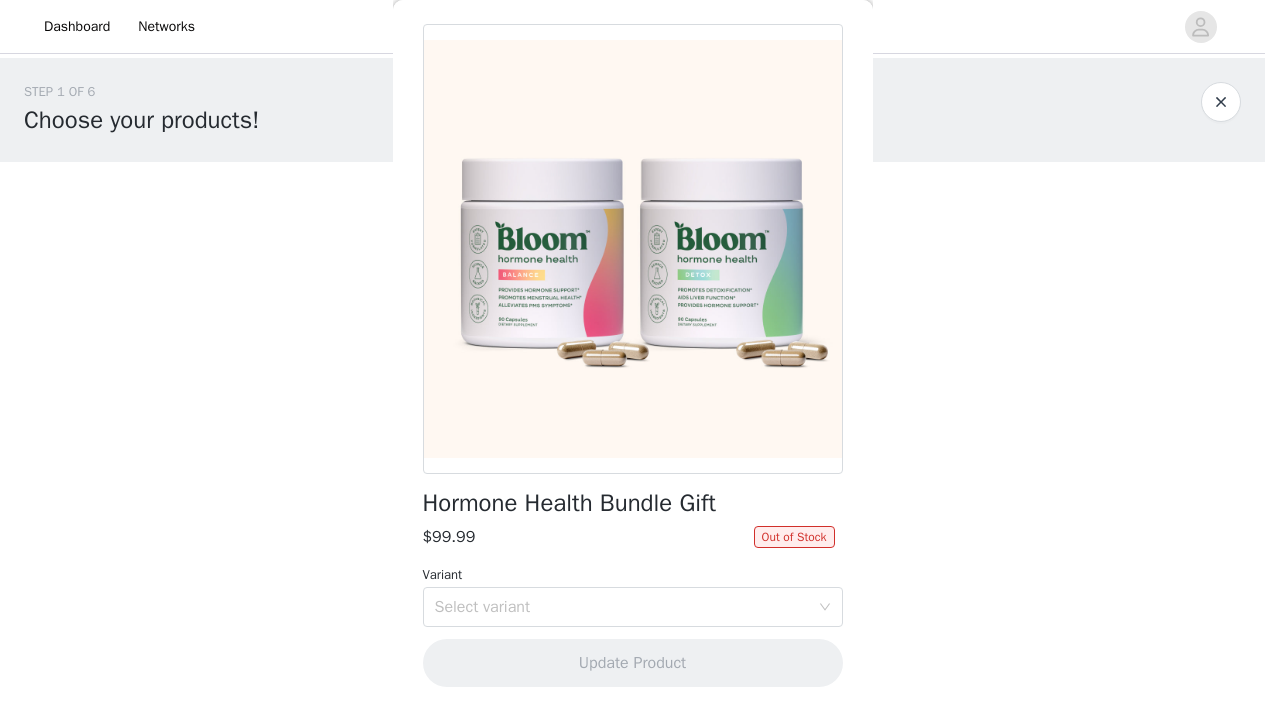click at bounding box center [1221, 102] 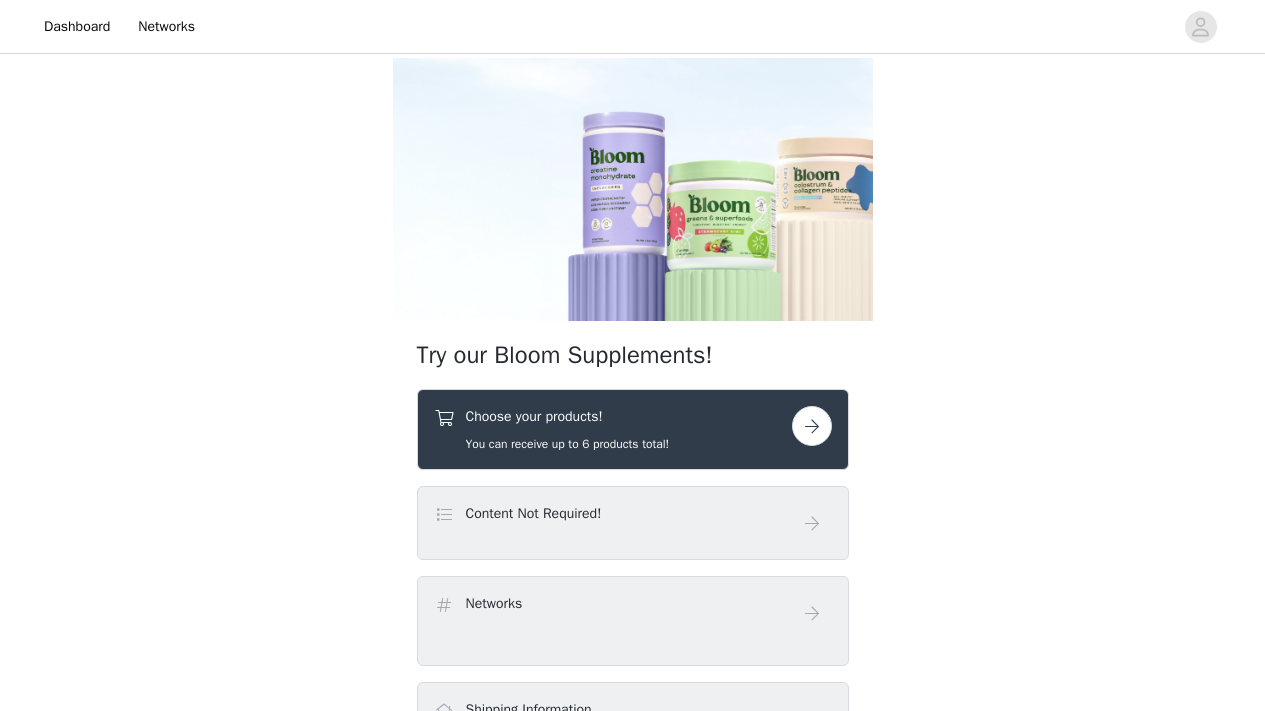 click on "Choose your products!   You can receive up to 6 products total!" at bounding box center (633, 429) 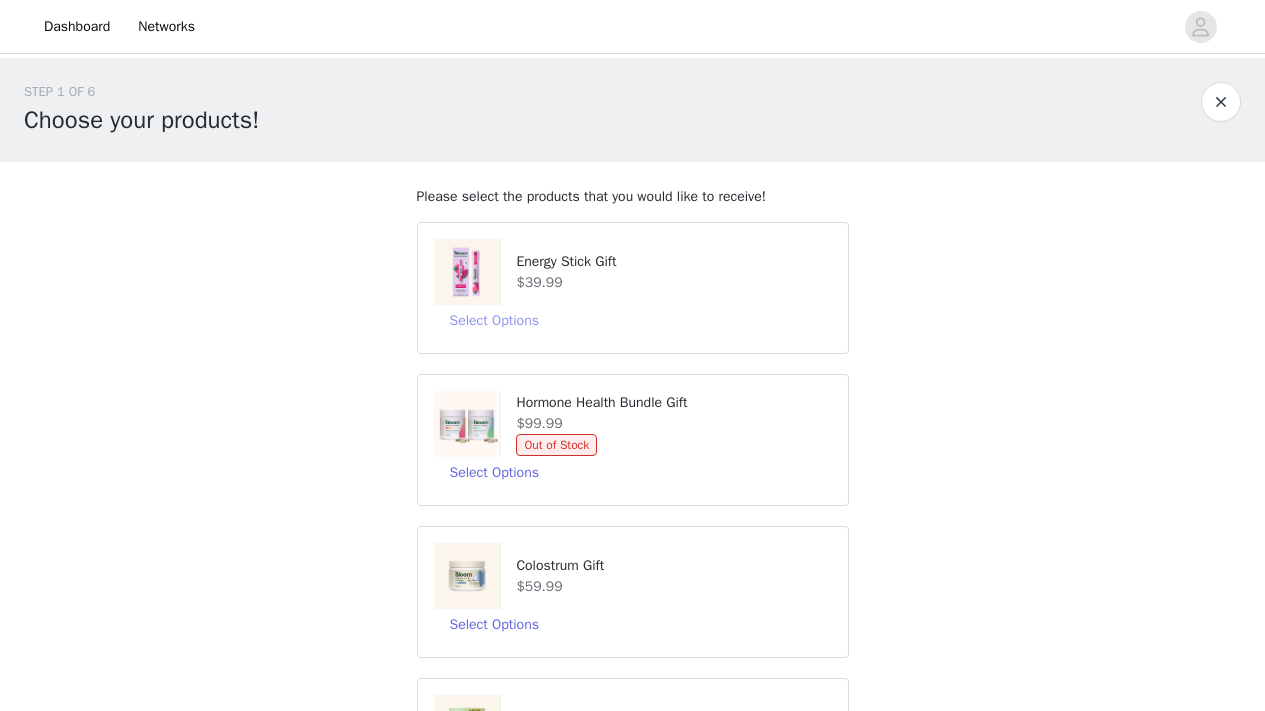 click on "Select Options" at bounding box center (494, 321) 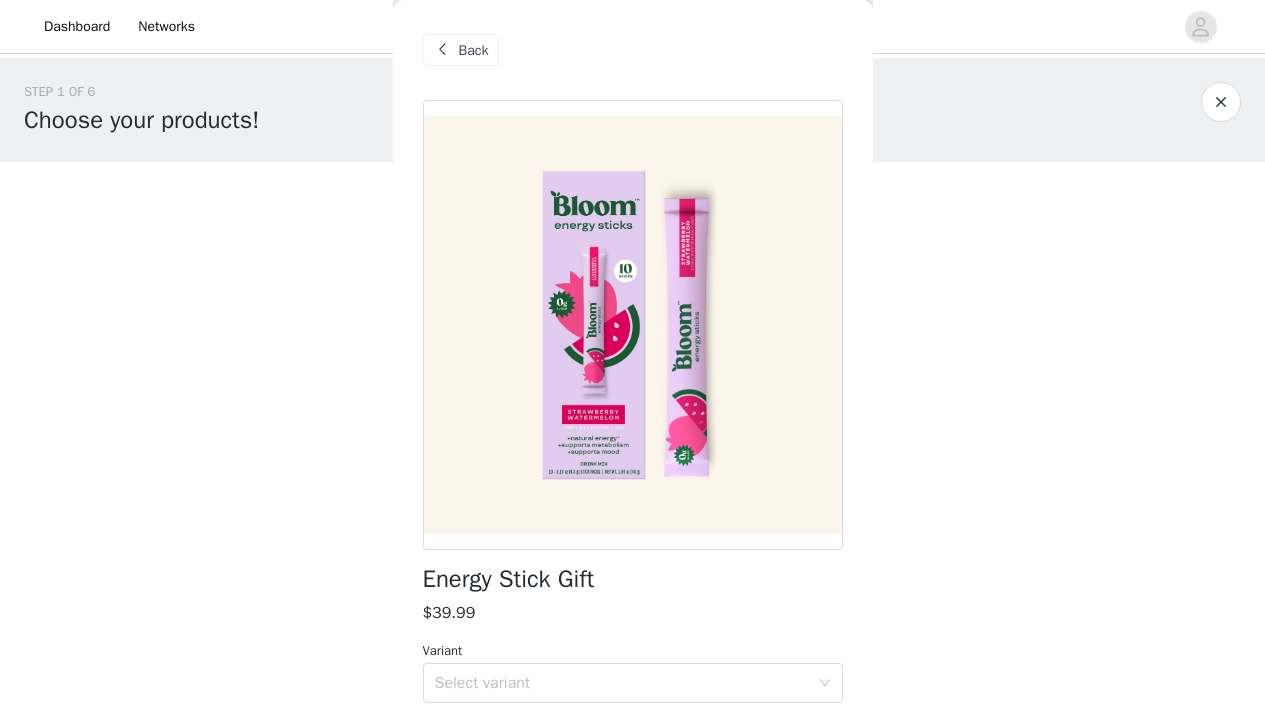scroll, scrollTop: 76, scrollLeft: 0, axis: vertical 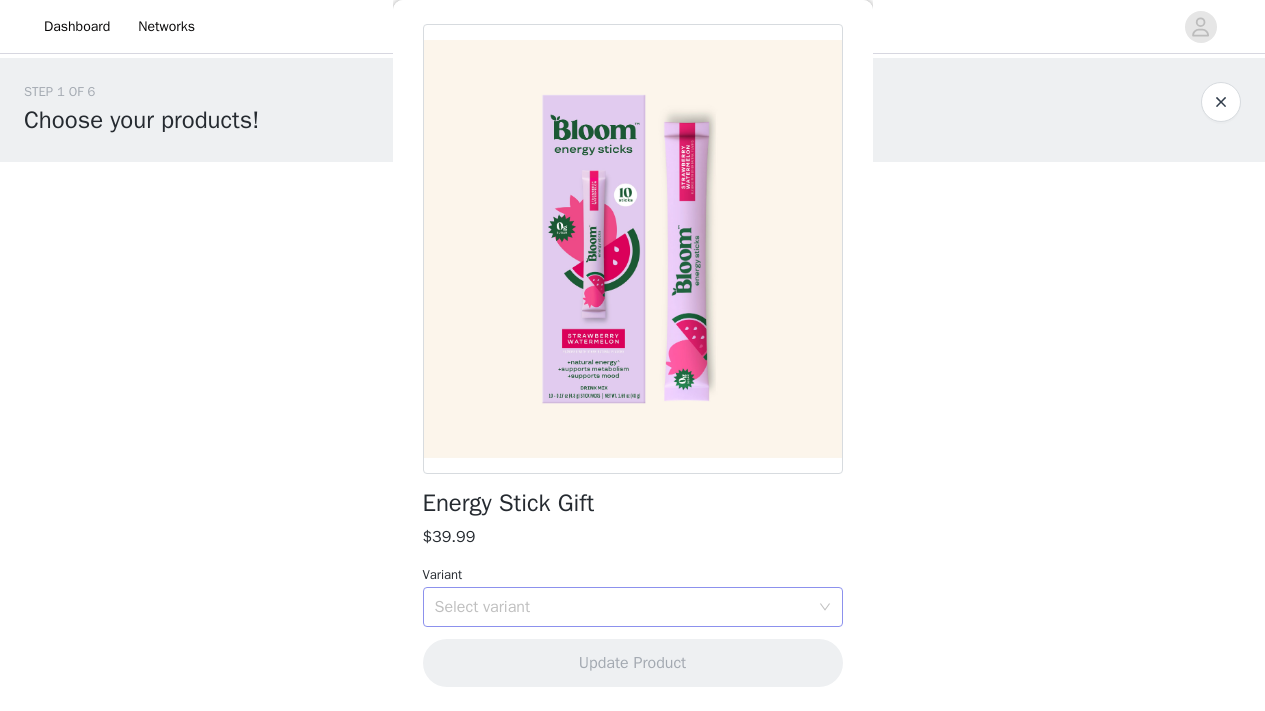 click on "Select variant" at bounding box center [622, 607] 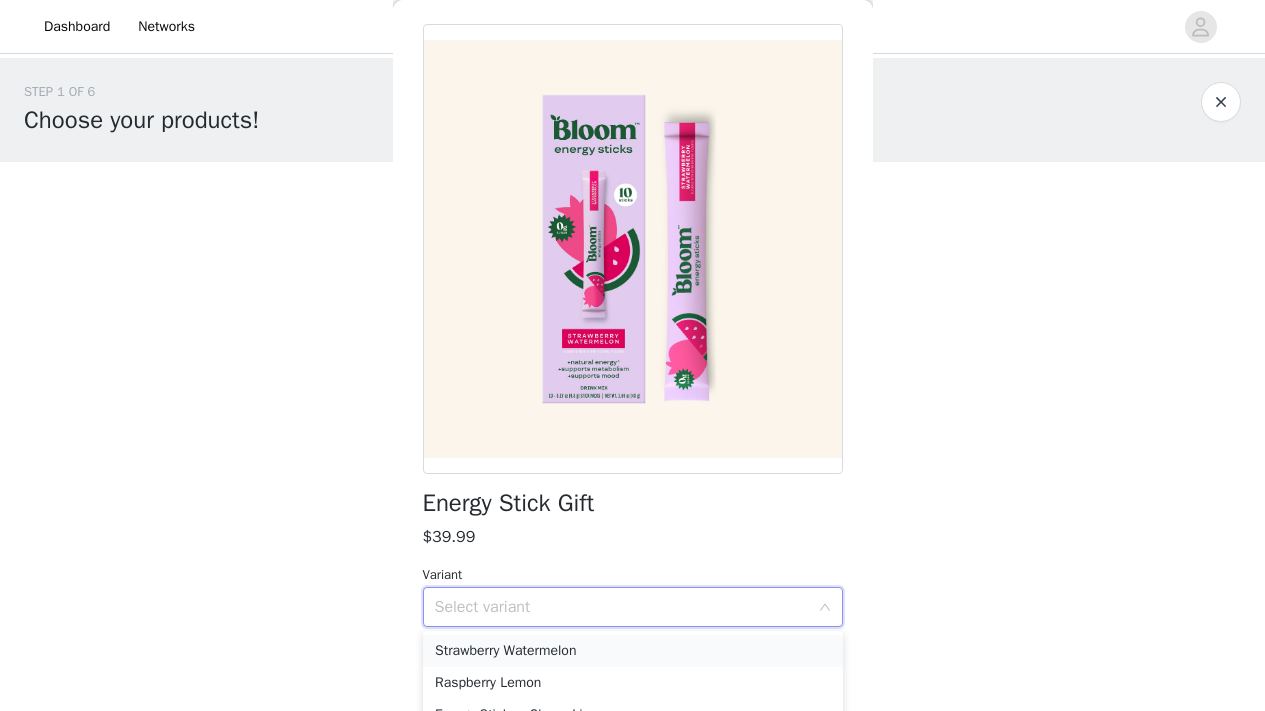 click on "Strawberry Watermelon" at bounding box center [633, 651] 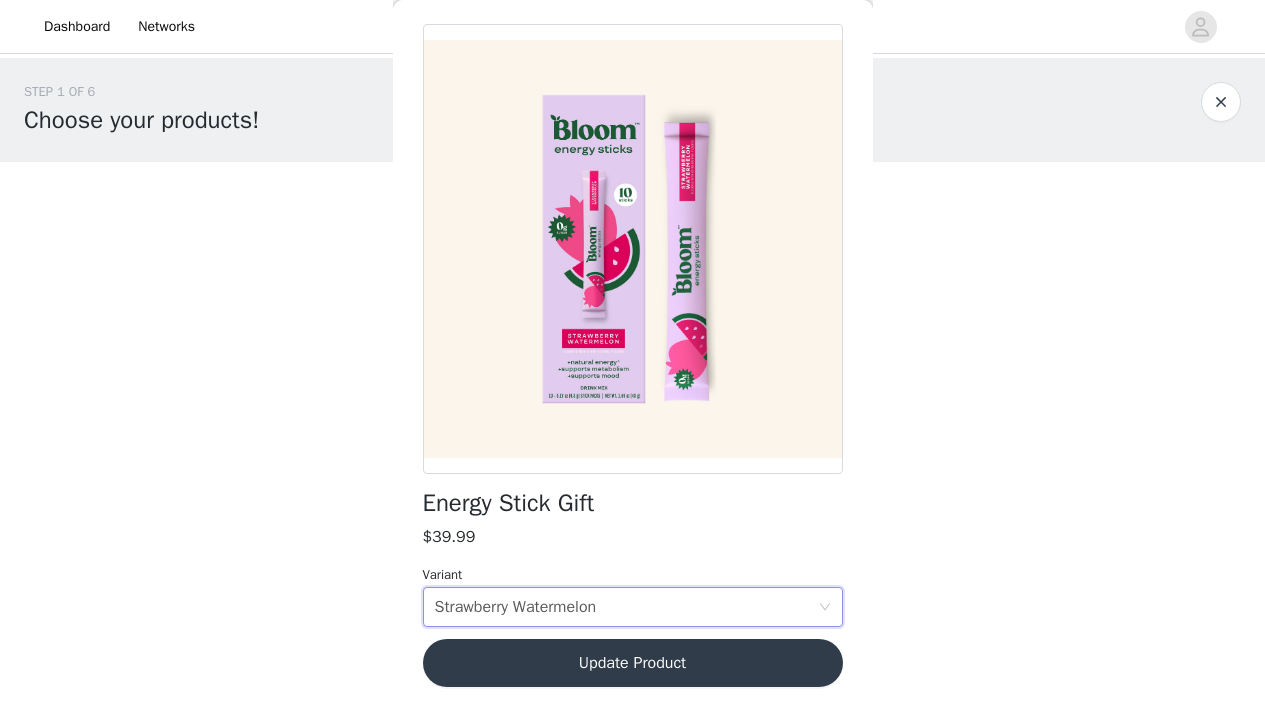click on "Update Product" at bounding box center [633, 663] 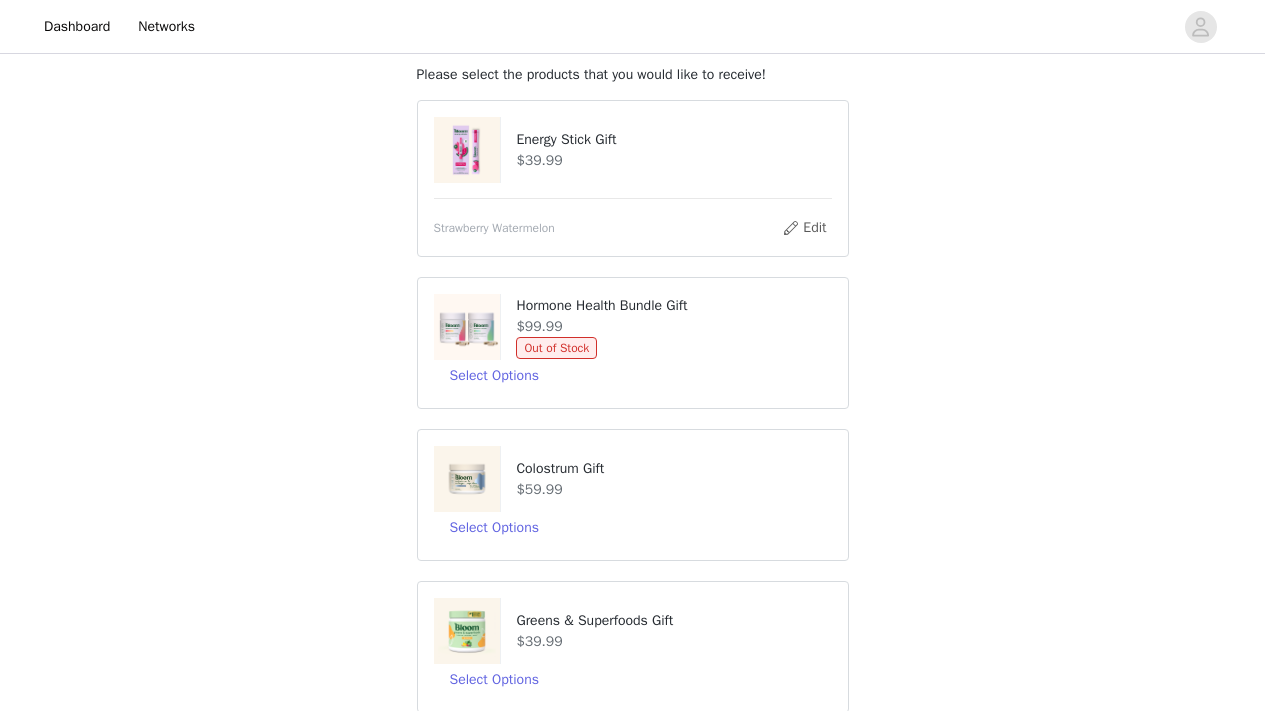 scroll, scrollTop: 121, scrollLeft: 0, axis: vertical 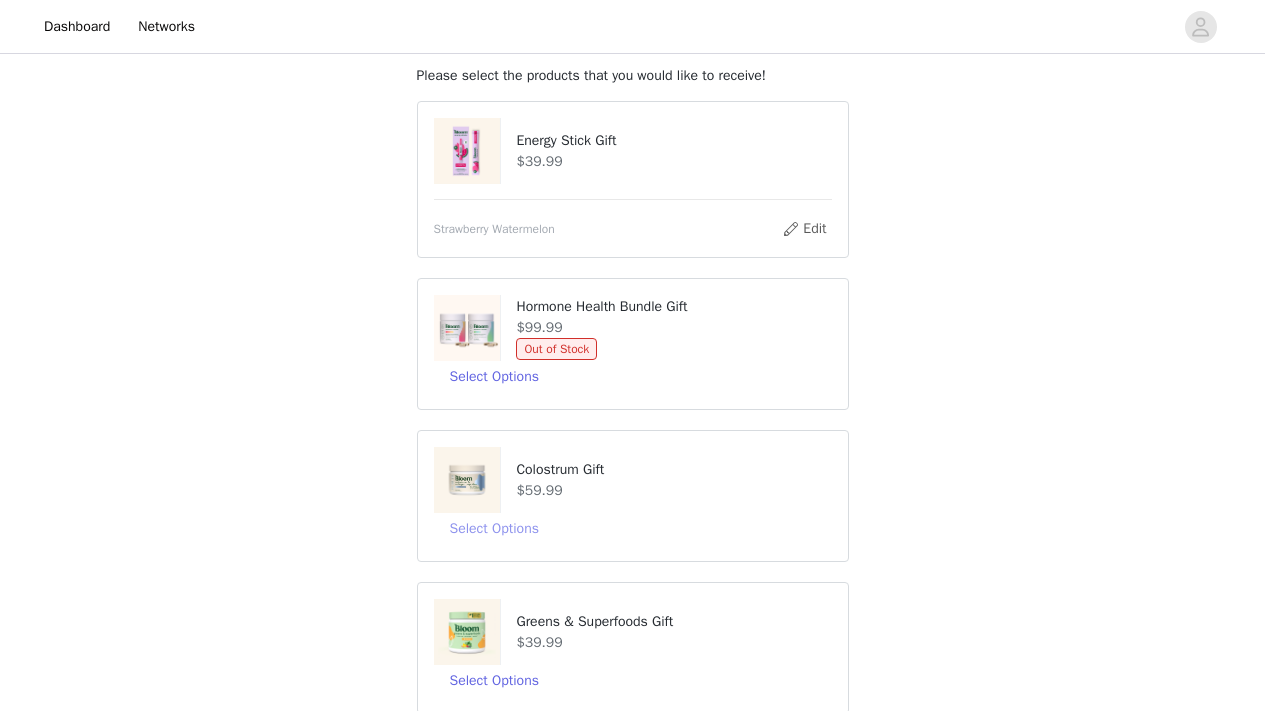 click on "Select Options" at bounding box center [494, 529] 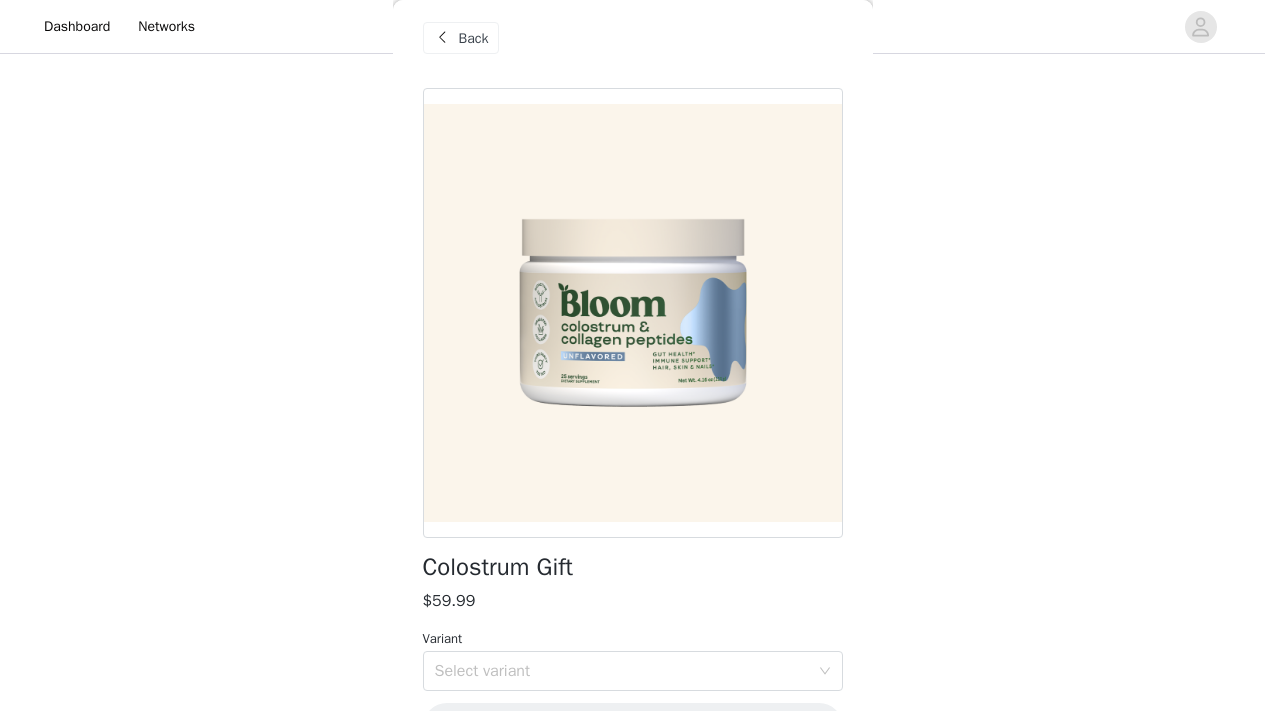 scroll, scrollTop: 57, scrollLeft: 0, axis: vertical 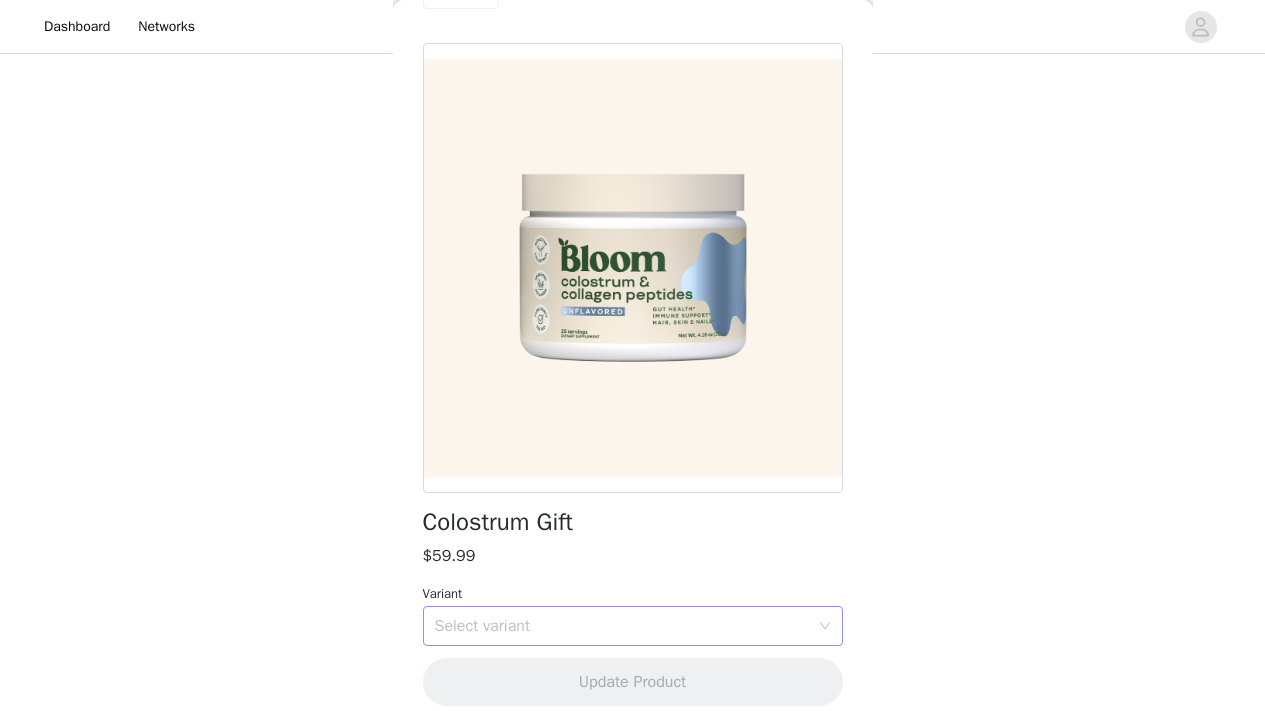 click on "Select variant" at bounding box center (622, 626) 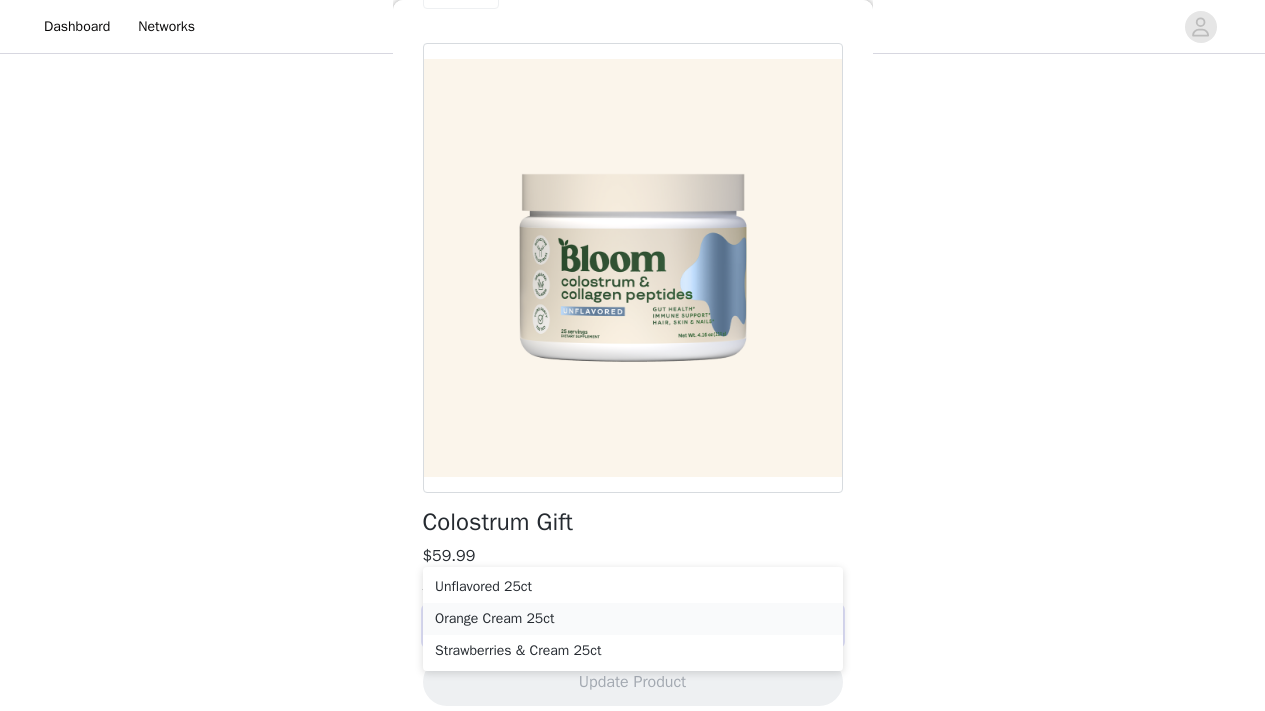 scroll, scrollTop: 216, scrollLeft: 0, axis: vertical 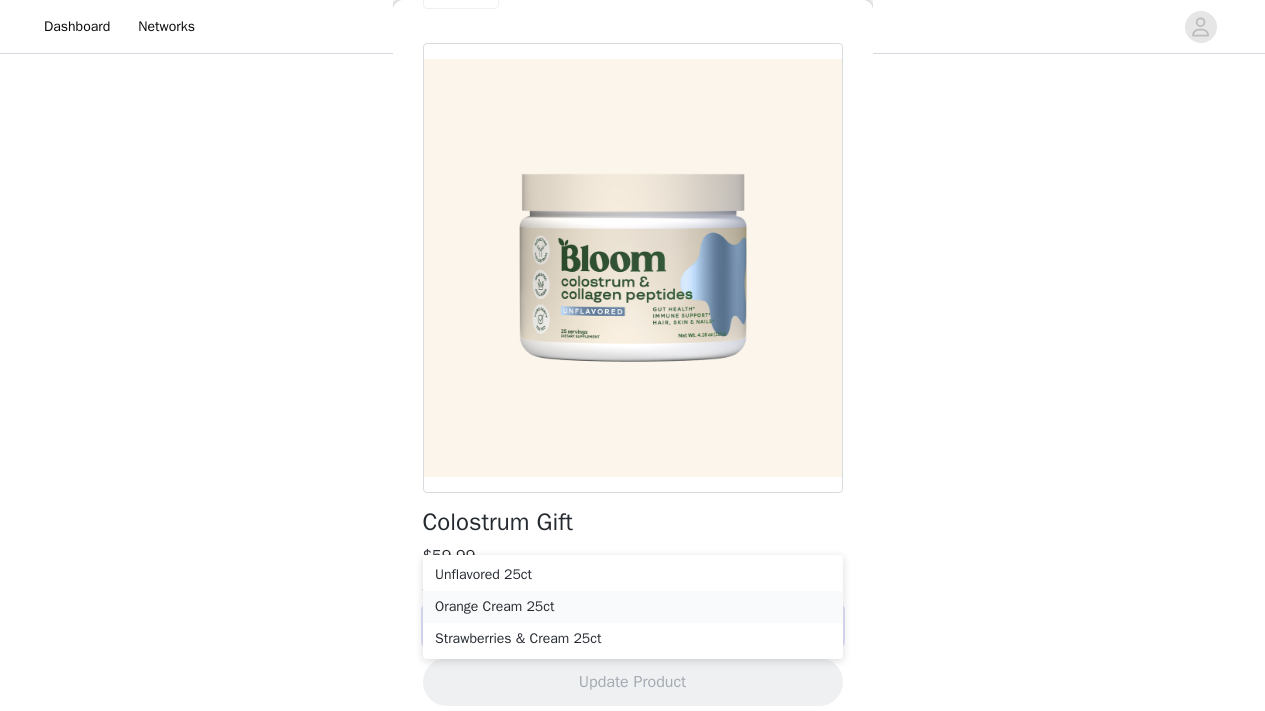 click on "Orange Cream 25ct" at bounding box center (633, 607) 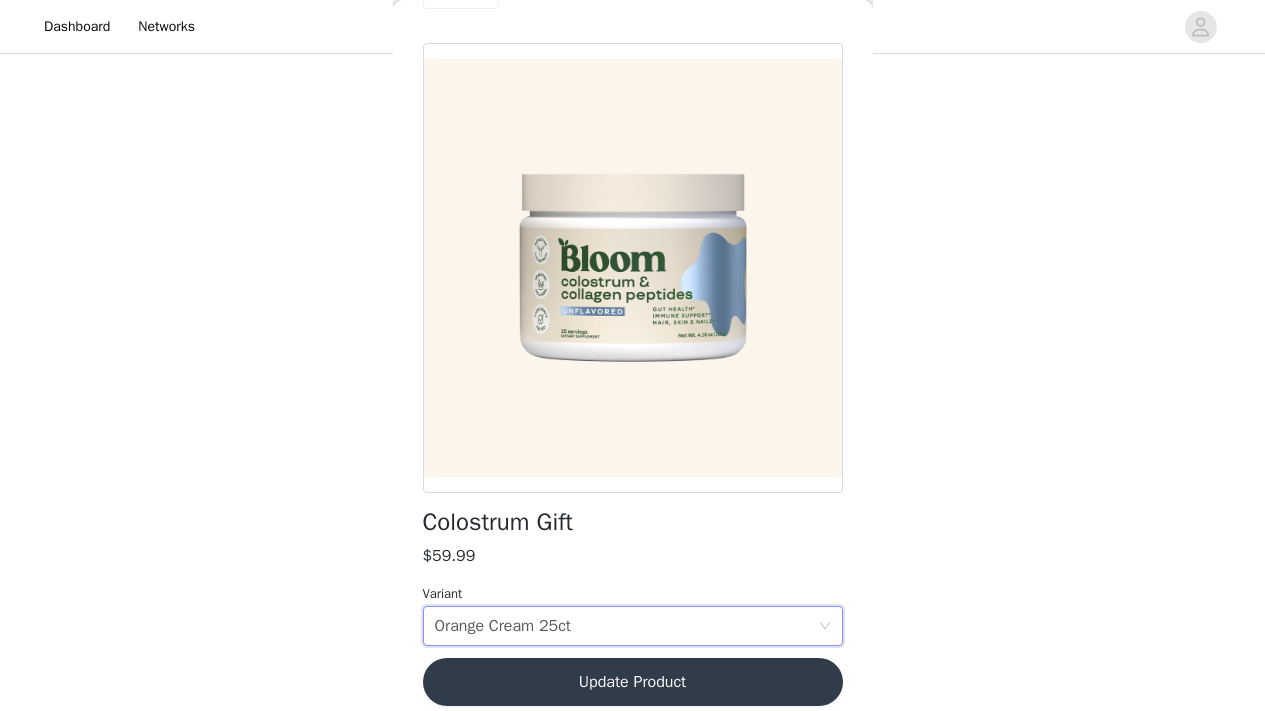 click on "Update Product" at bounding box center [633, 682] 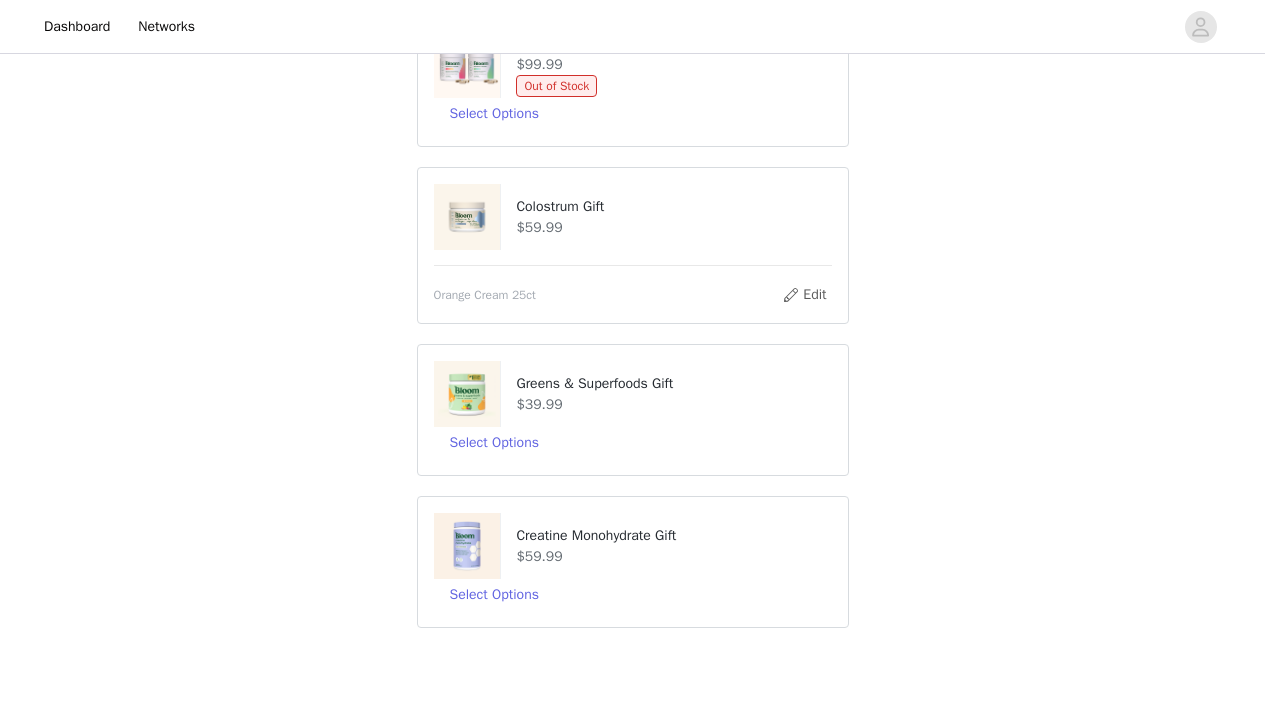 scroll, scrollTop: 388, scrollLeft: 0, axis: vertical 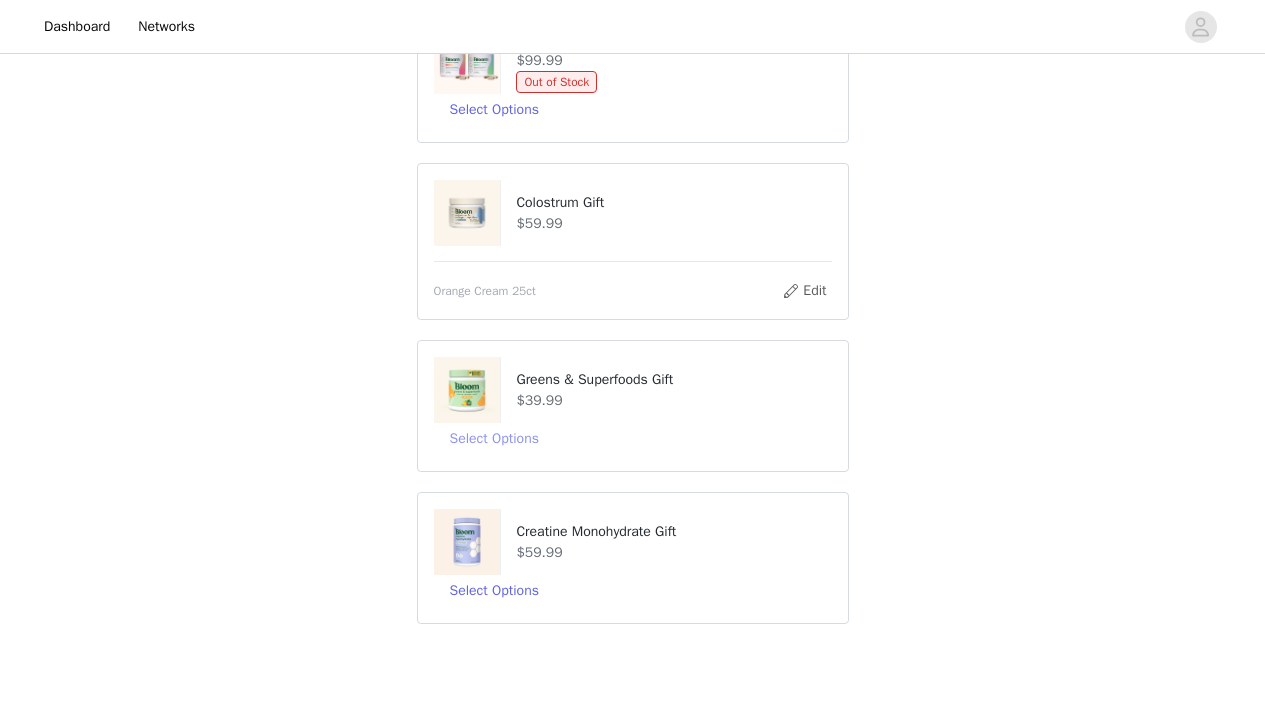 click on "Select Options" at bounding box center (494, 439) 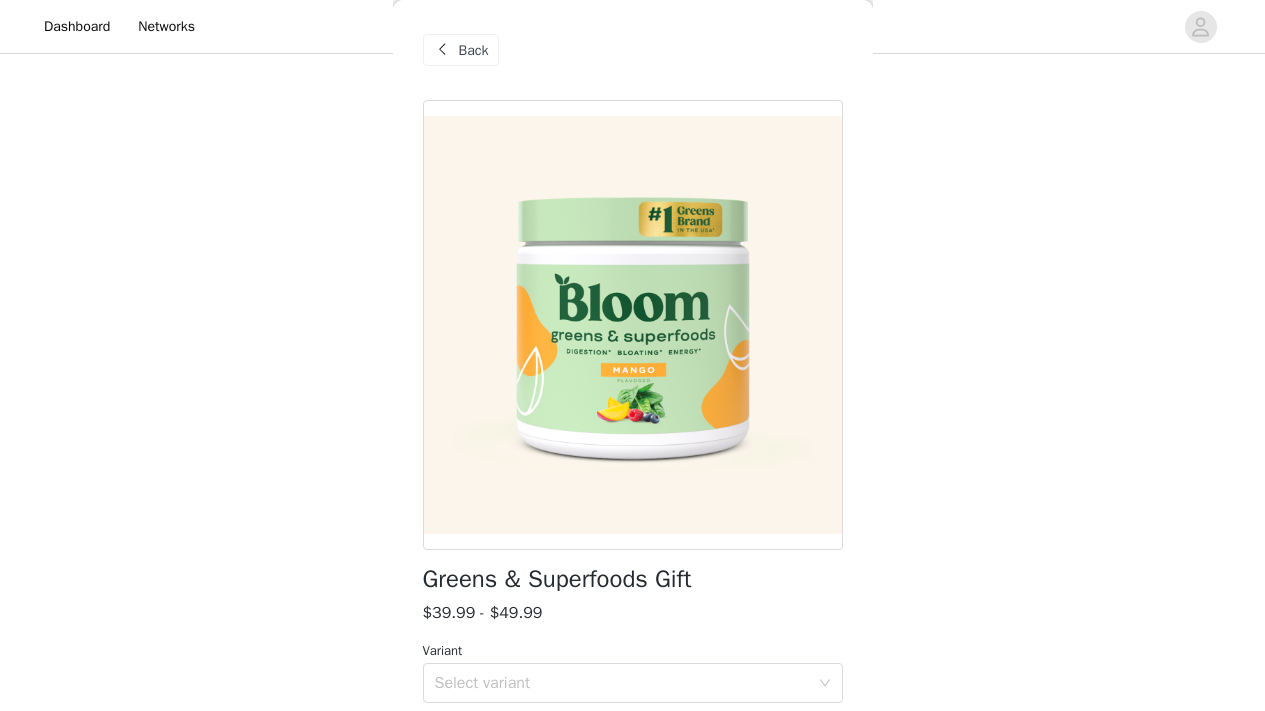 scroll, scrollTop: 76, scrollLeft: 0, axis: vertical 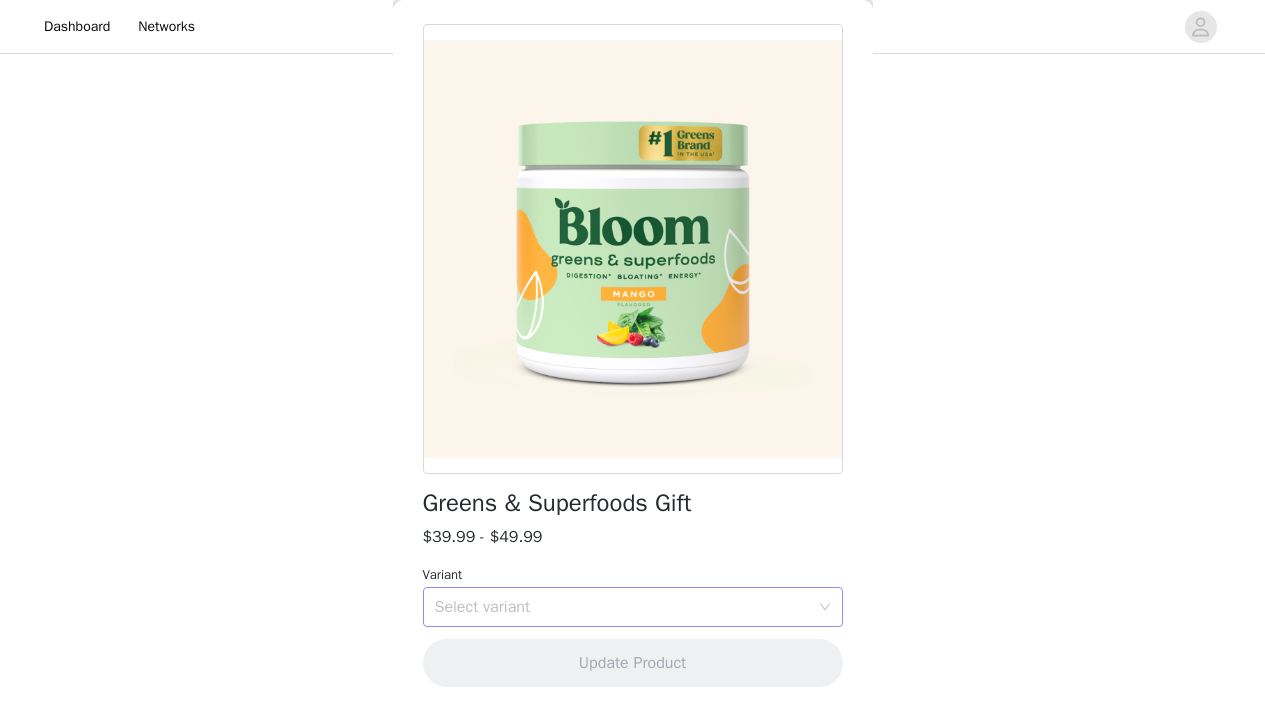 click on "Select variant" at bounding box center [622, 607] 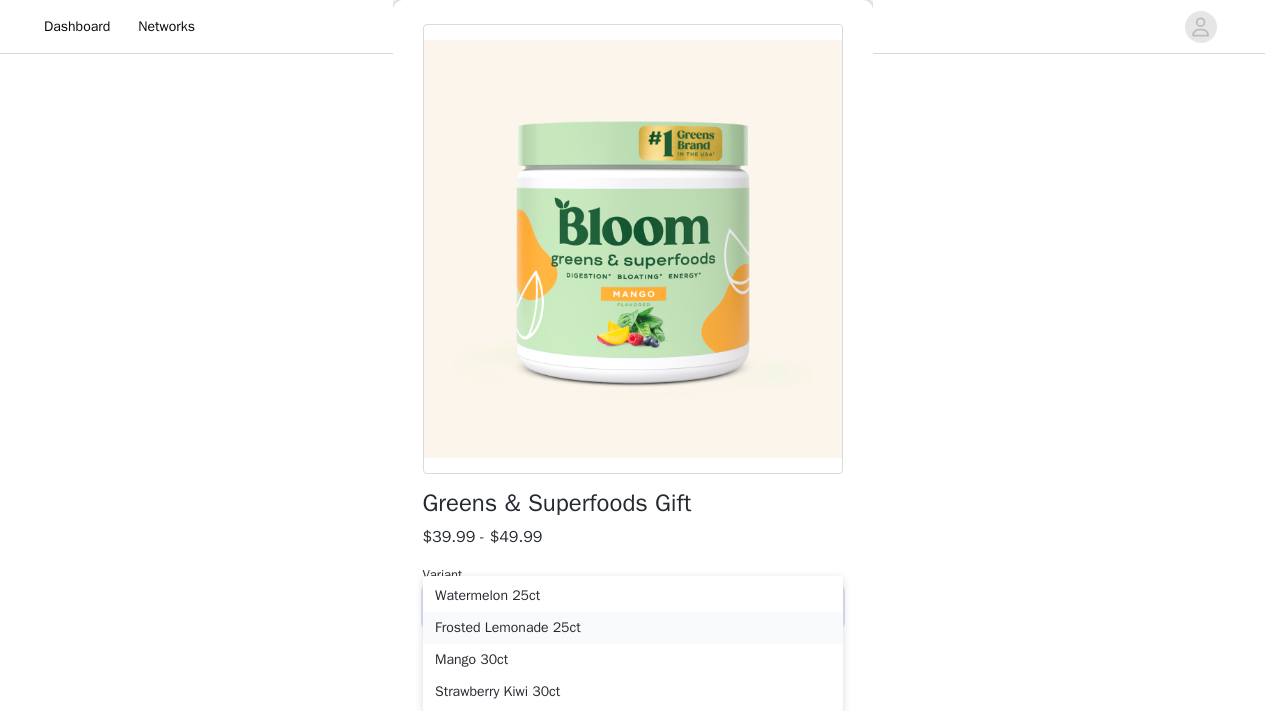 scroll, scrollTop: 446, scrollLeft: 0, axis: vertical 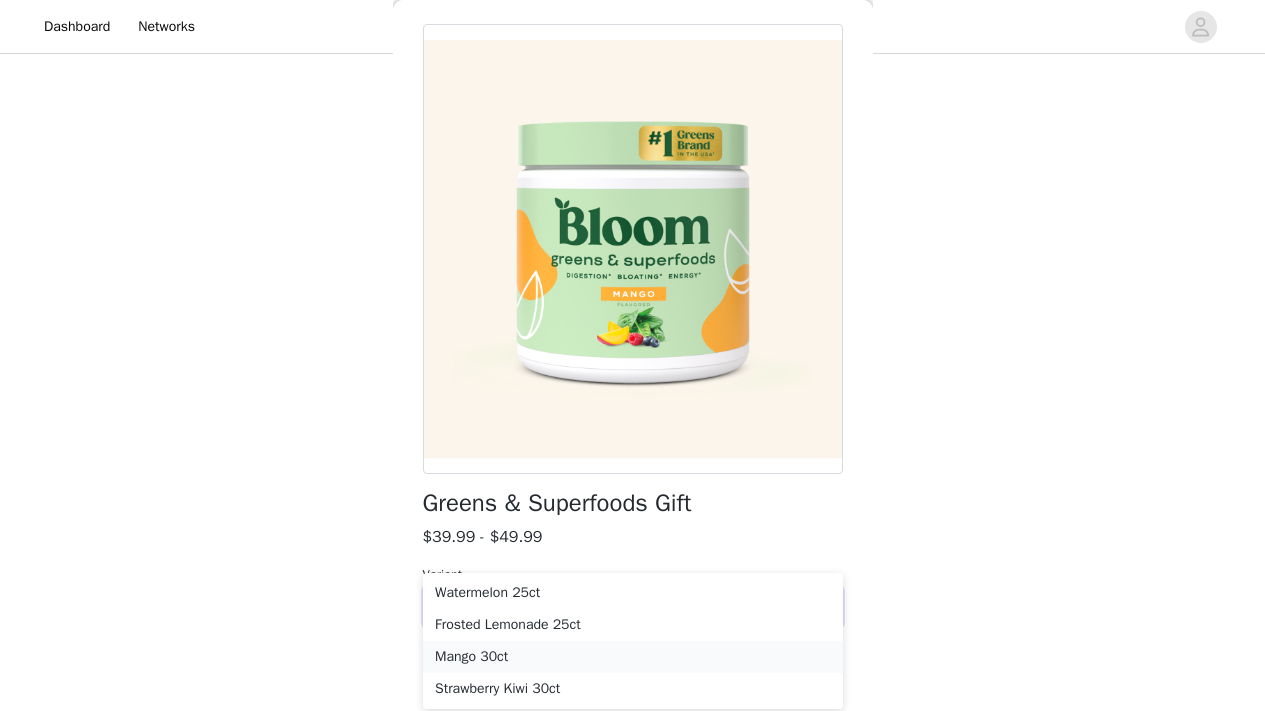 click on "Mango 30ct" at bounding box center (633, 657) 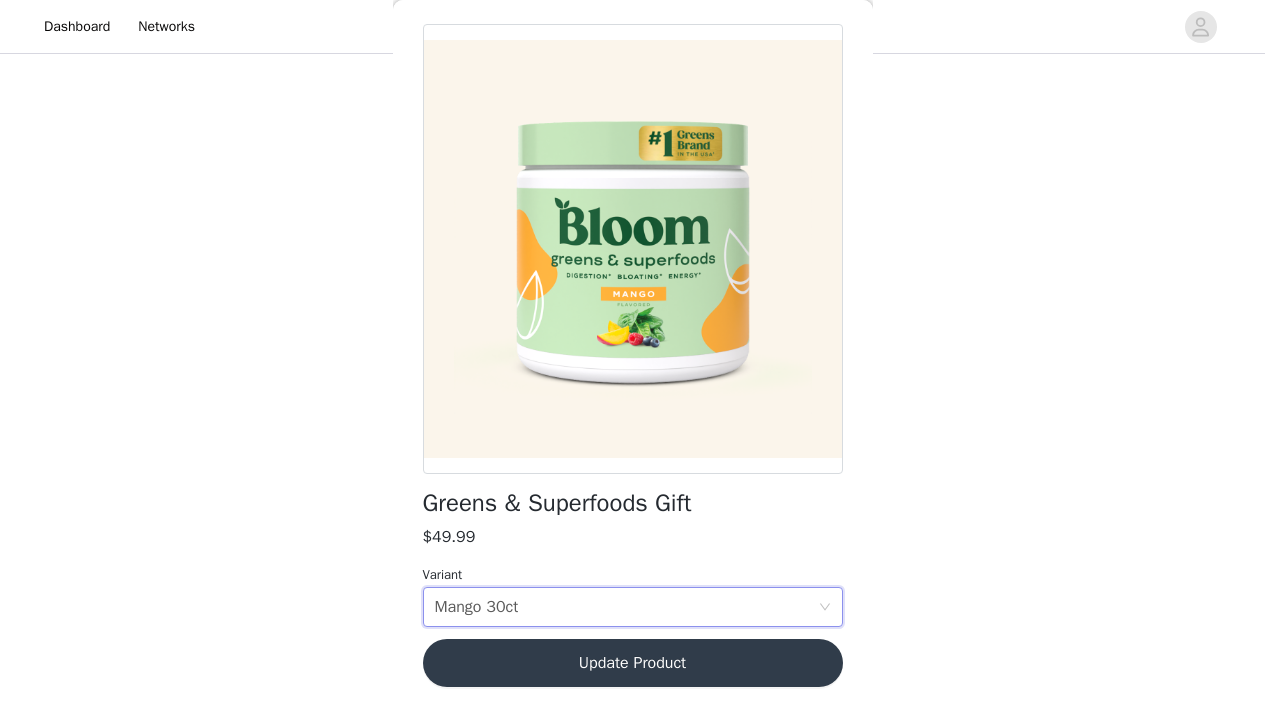 click on "Update Product" at bounding box center (633, 663) 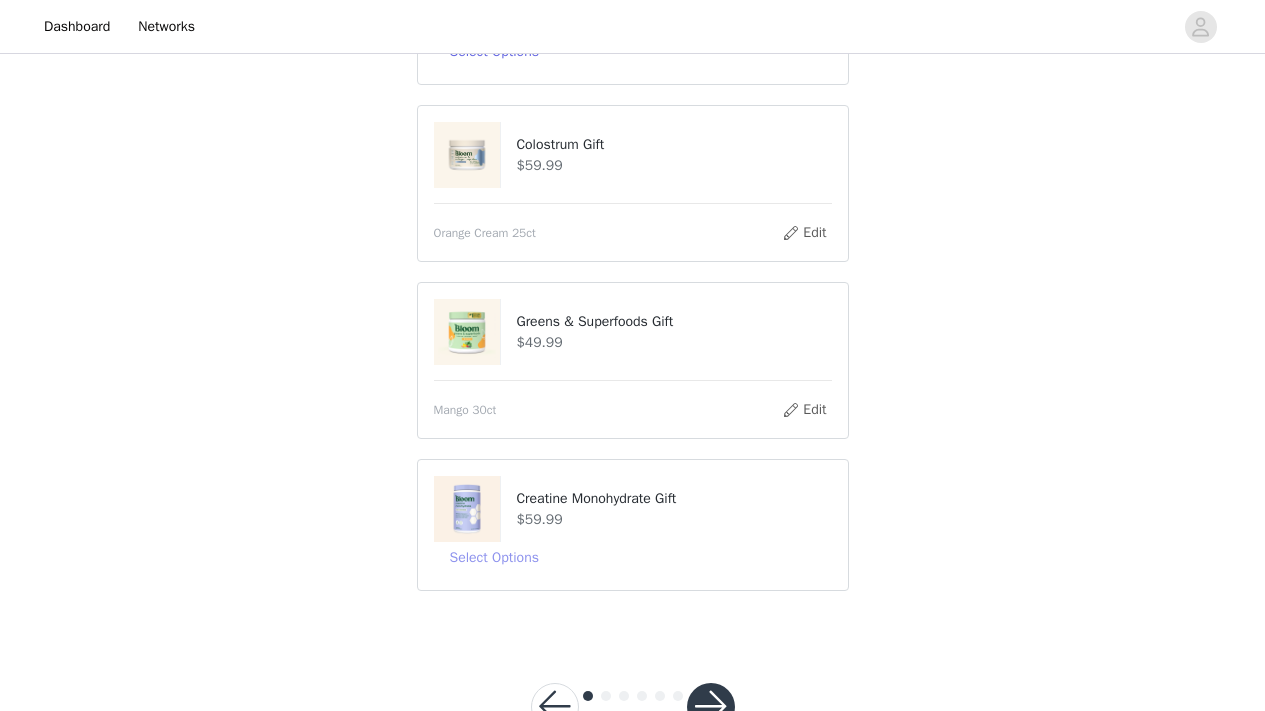 click on "Select Options" at bounding box center [494, 558] 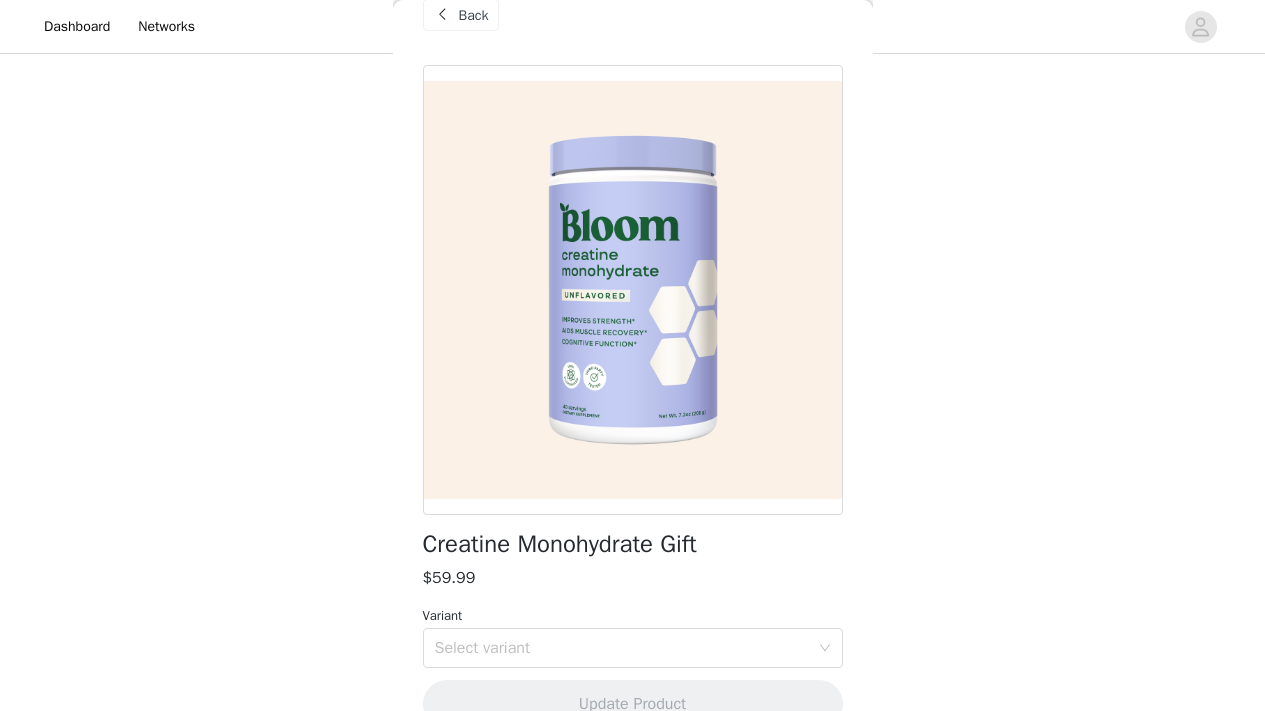 scroll, scrollTop: 76, scrollLeft: 0, axis: vertical 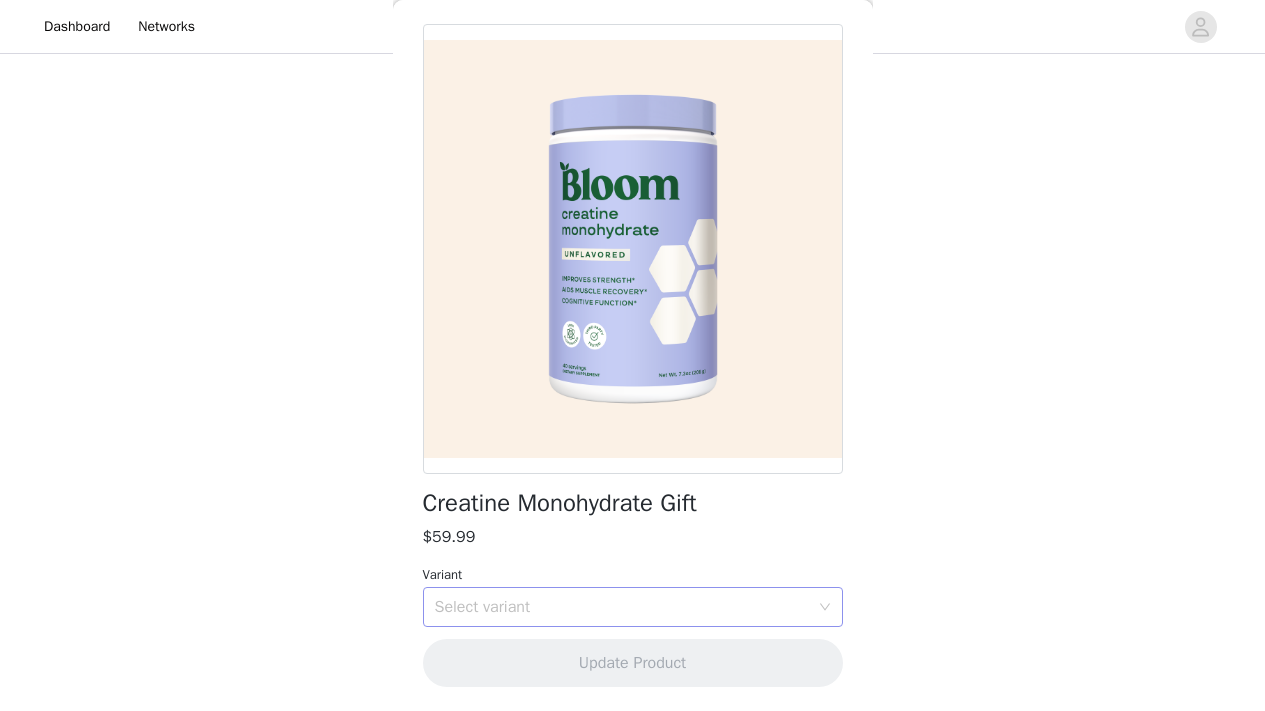 click on "Select variant" at bounding box center [622, 607] 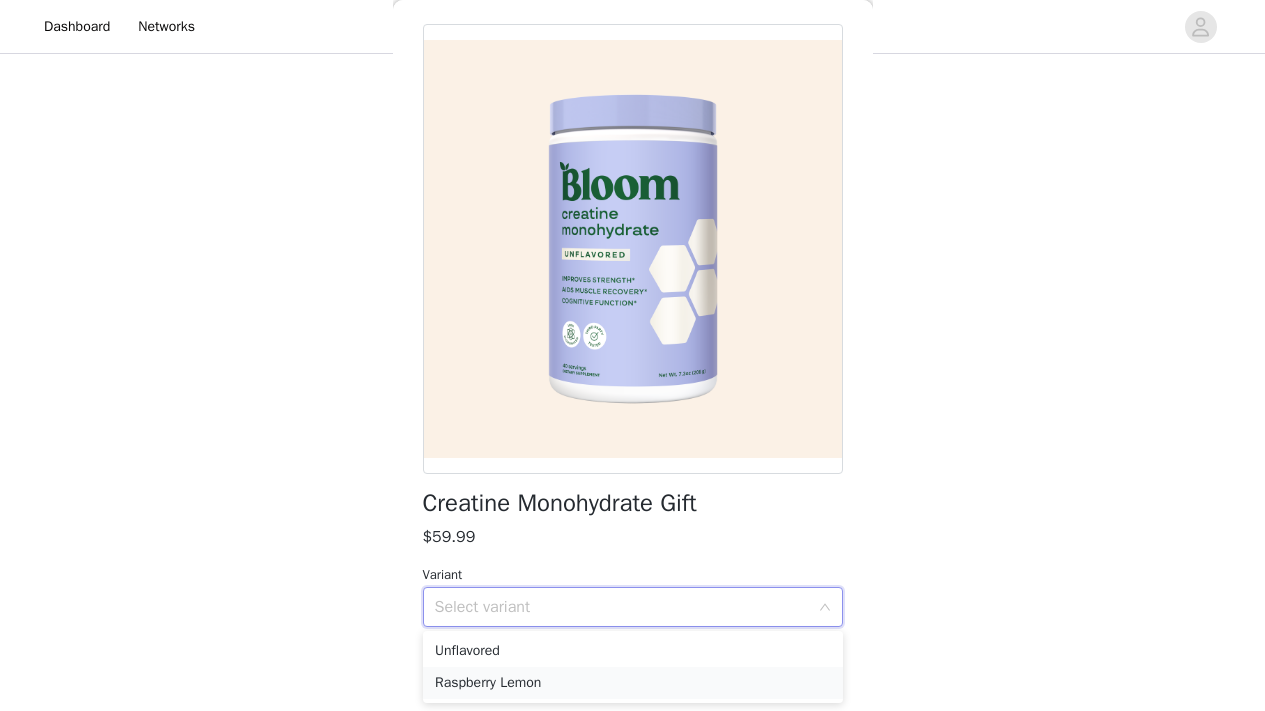 click on "Raspberry Lemon" at bounding box center [633, 683] 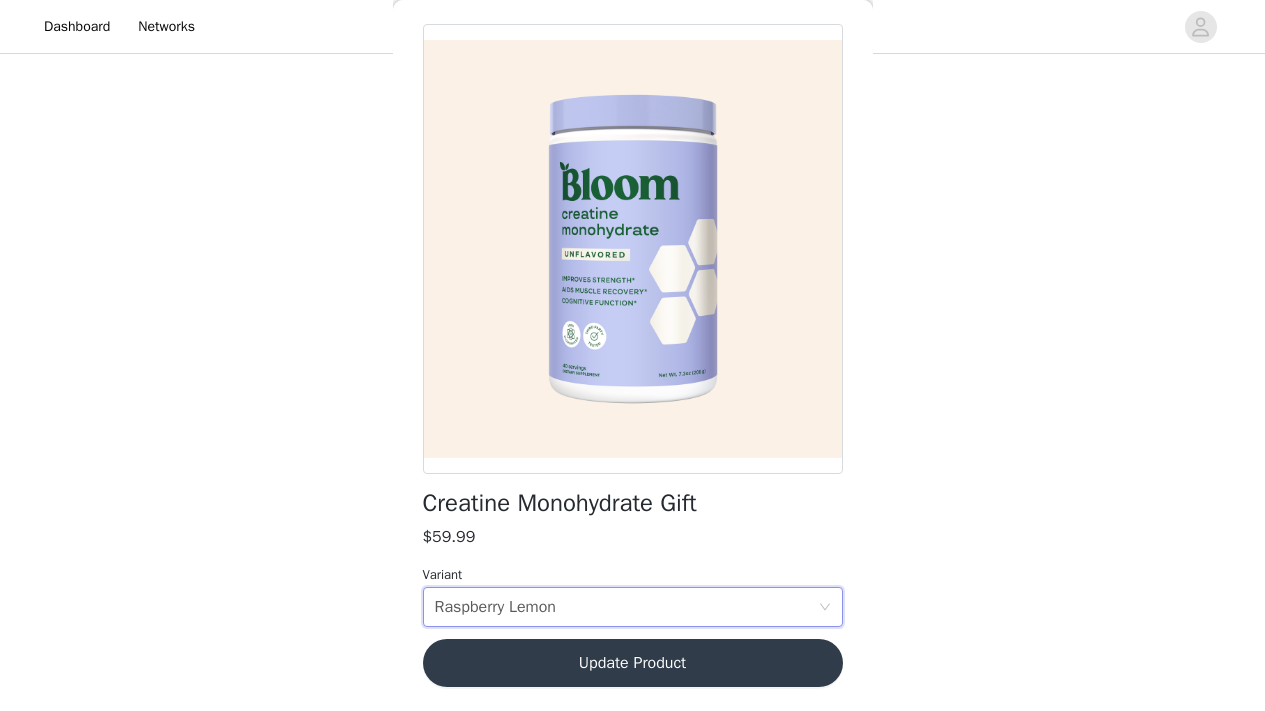 click on "Update Product" at bounding box center [633, 663] 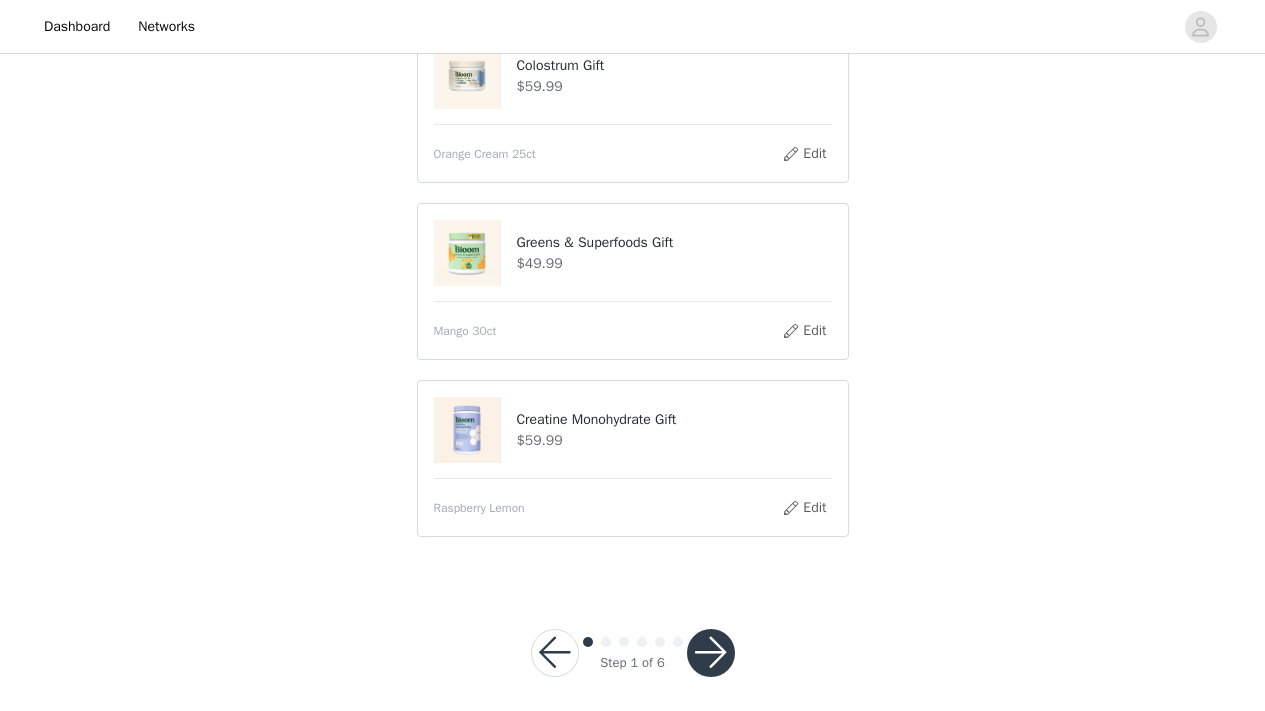 scroll, scrollTop: 536, scrollLeft: 0, axis: vertical 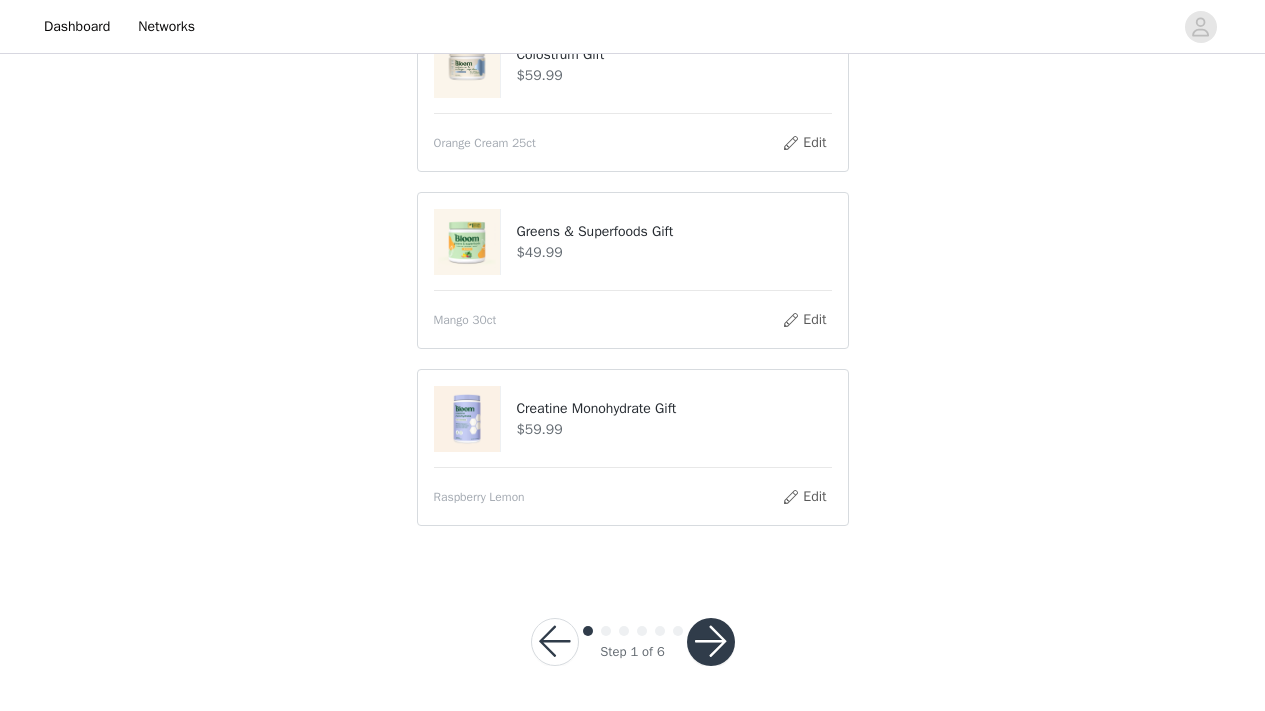 click at bounding box center [711, 642] 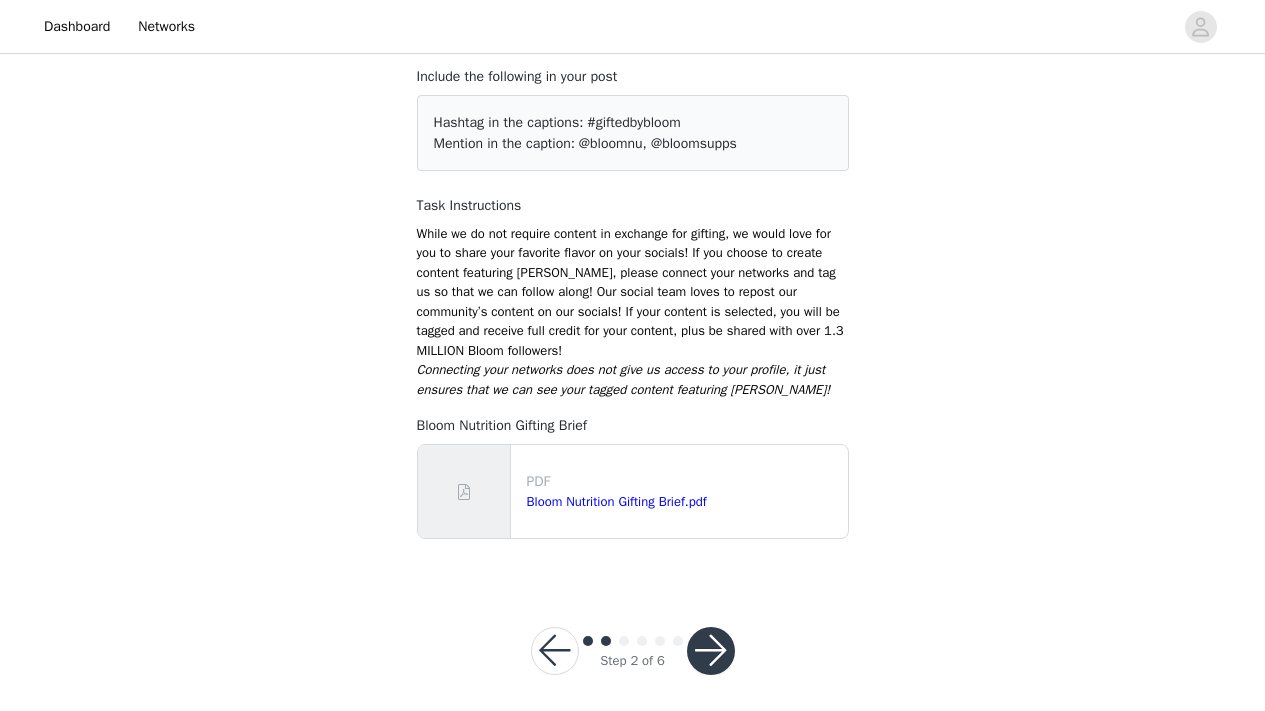 scroll, scrollTop: 133, scrollLeft: 0, axis: vertical 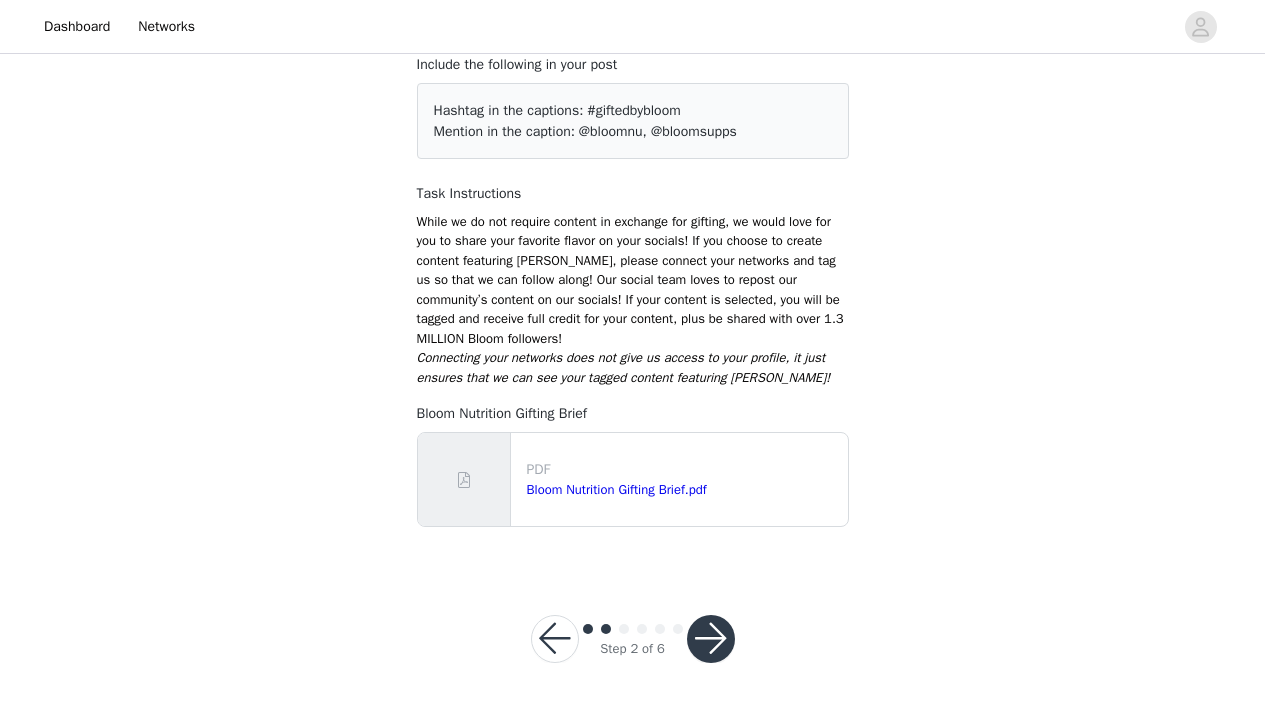 click at bounding box center (711, 639) 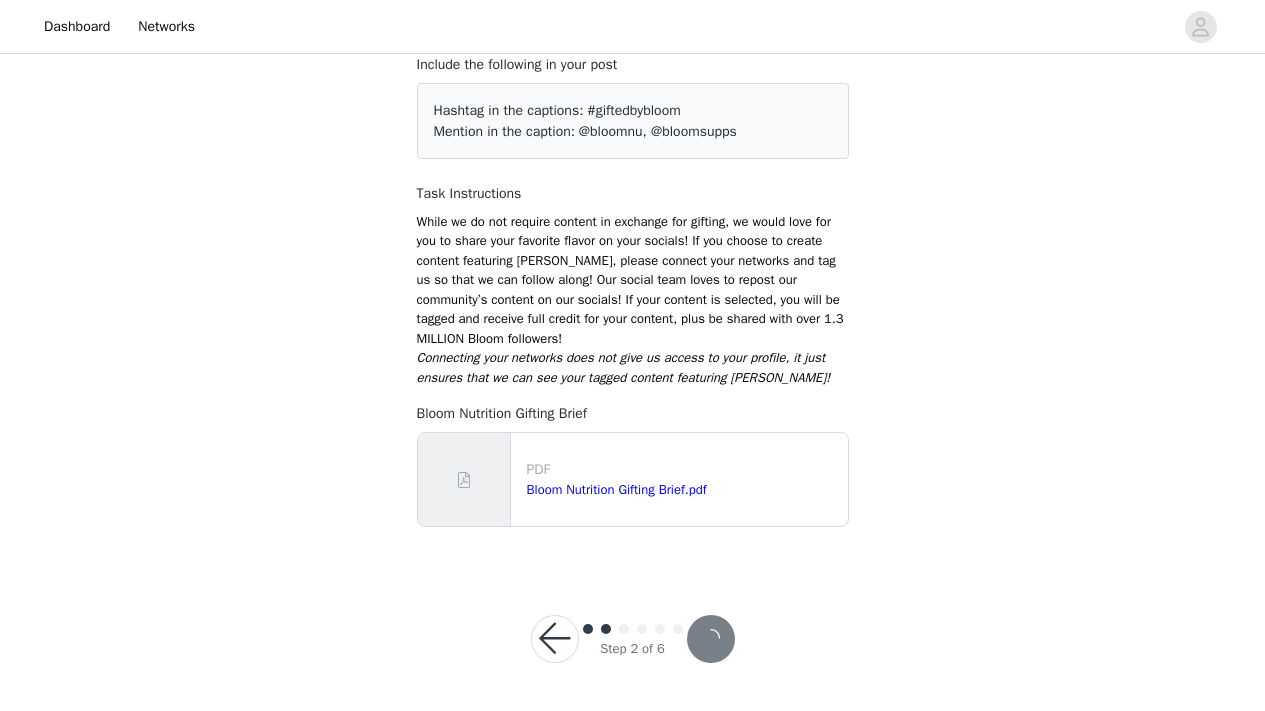 scroll, scrollTop: 0, scrollLeft: 0, axis: both 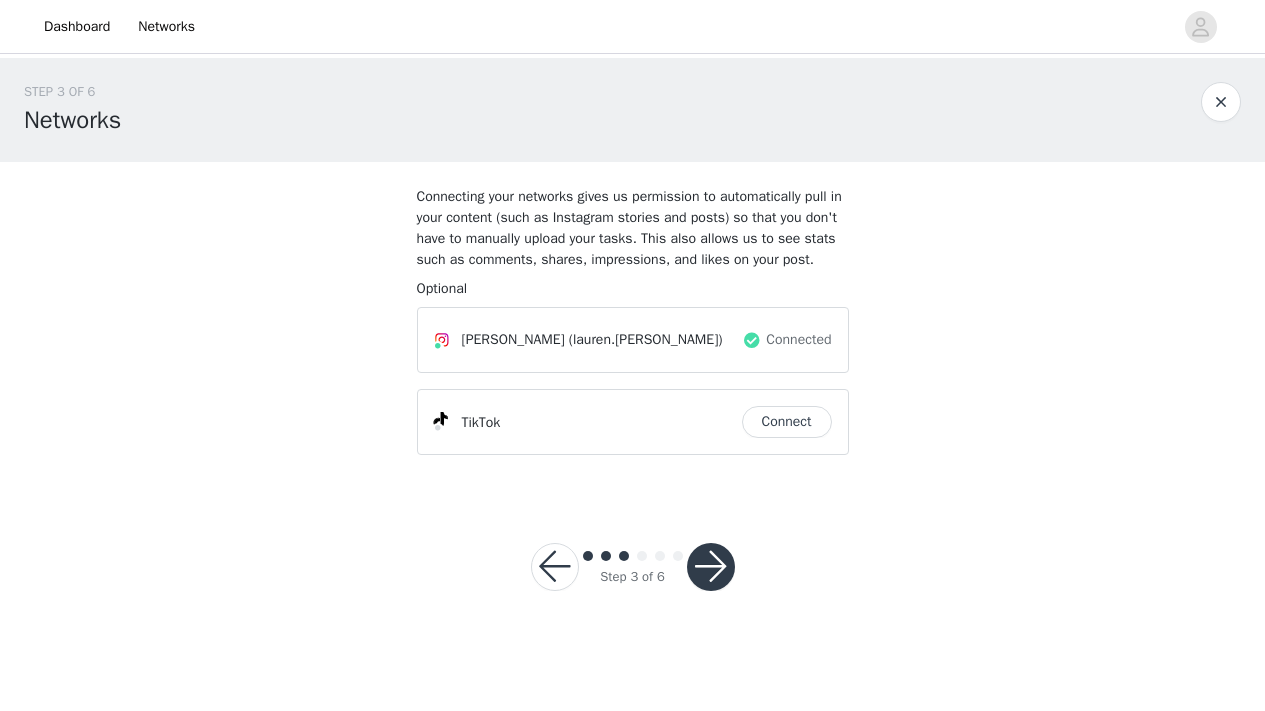 click at bounding box center (711, 567) 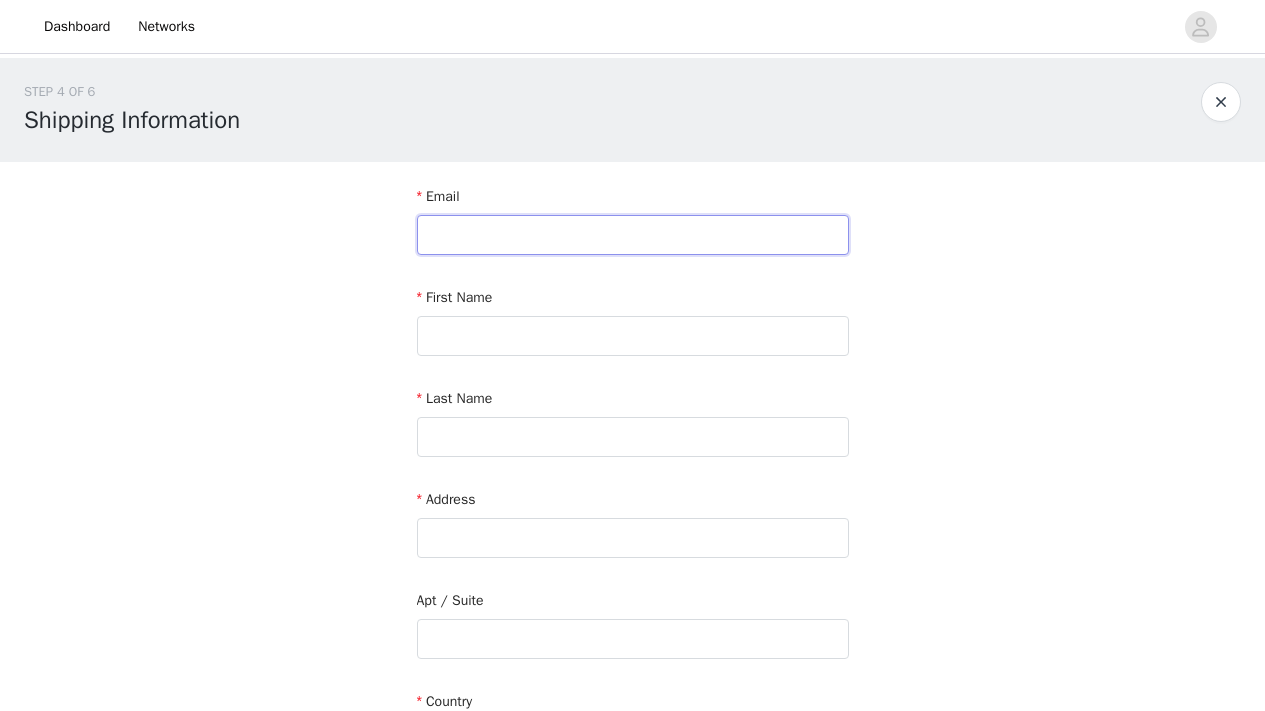 click at bounding box center (633, 235) 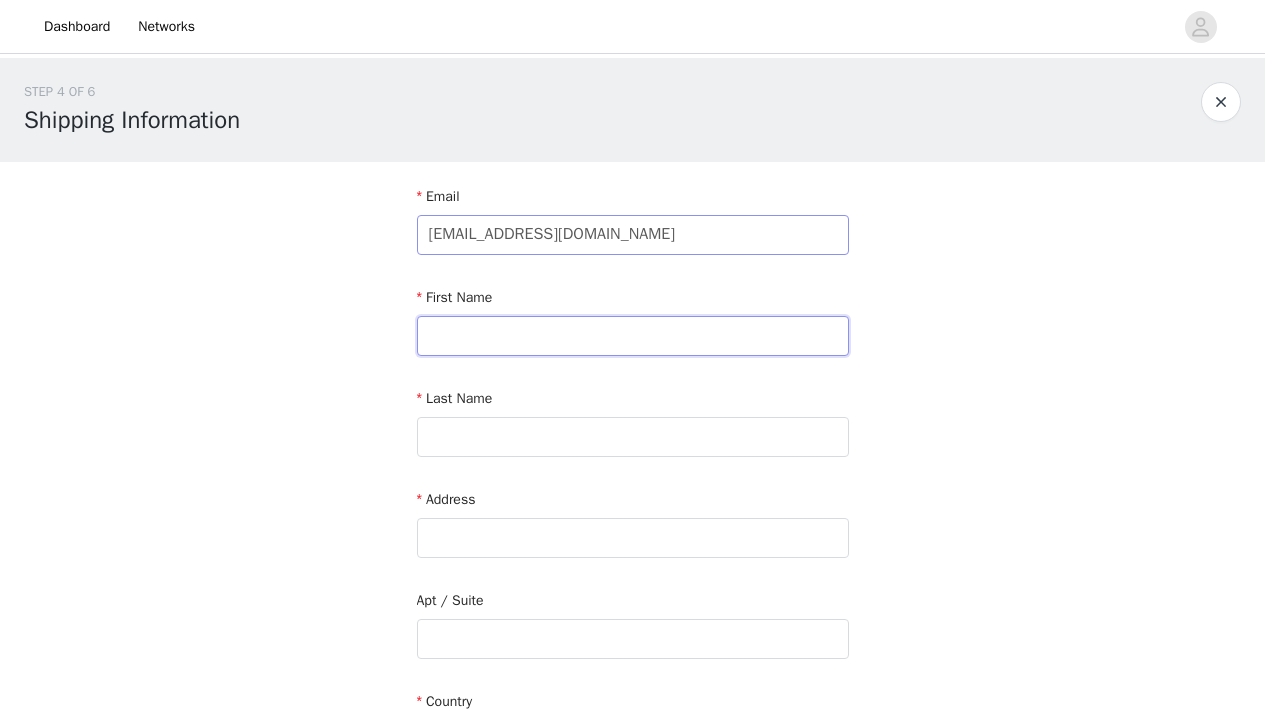 type on "Lauren" 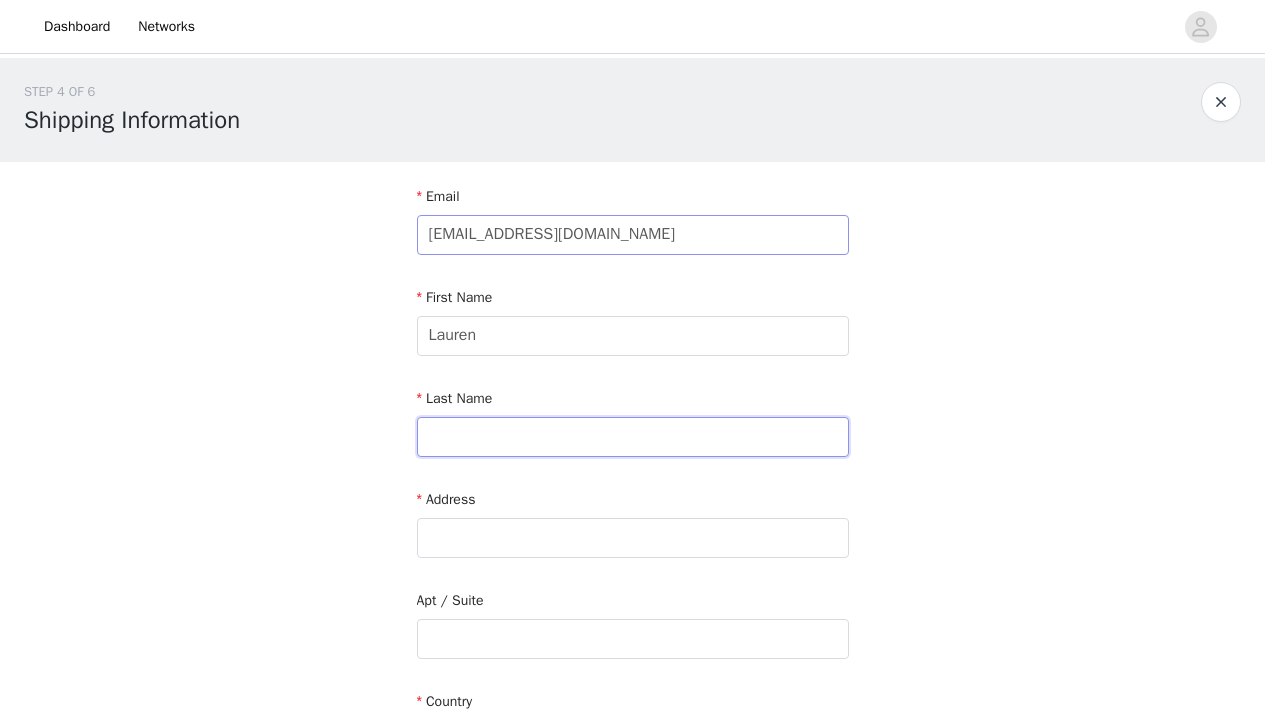 type on "Karwoski" 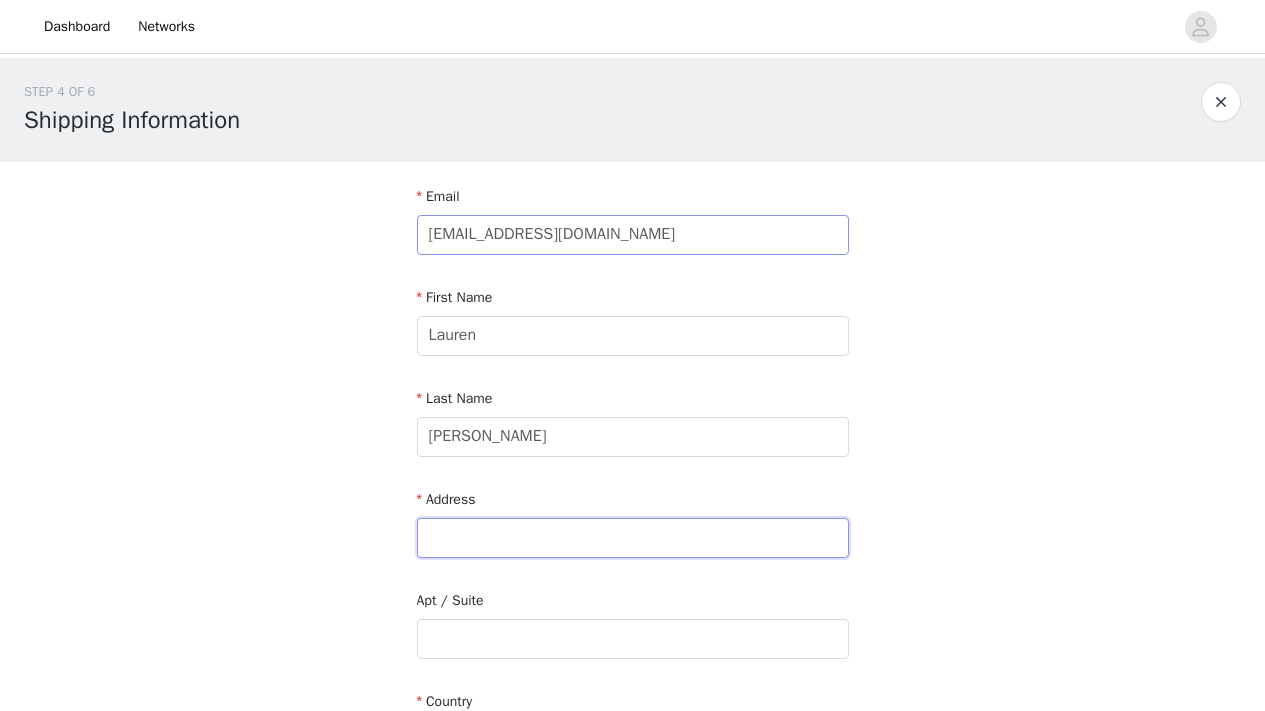 type on "911 Neipsic Road" 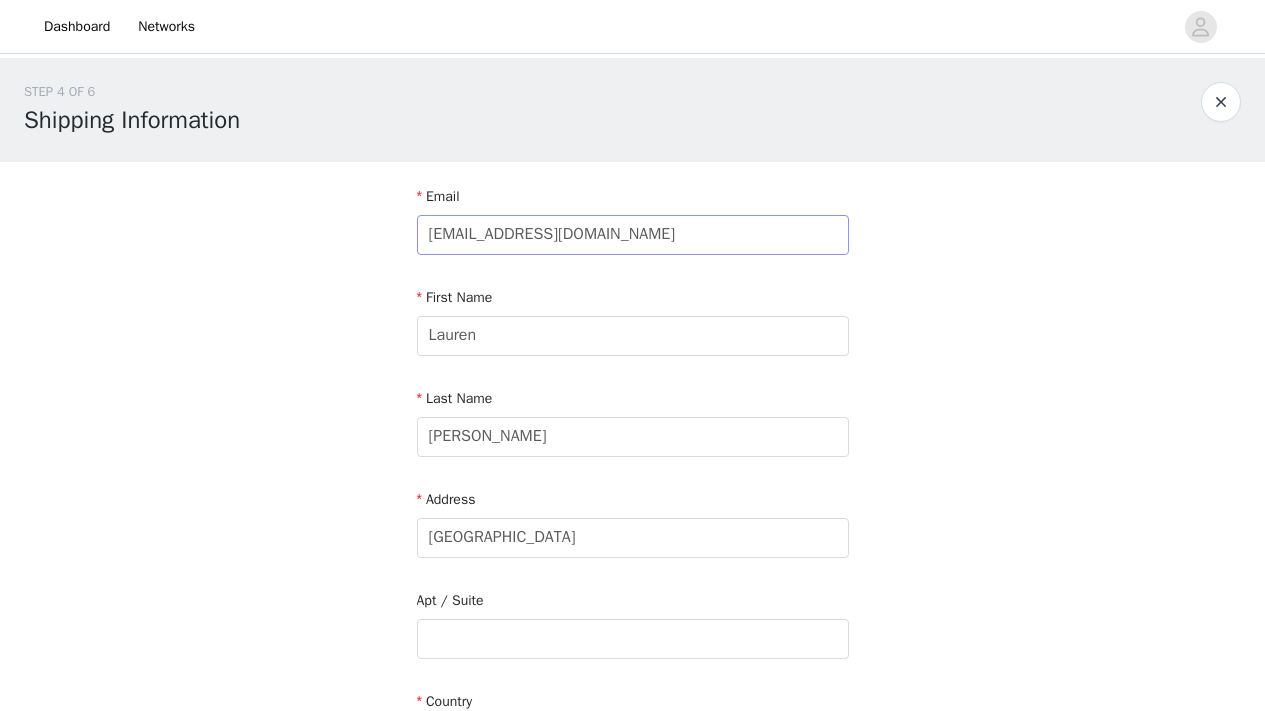 type on "Glastonbury" 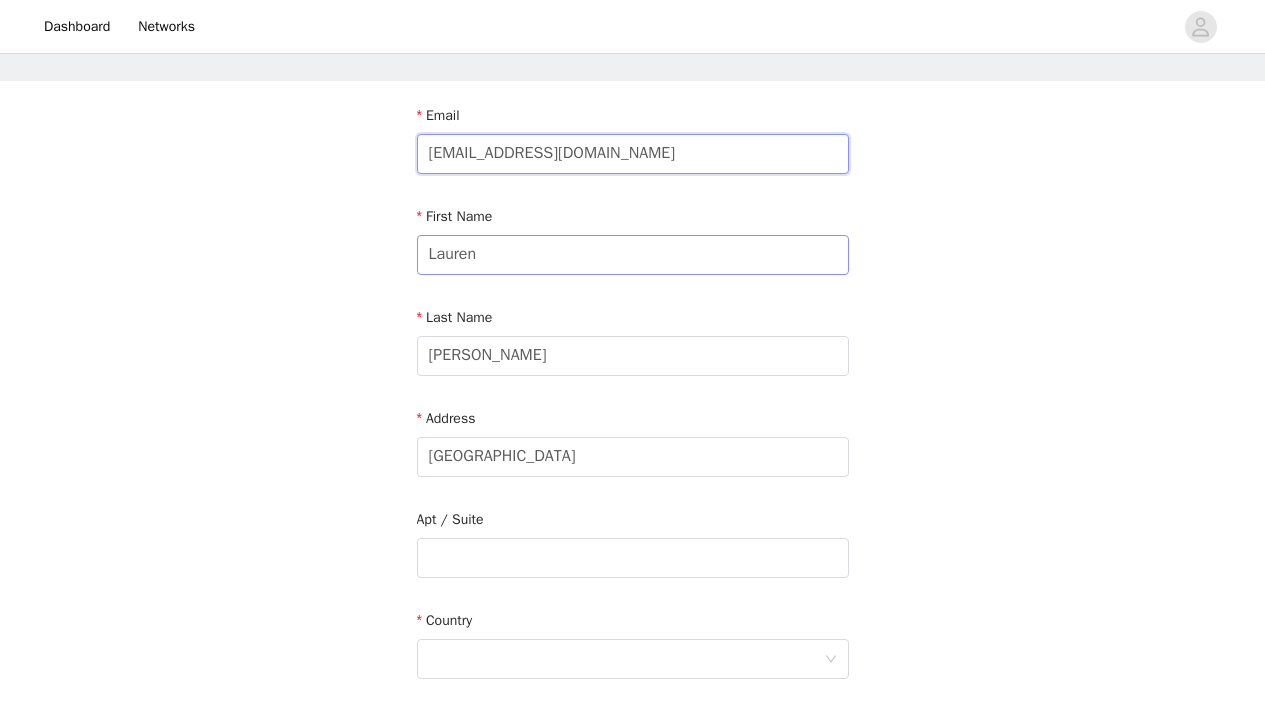 scroll, scrollTop: 100, scrollLeft: 0, axis: vertical 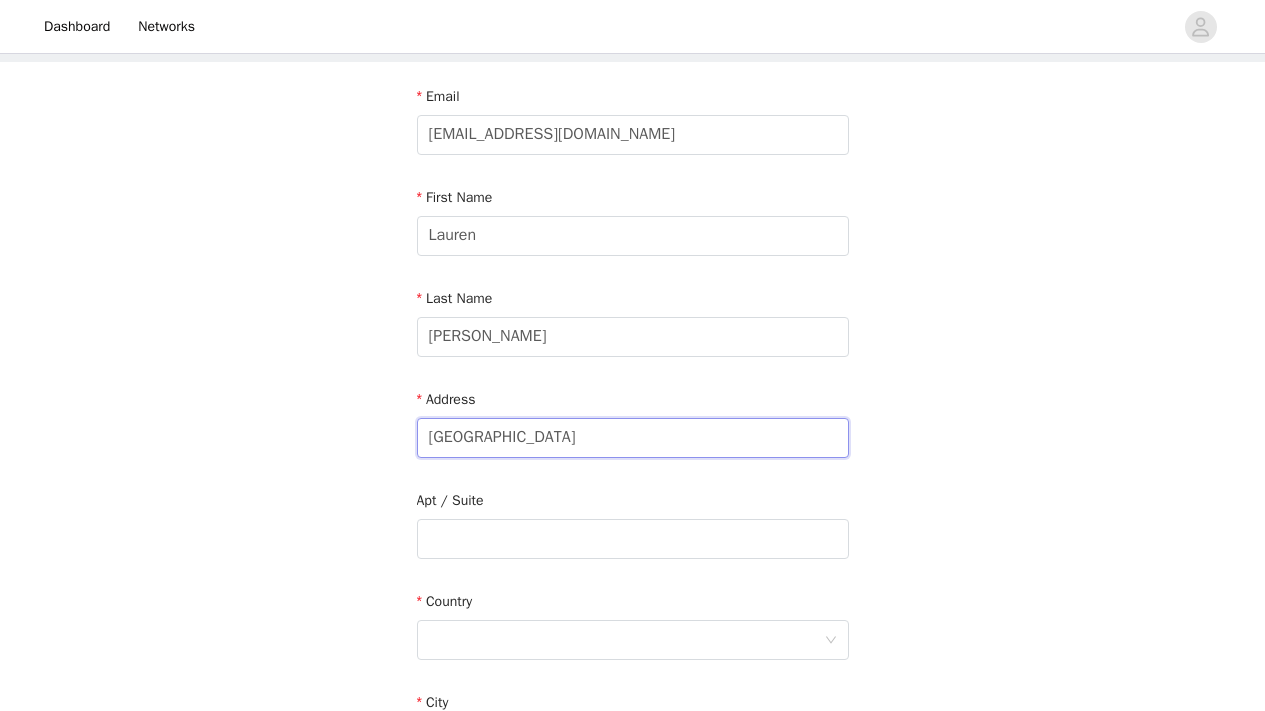 drag, startPoint x: 563, startPoint y: 457, endPoint x: 360, endPoint y: 457, distance: 203 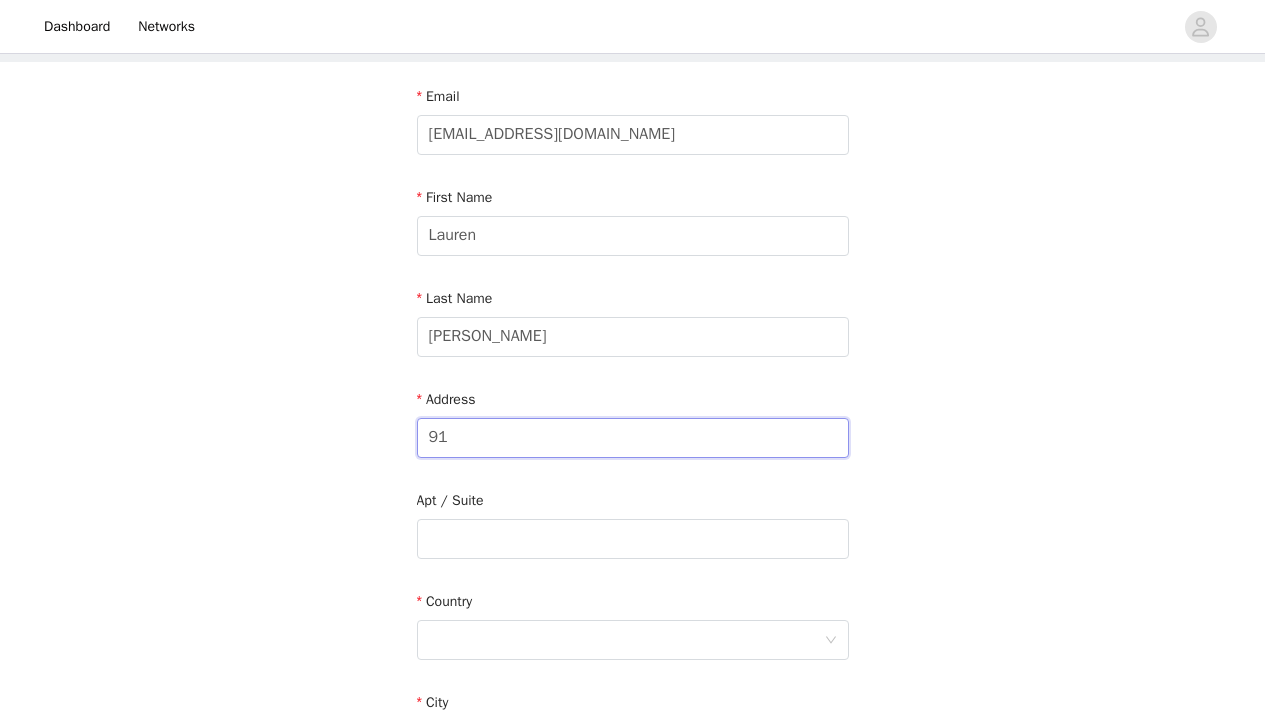 type on "9" 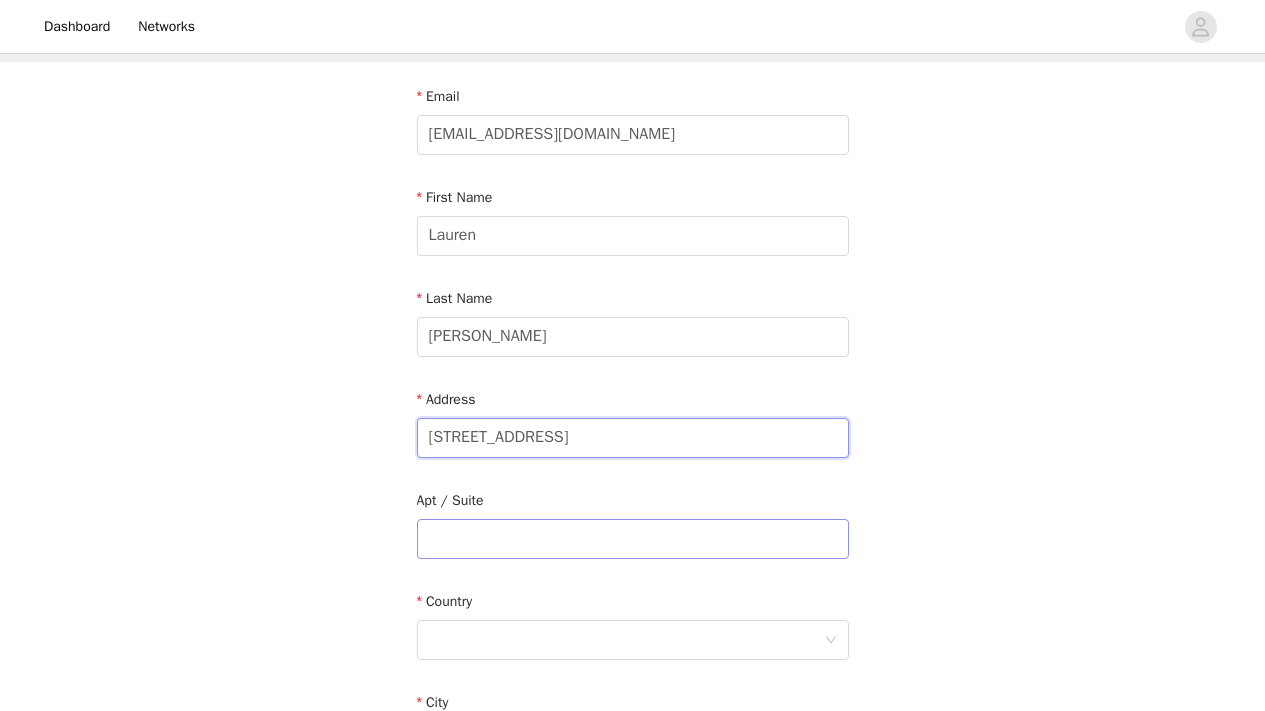 type on "227 S Armenia Avenue" 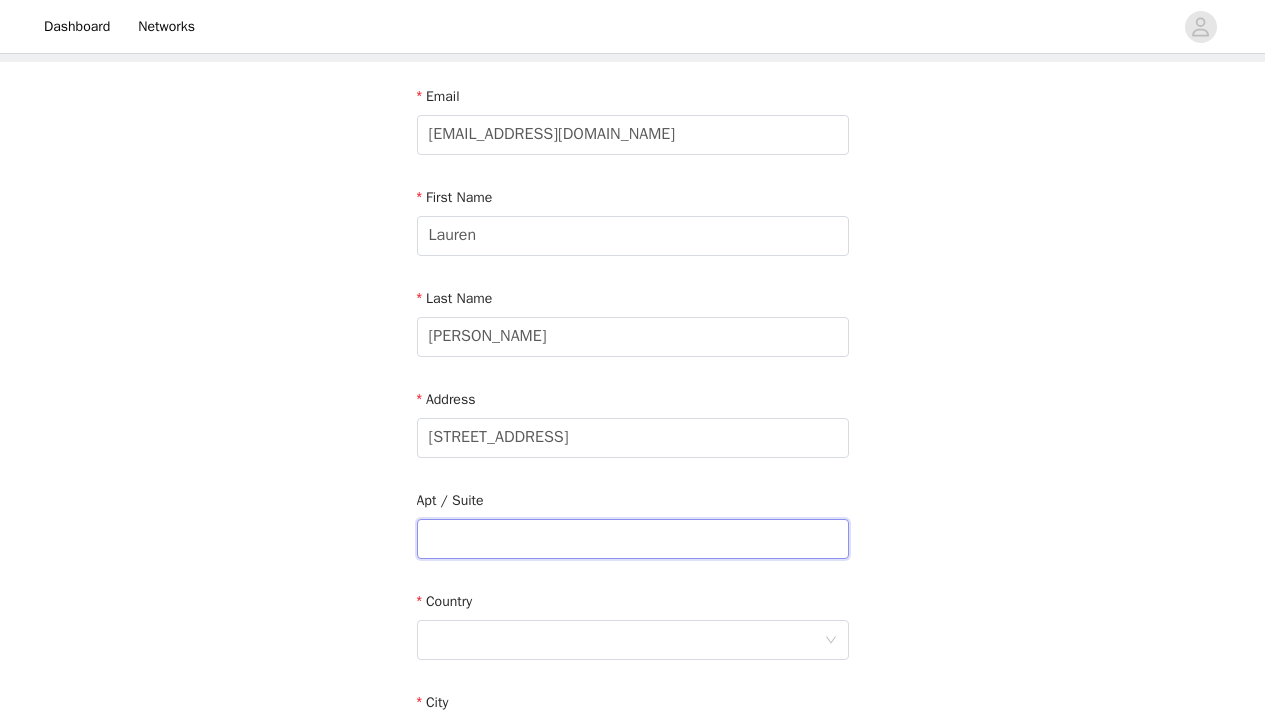click at bounding box center (633, 539) 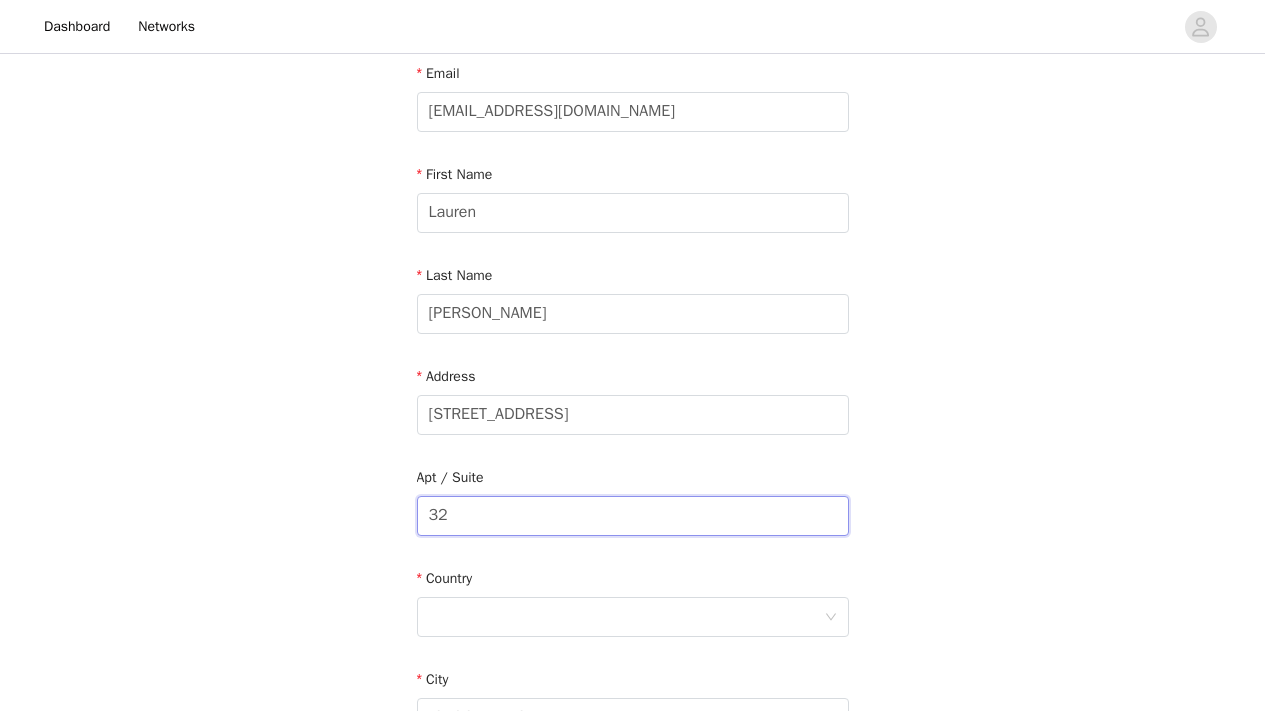 scroll, scrollTop: 125, scrollLeft: 0, axis: vertical 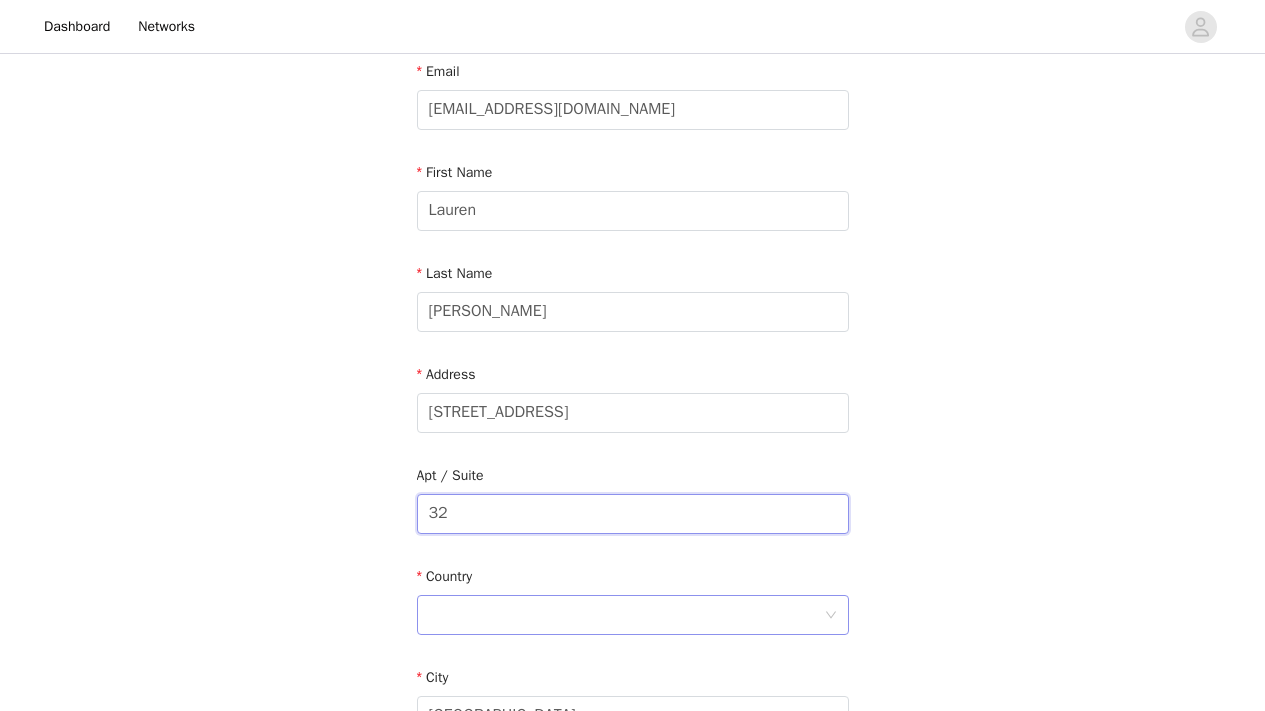 type on "32" 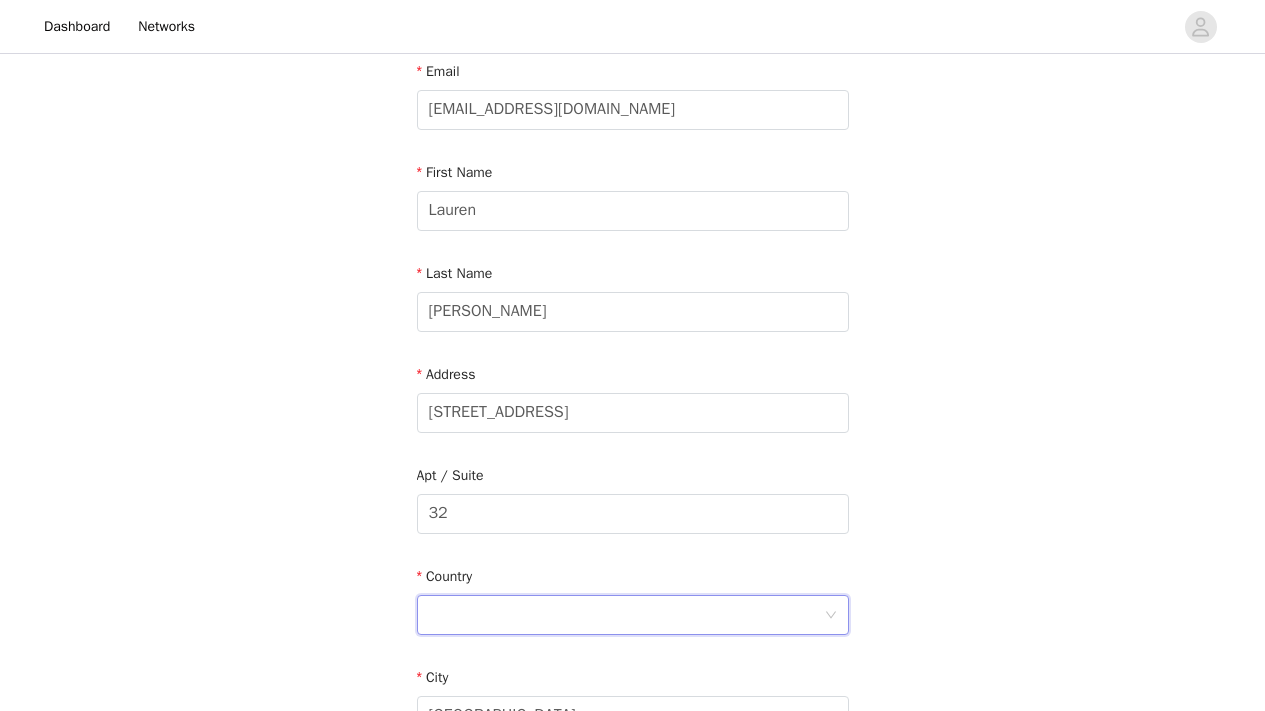 click at bounding box center (626, 615) 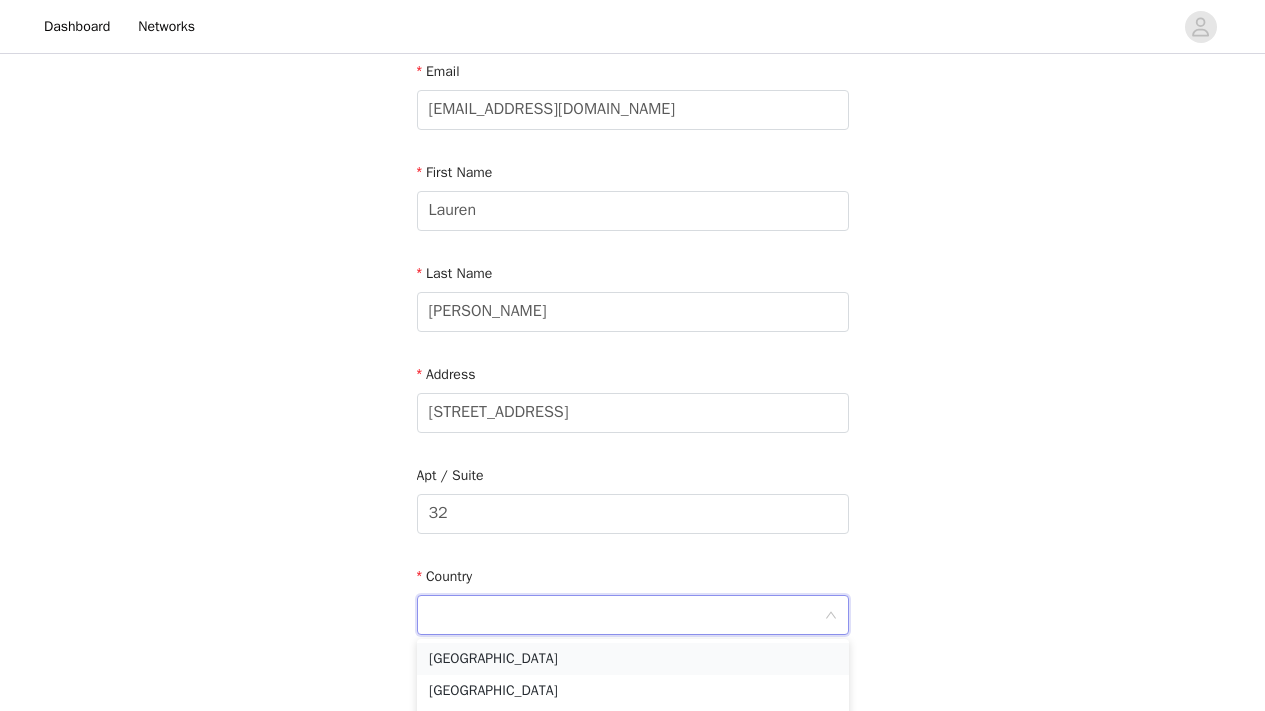 click on "United States" at bounding box center [633, 659] 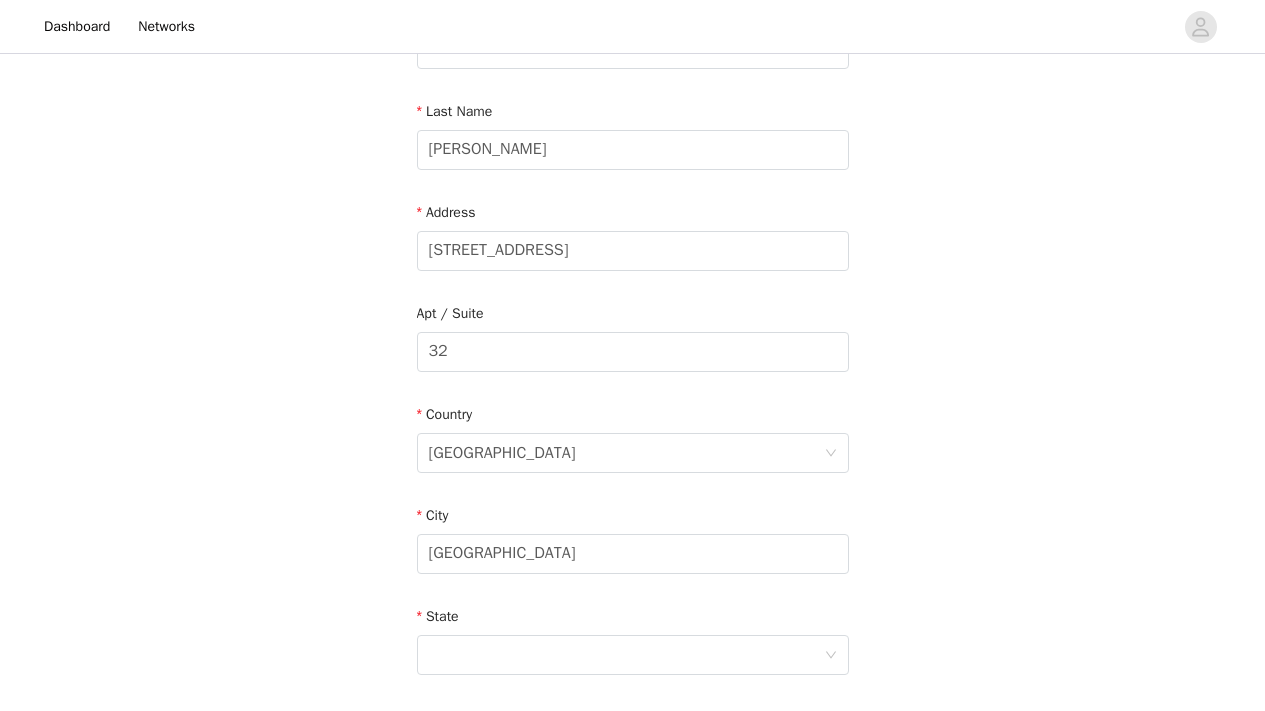 scroll, scrollTop: 285, scrollLeft: 0, axis: vertical 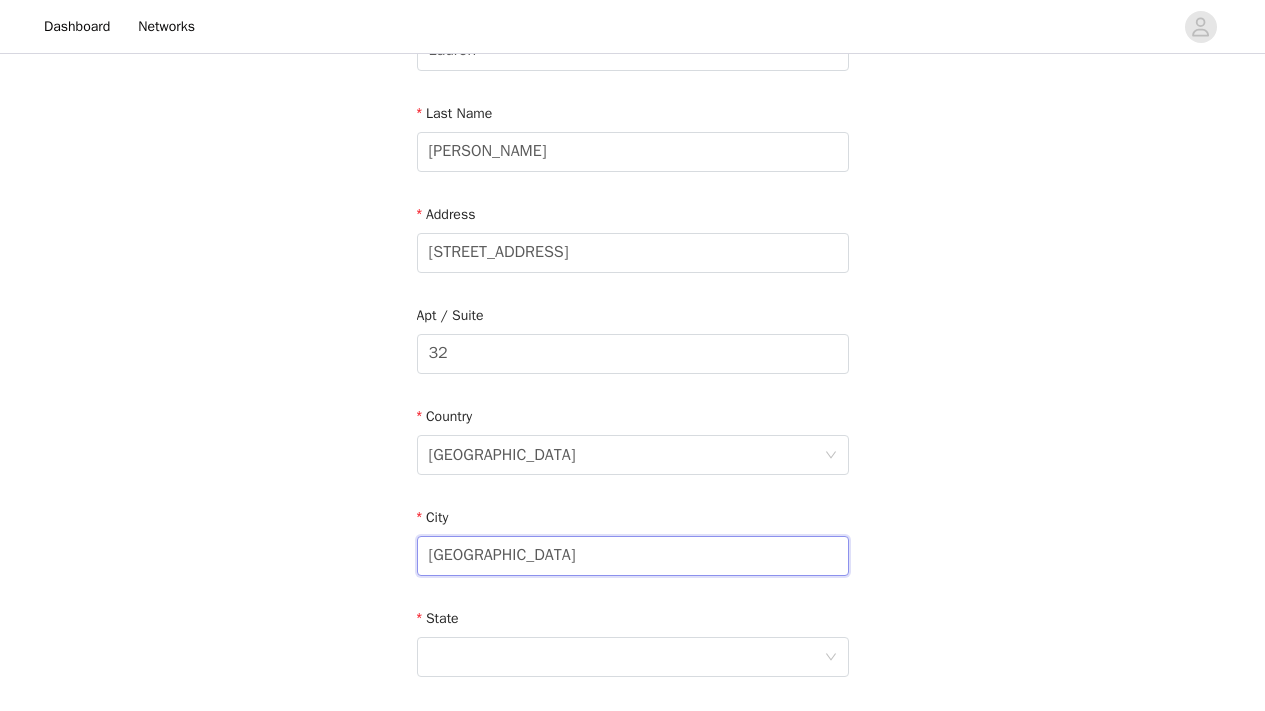 drag, startPoint x: 559, startPoint y: 562, endPoint x: 341, endPoint y: 562, distance: 218 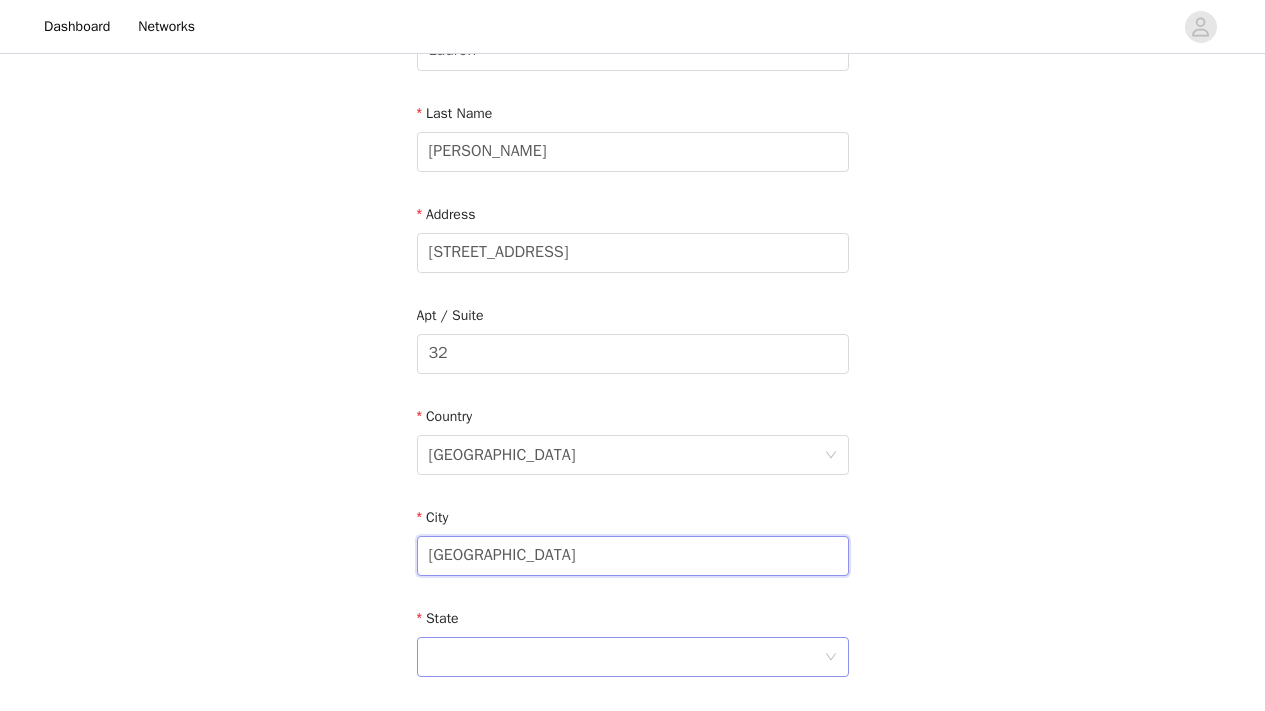 type on "Tampa" 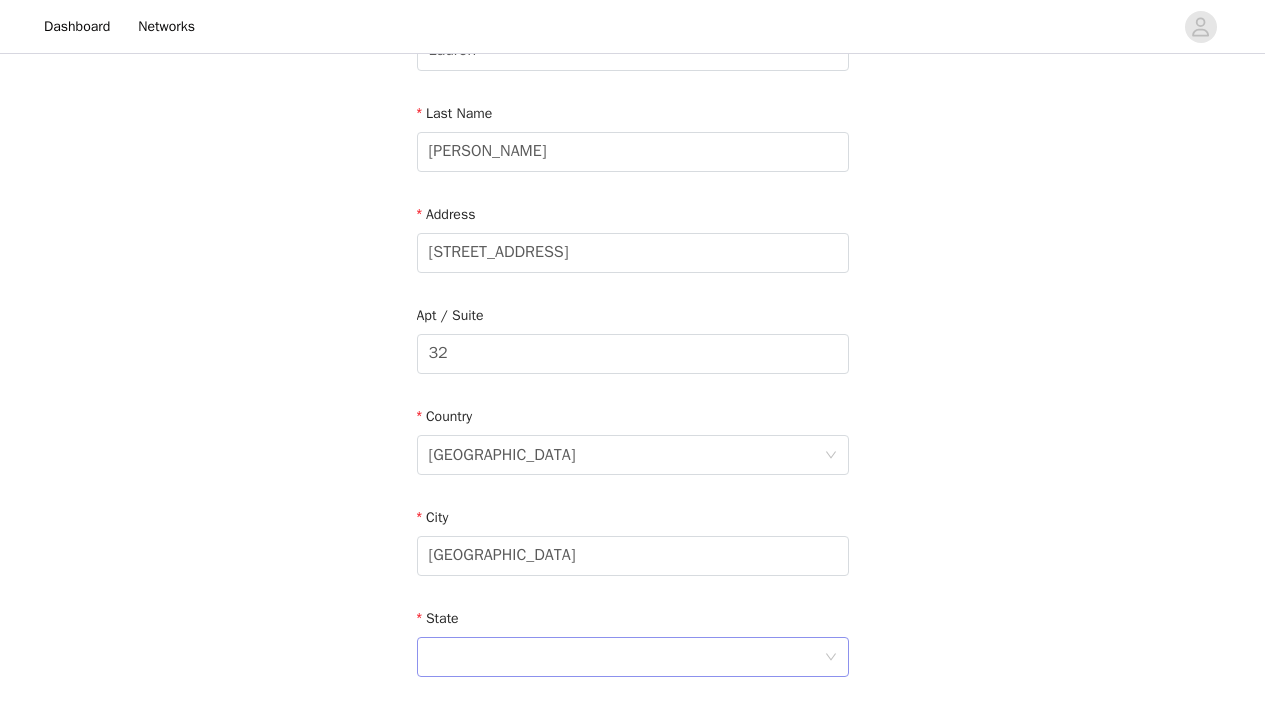 click at bounding box center (626, 657) 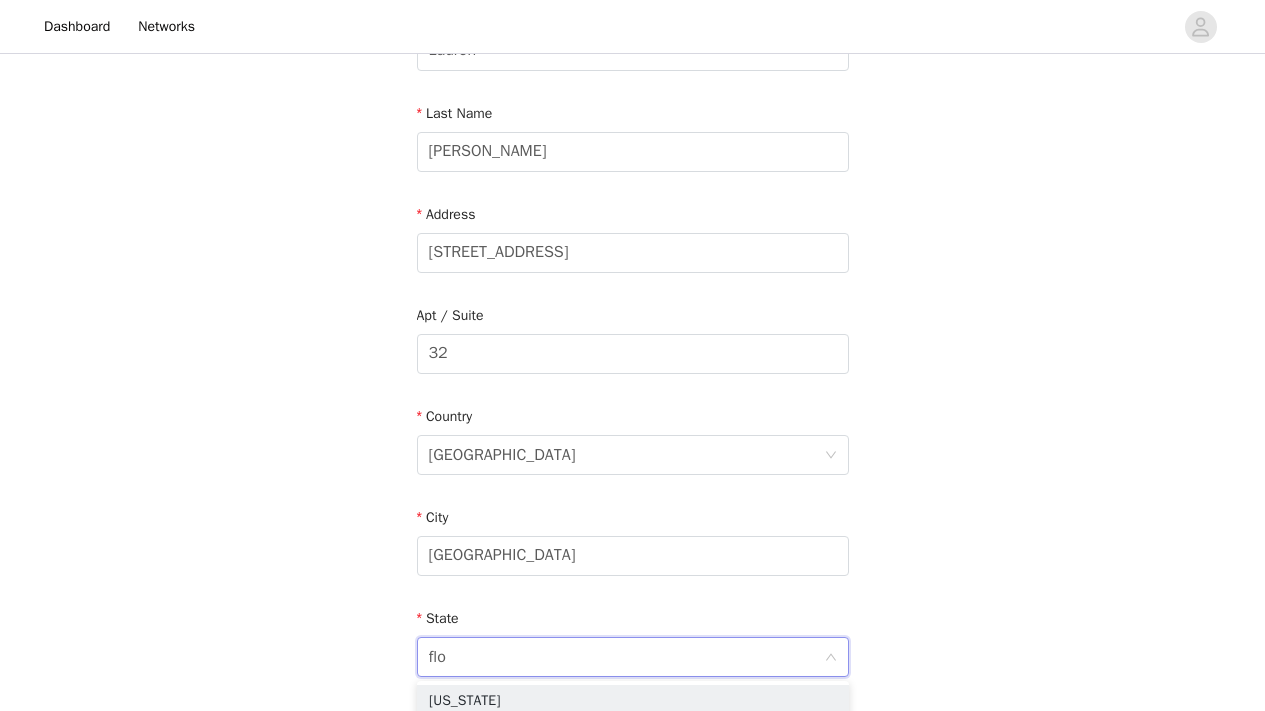 type on "flor" 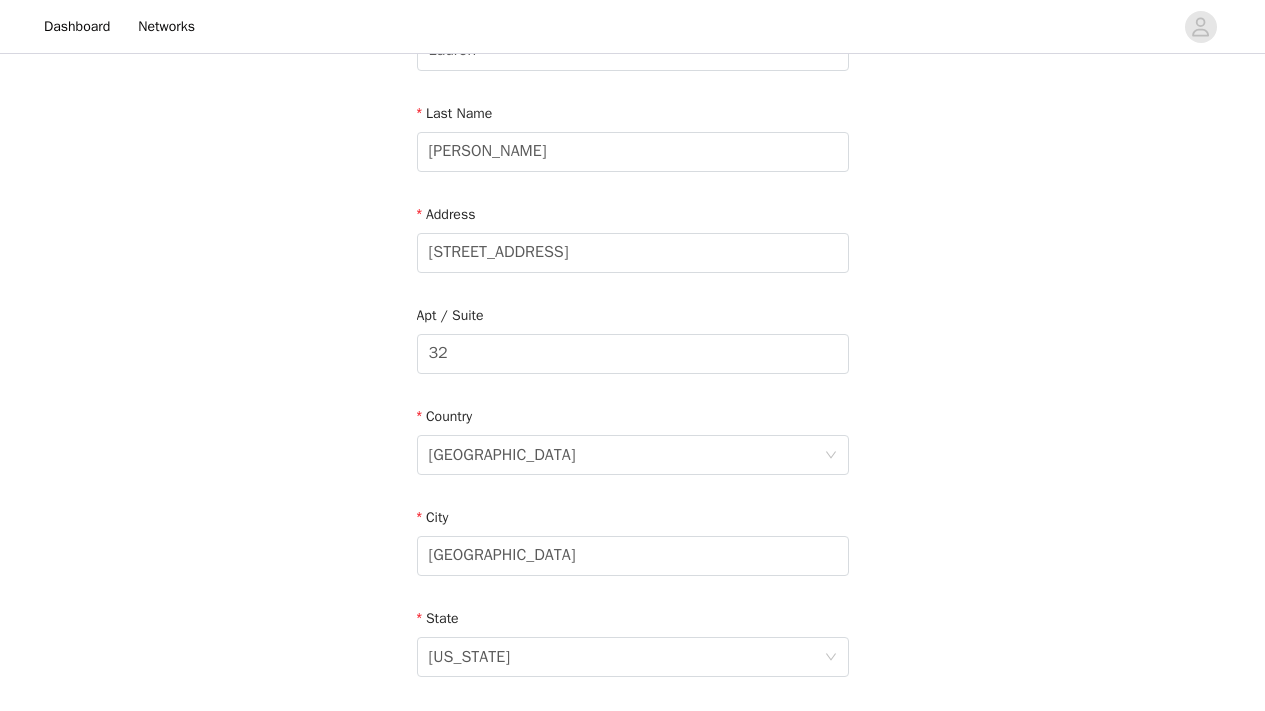 click on "STEP 4 OF 6
Shipping Information
Email collabs@thesuitelifeoflauren.com   First Name Lauren   Last Name Karwoski   Address 227 S Armenia Avenue   Apt / Suite 32   Country
United States
City Tampa   State
Florida
Zipcode 06033   Phone Number" at bounding box center (632, 354) 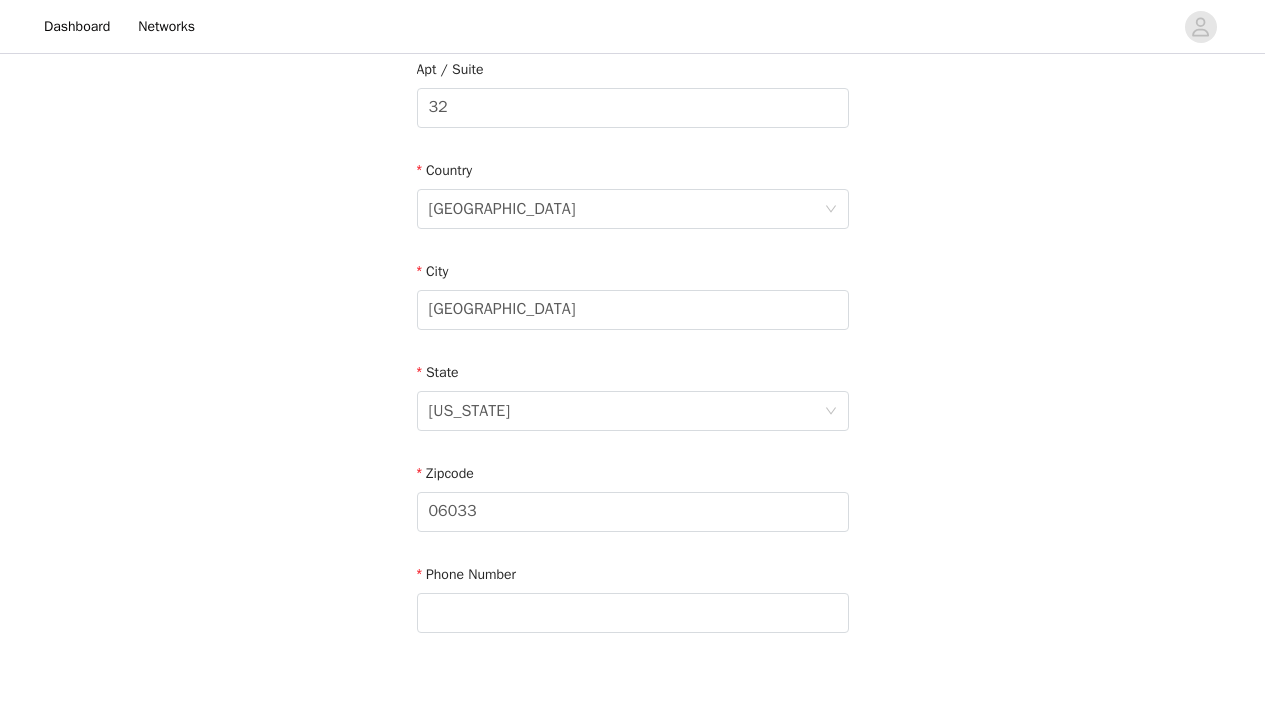 scroll, scrollTop: 533, scrollLeft: 0, axis: vertical 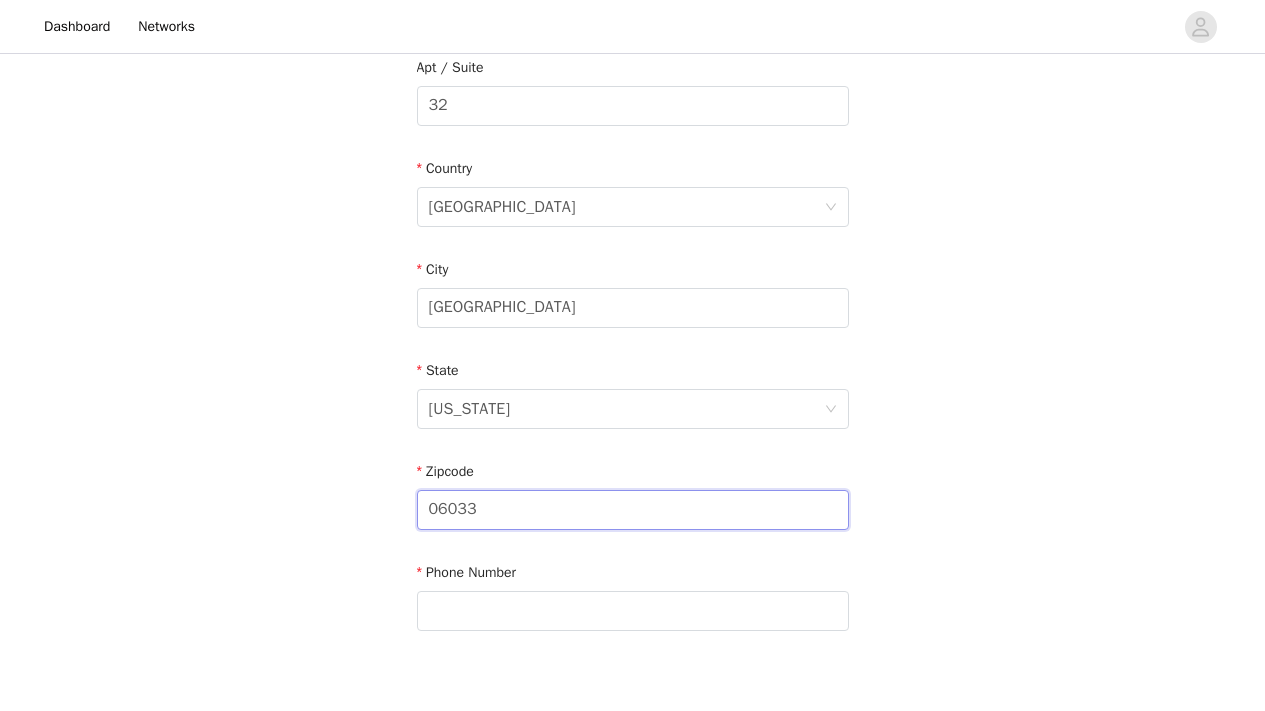 drag, startPoint x: 525, startPoint y: 505, endPoint x: 372, endPoint y: 504, distance: 153.00327 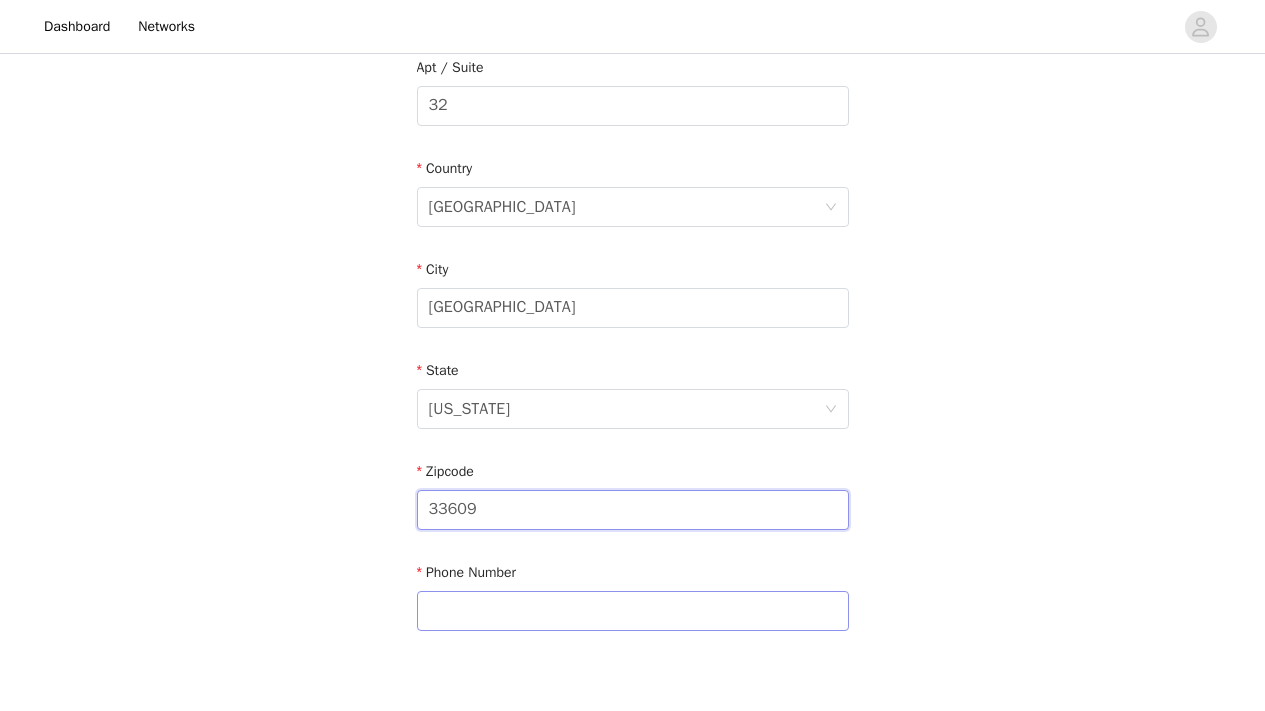 type on "33609" 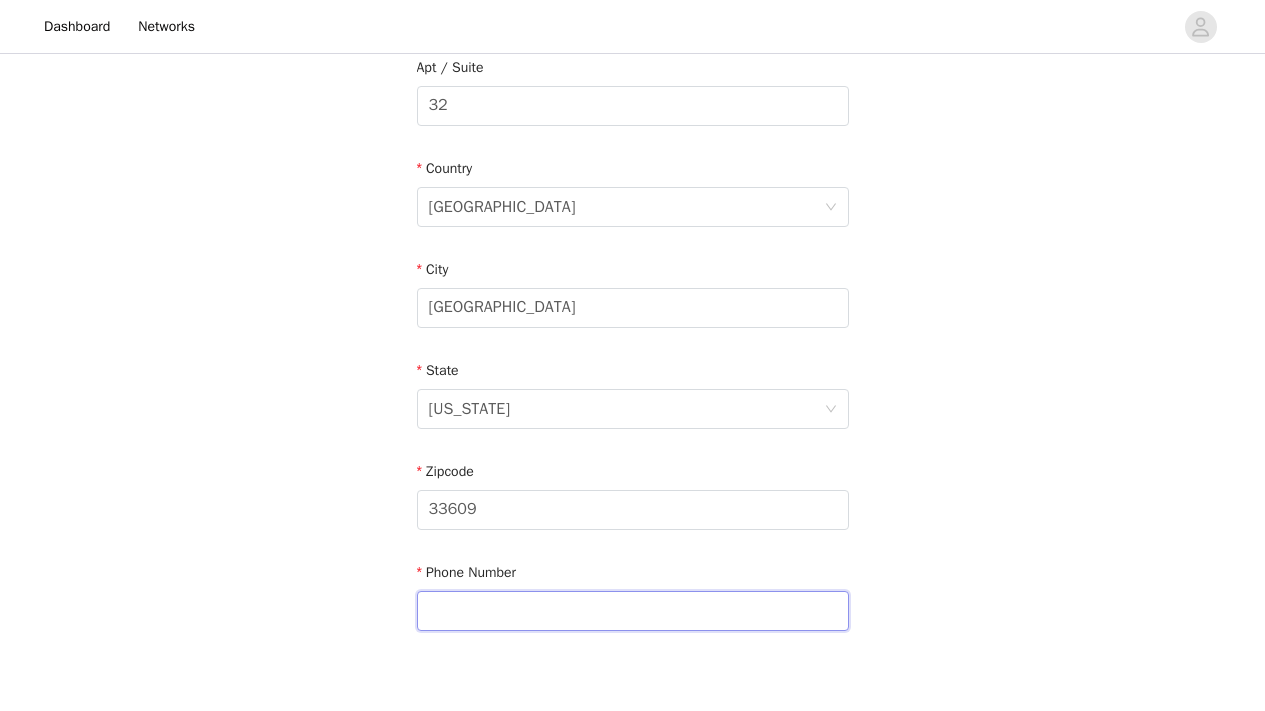 click at bounding box center [633, 611] 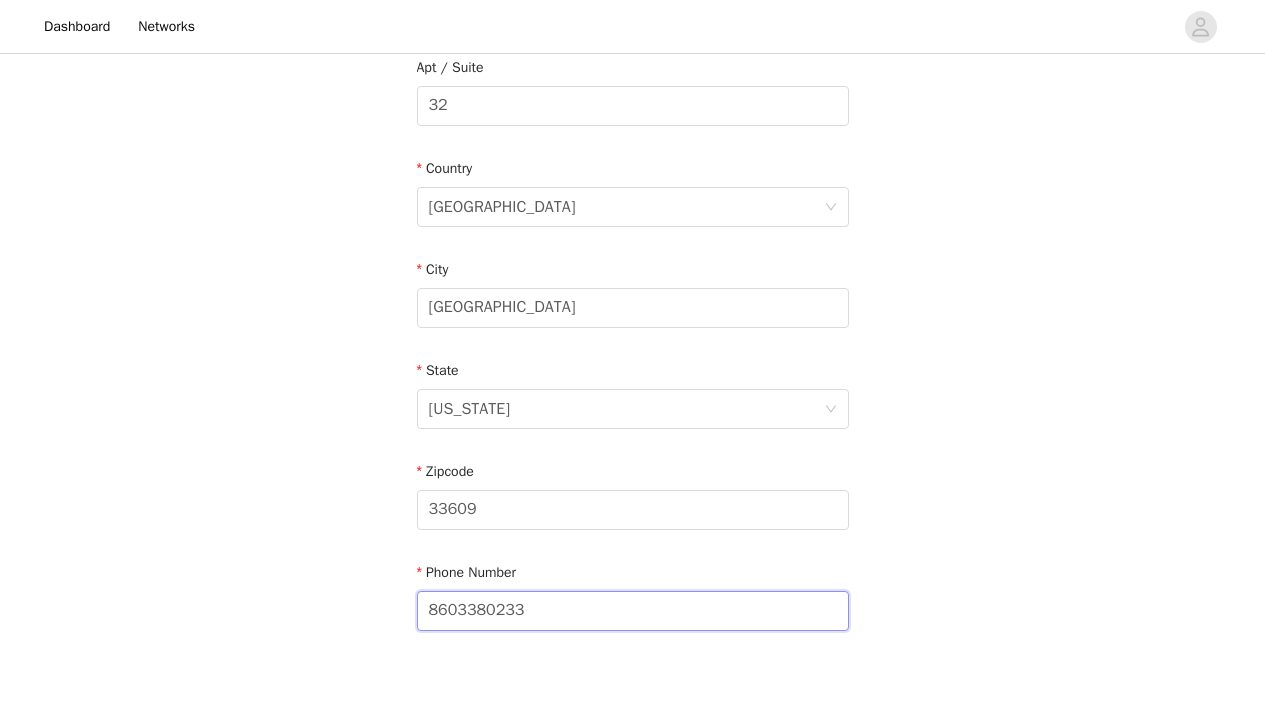 type on "8603380233" 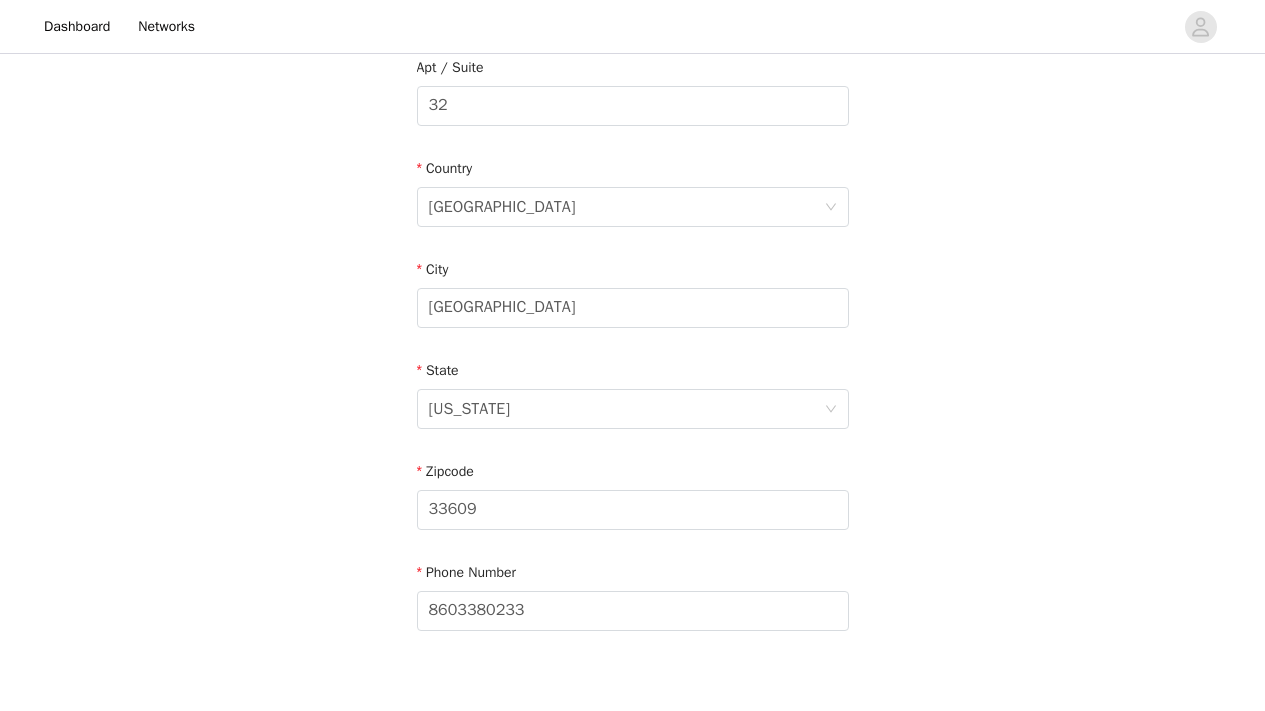 click on "STEP 4 OF 6
Shipping Information
Email collabs@thesuitelifeoflauren.com   First Name Lauren   Last Name Karwoski   Address 227 S Armenia Avenue   Apt / Suite 32   Country
United States
City Tampa   State
Florida
Zipcode 33609   Phone Number 8603380233" at bounding box center [632, 106] 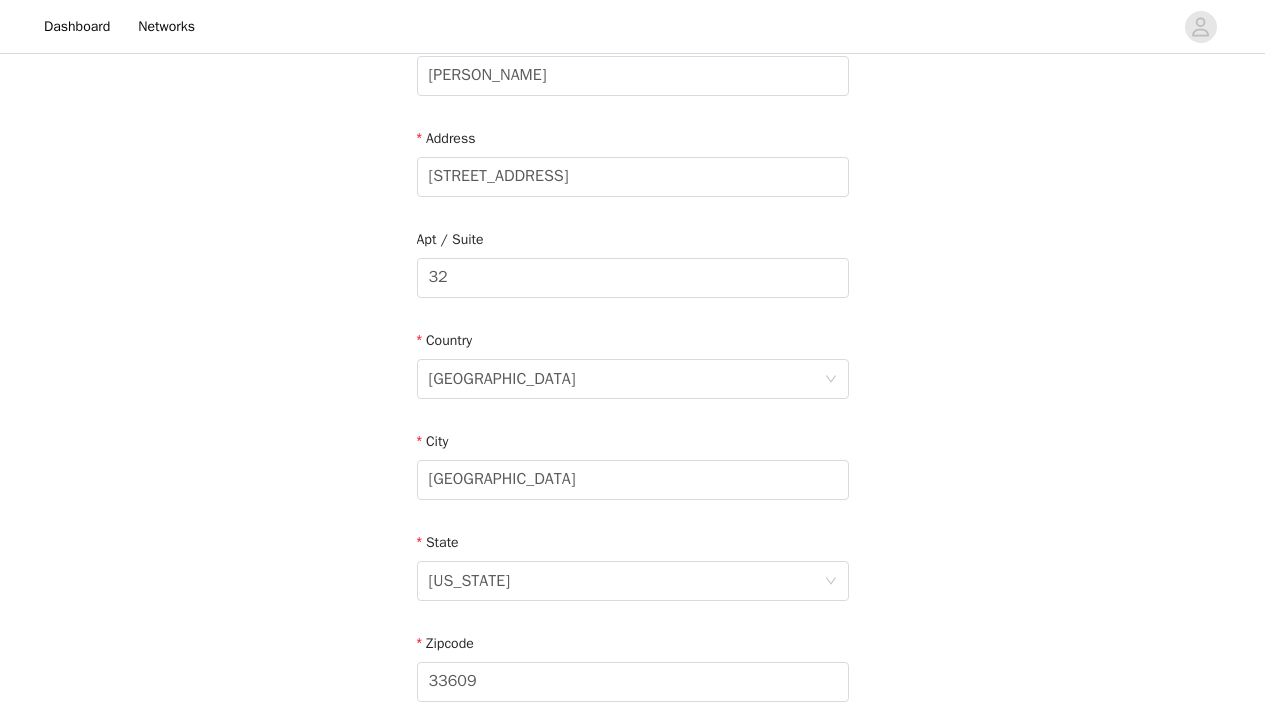 scroll, scrollTop: 56, scrollLeft: 0, axis: vertical 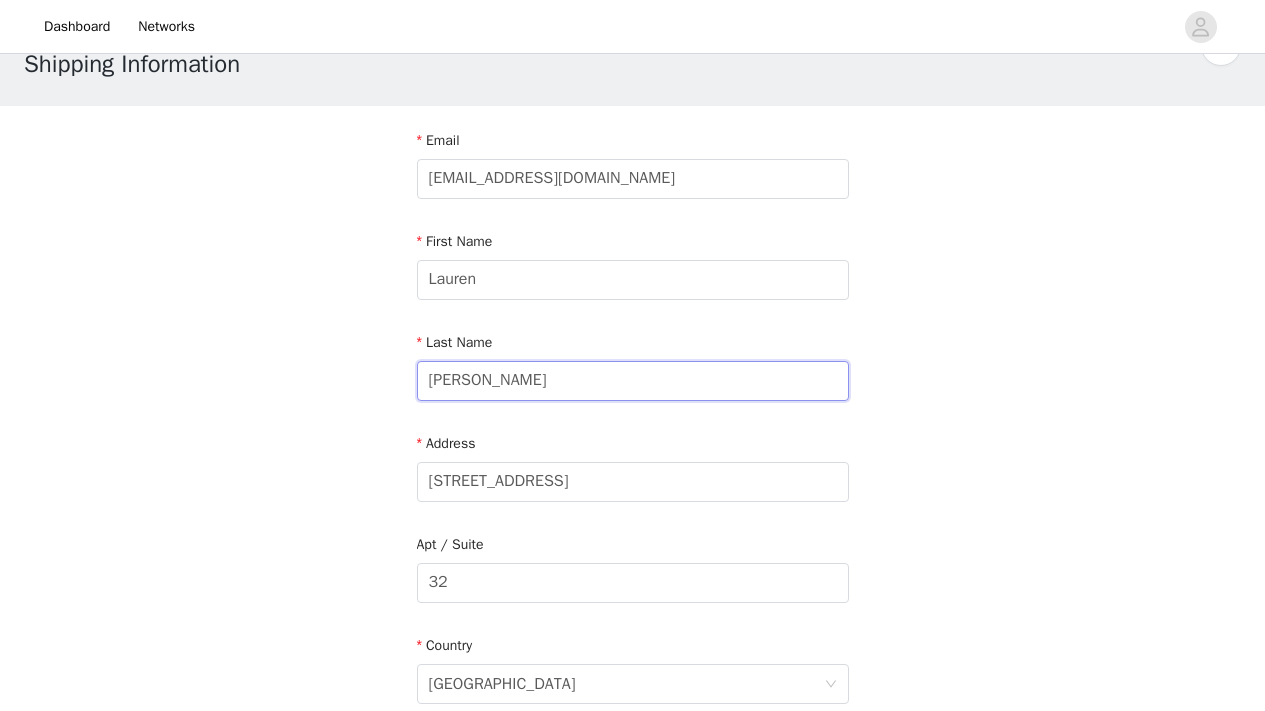 click on "Karwoski" at bounding box center (633, 381) 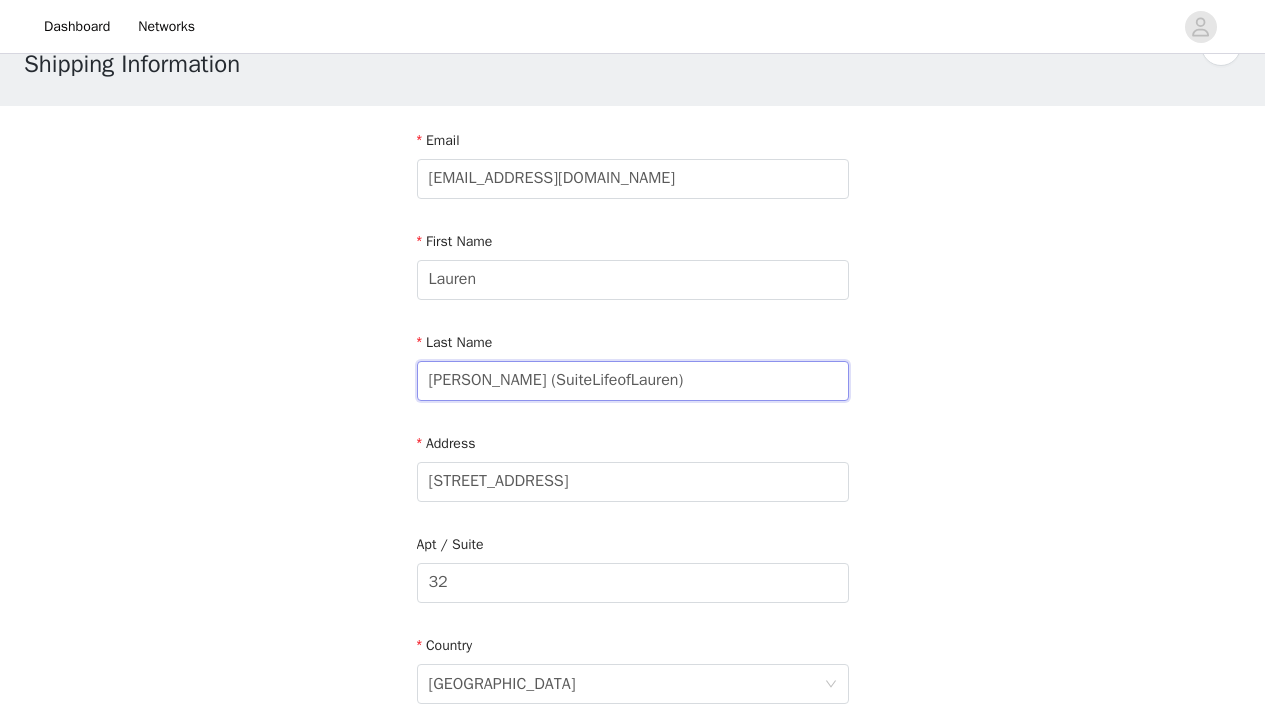 type on "Karwoski (SuiteLifeofLauren)" 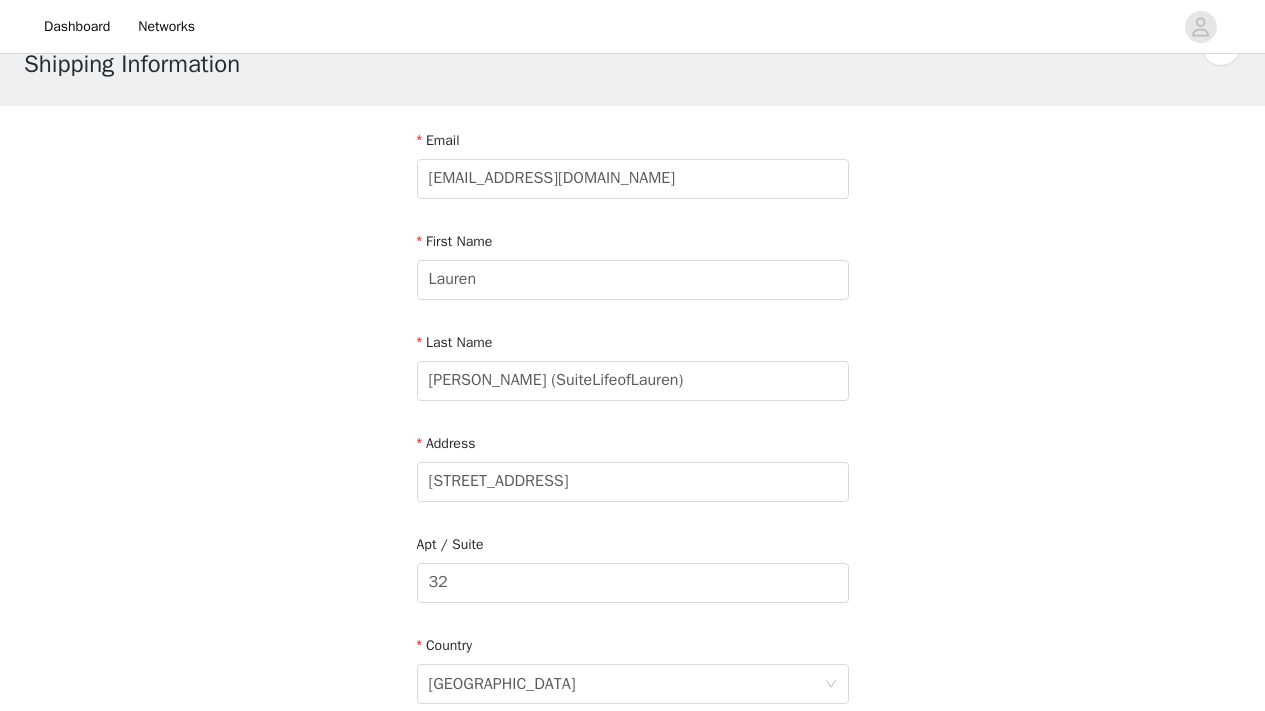 click on "STEP 4 OF 6
Shipping Information
Email collabs@thesuitelifeoflauren.com   First Name Lauren   Last Name Karwoski (SuiteLifeofLauren)   Address 227 S Armenia Avenue   Apt / Suite 32   Country
United States
City Tampa   State
Florida
Zipcode 33609   Phone Number 8603380233" at bounding box center [632, 583] 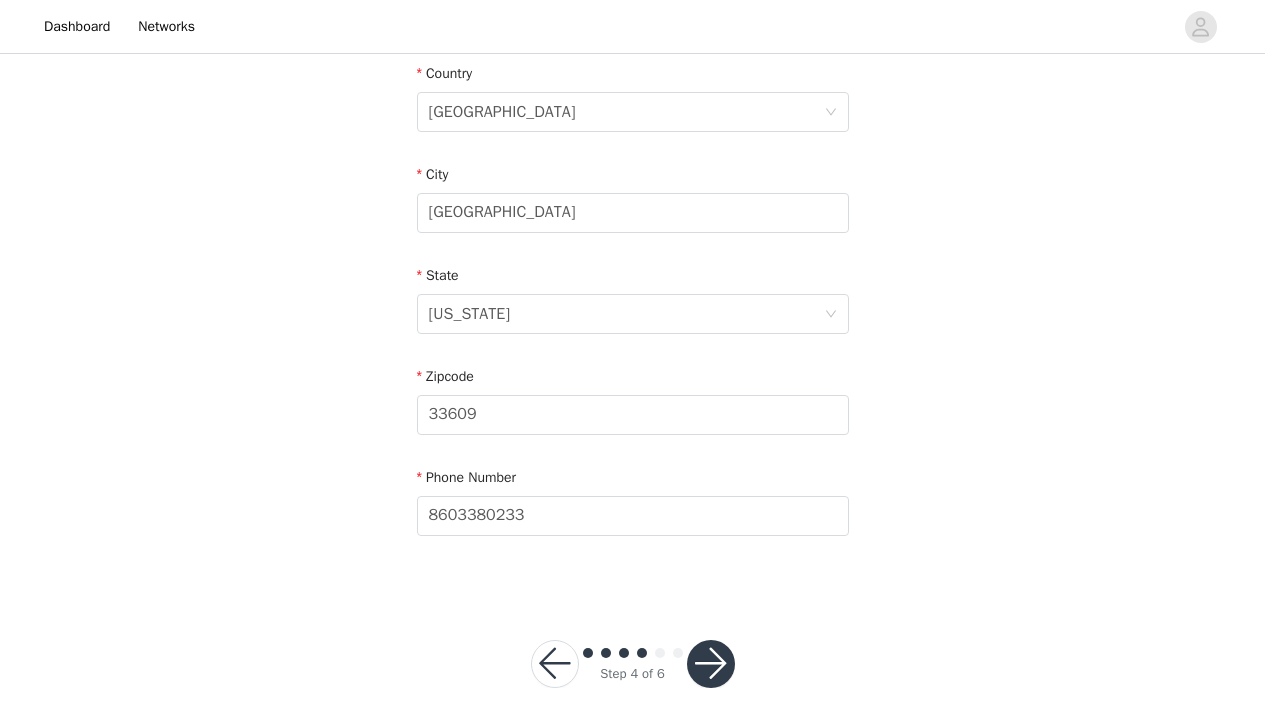 scroll, scrollTop: 653, scrollLeft: 0, axis: vertical 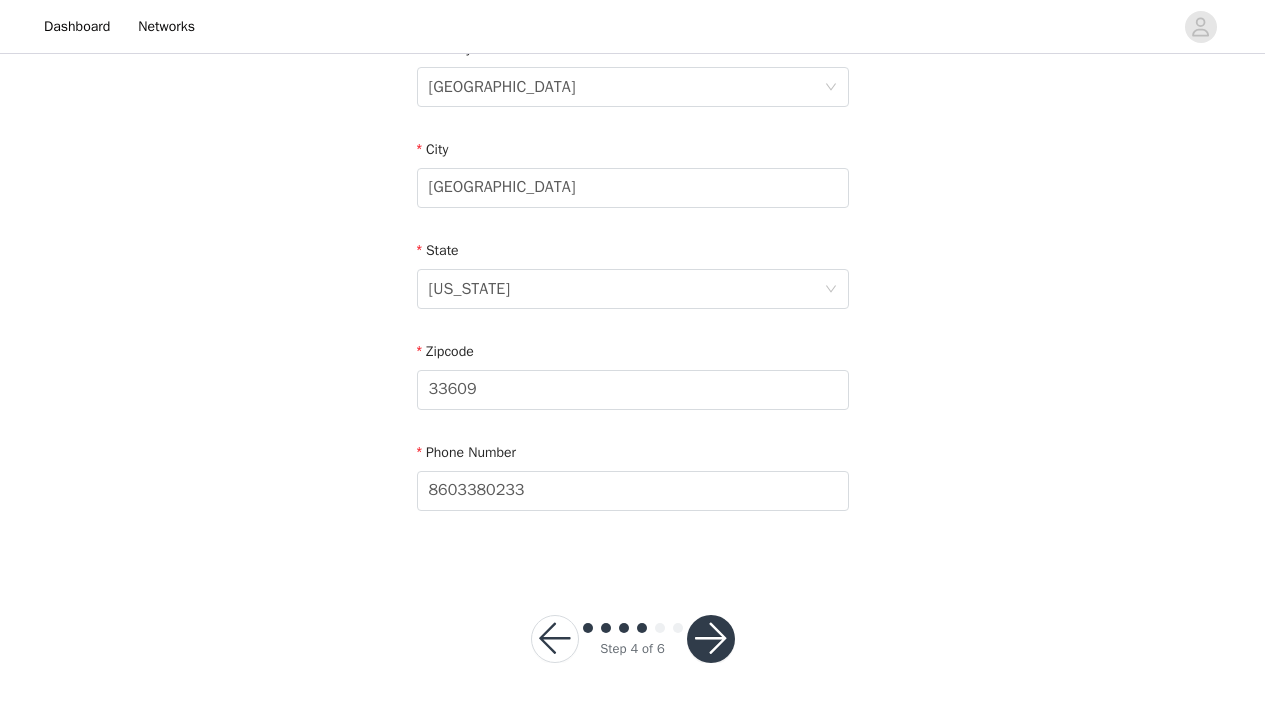 click on "Step 4 of 6" at bounding box center [633, 639] 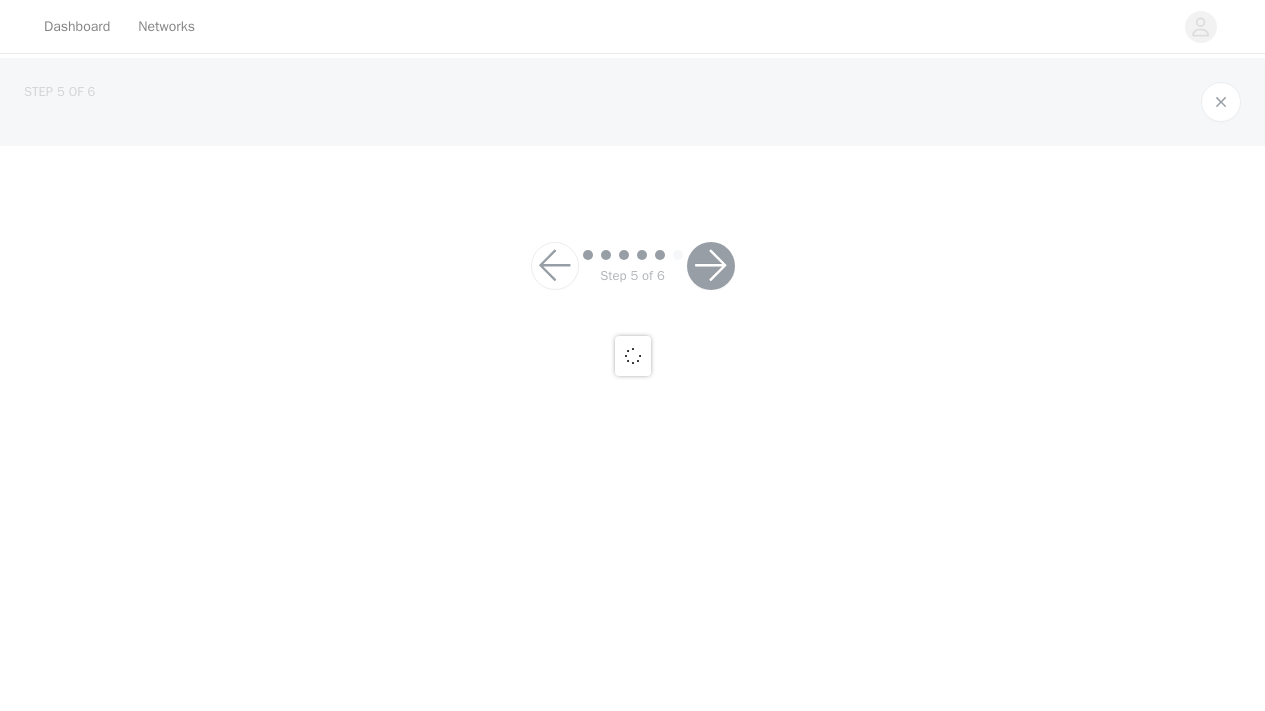 scroll, scrollTop: 0, scrollLeft: 0, axis: both 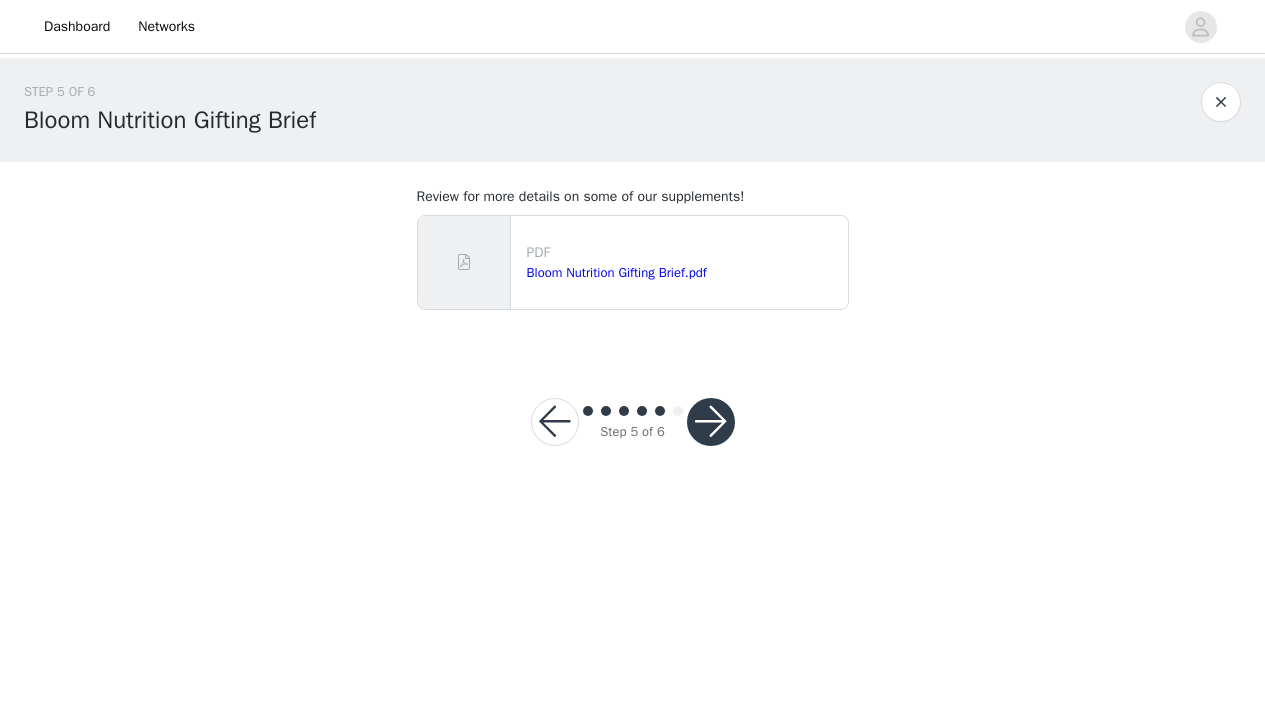 click at bounding box center (711, 422) 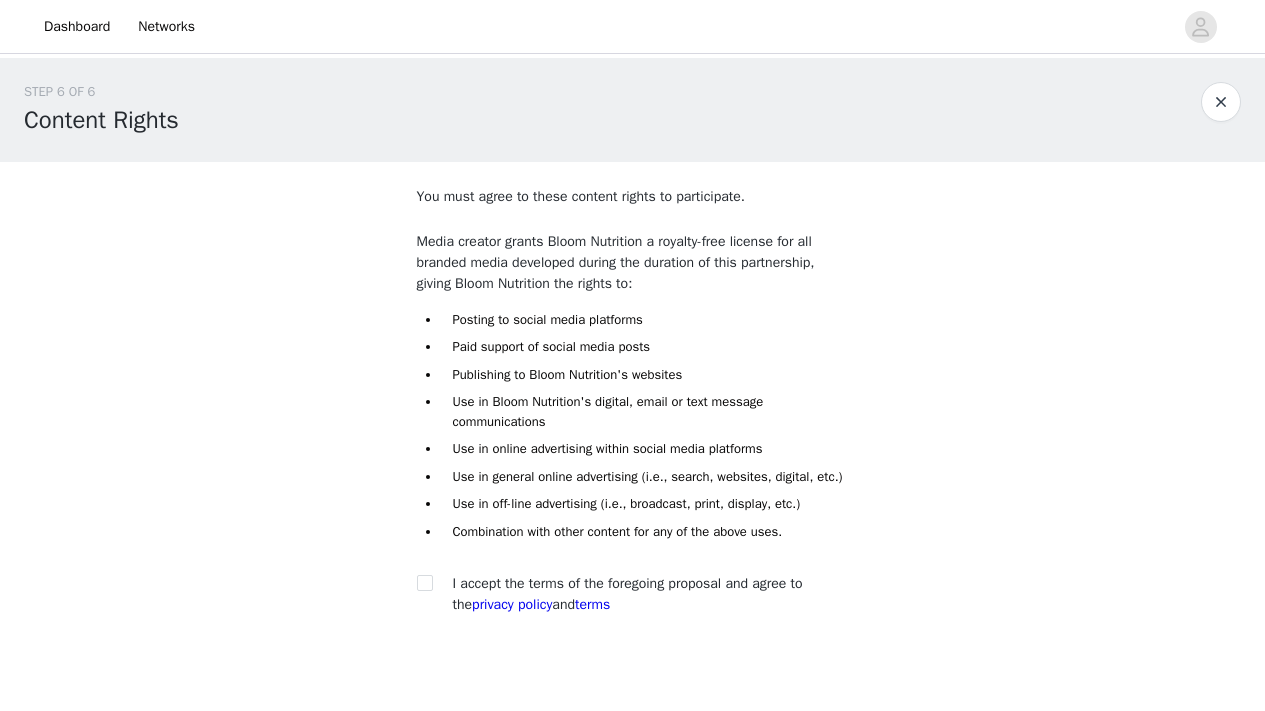 scroll, scrollTop: 124, scrollLeft: 0, axis: vertical 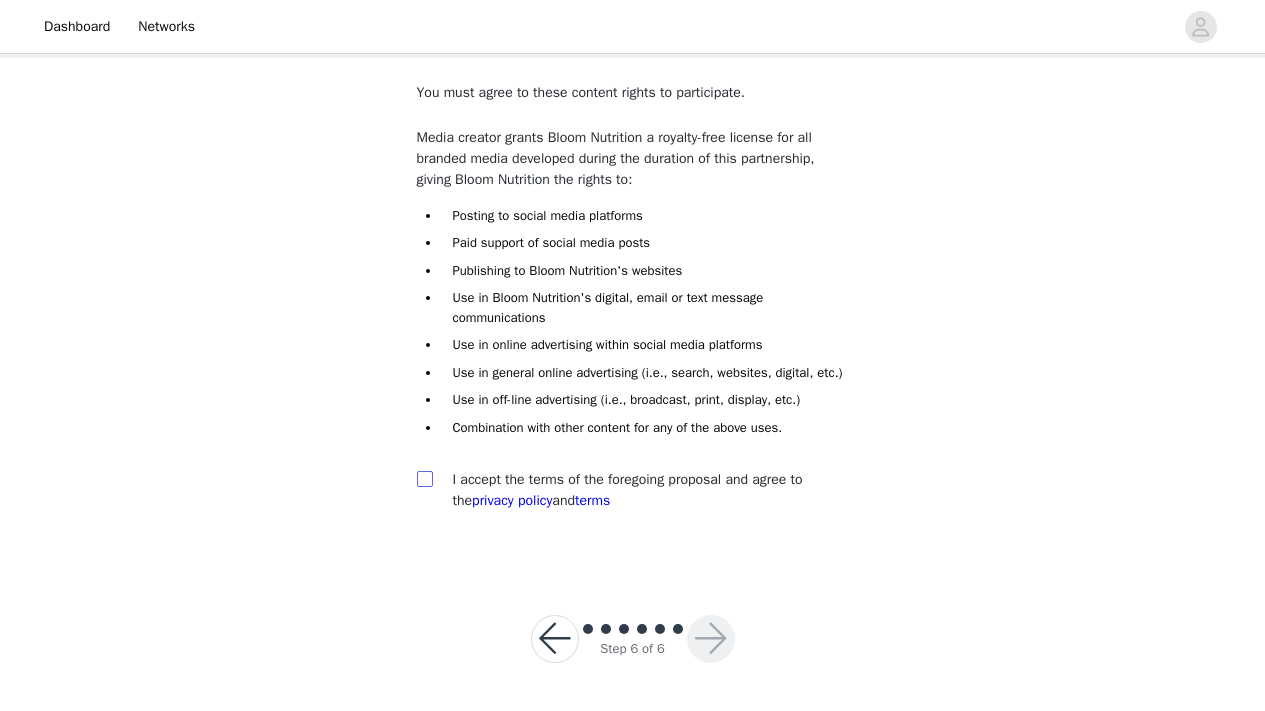 click at bounding box center (424, 478) 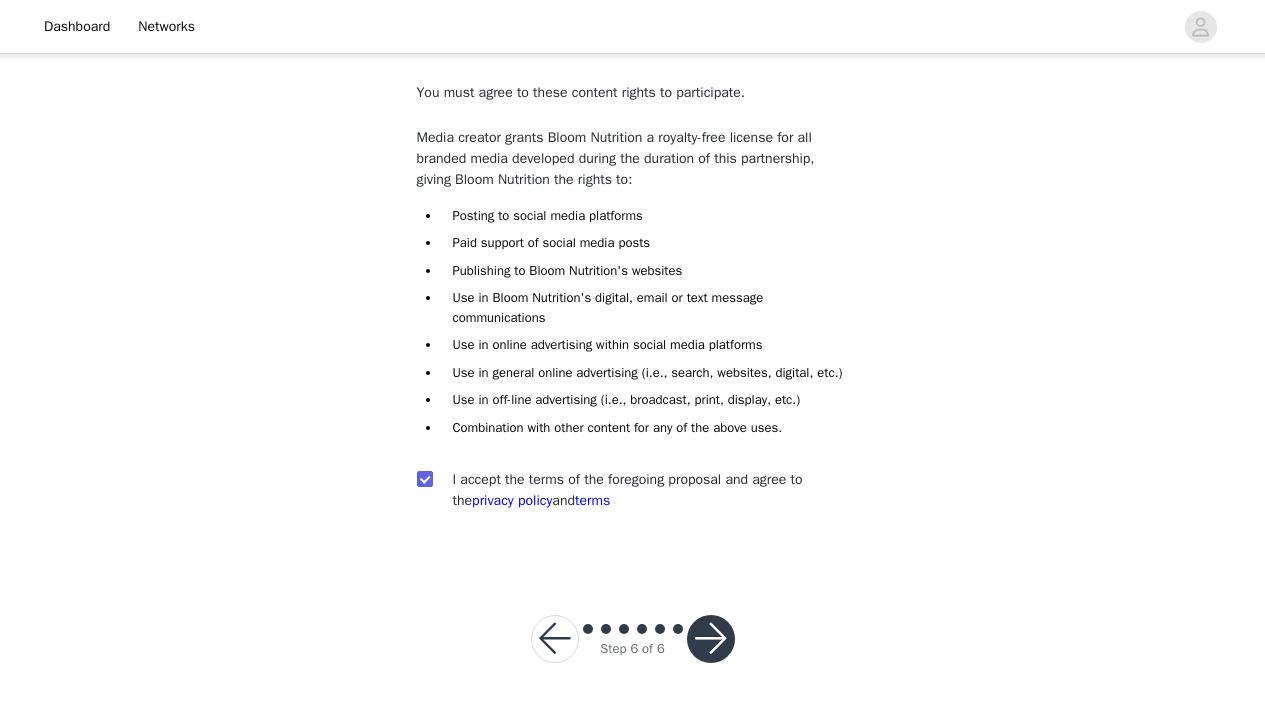 click at bounding box center (711, 639) 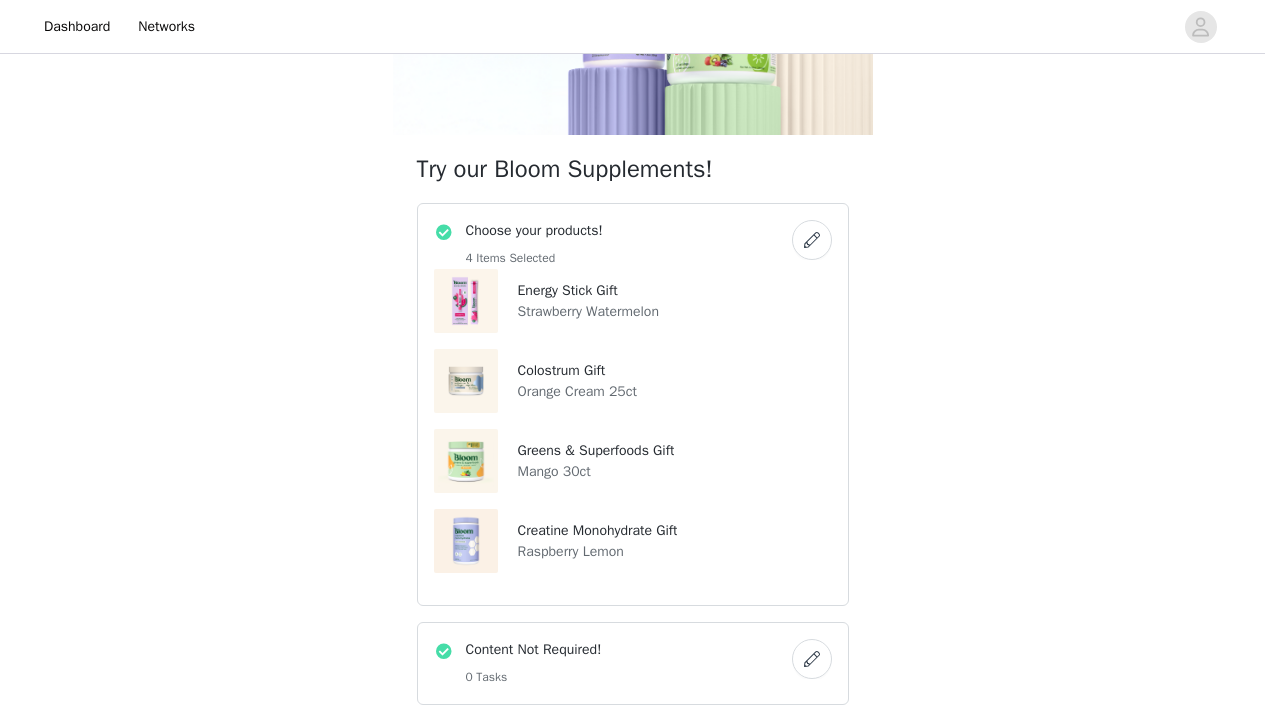 scroll, scrollTop: 198, scrollLeft: 0, axis: vertical 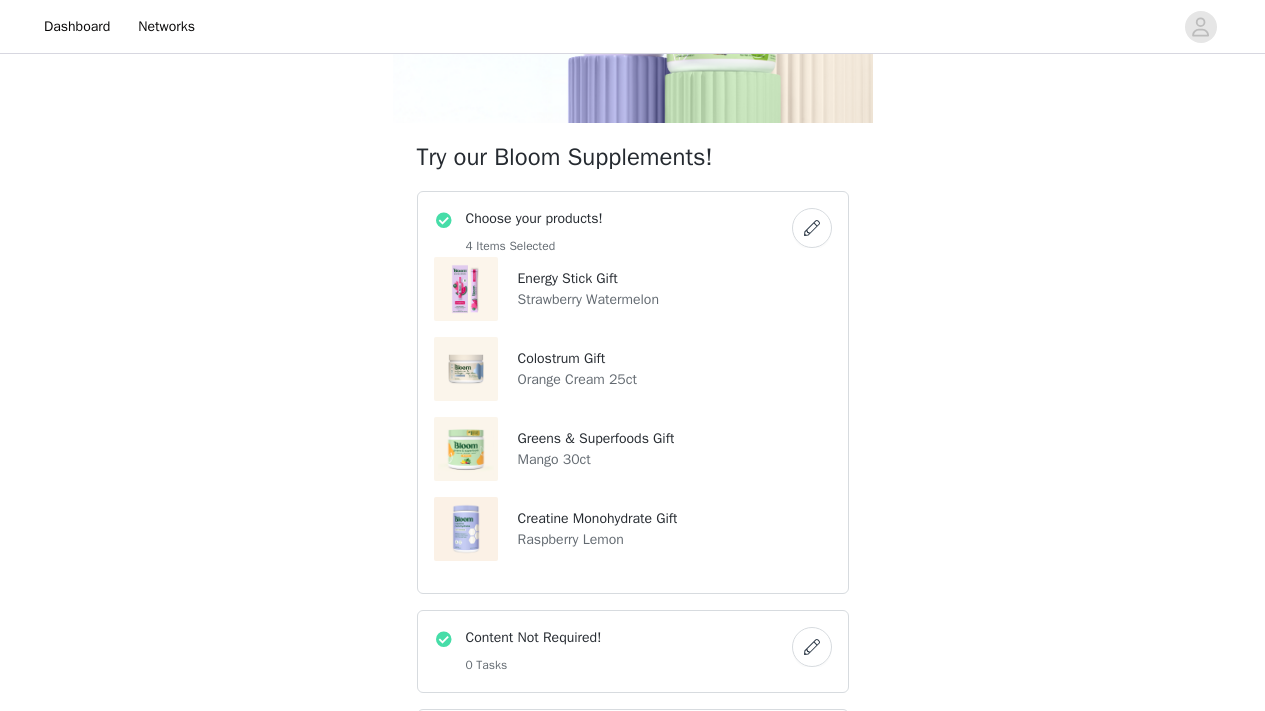 click at bounding box center (812, 228) 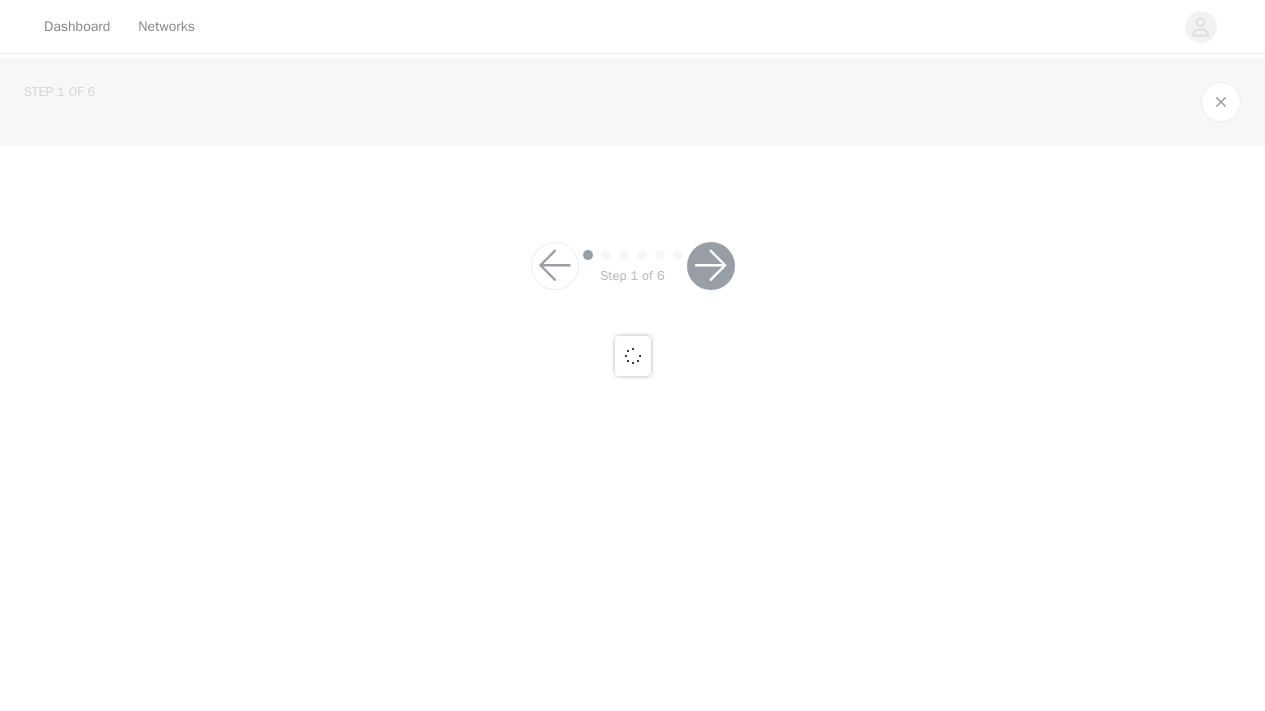 scroll, scrollTop: 0, scrollLeft: 0, axis: both 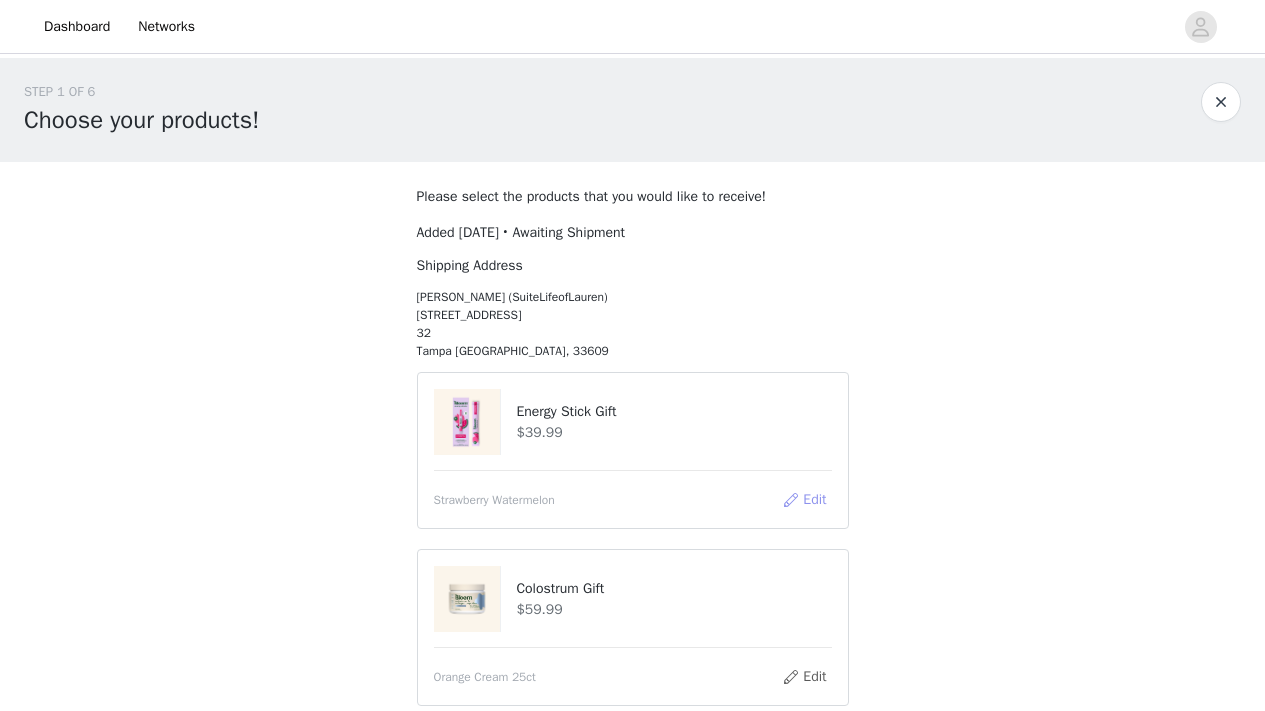 click on "Edit" at bounding box center [804, 500] 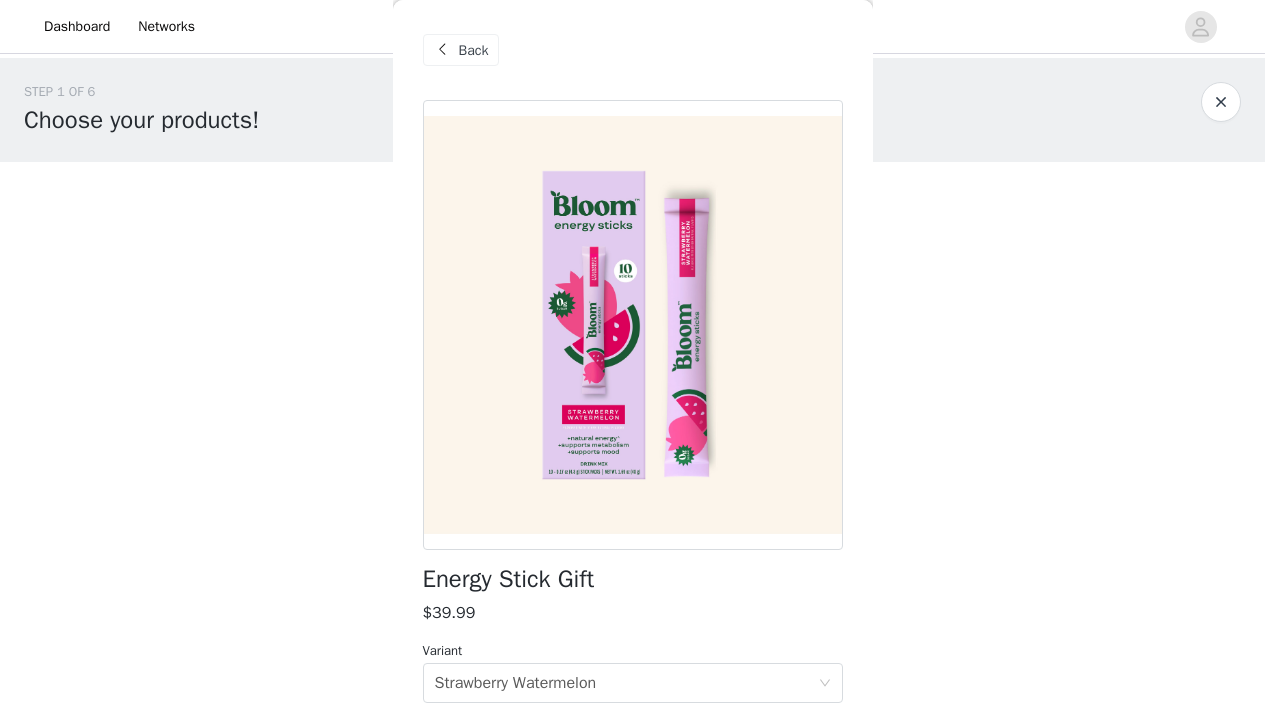 scroll, scrollTop: 1, scrollLeft: 0, axis: vertical 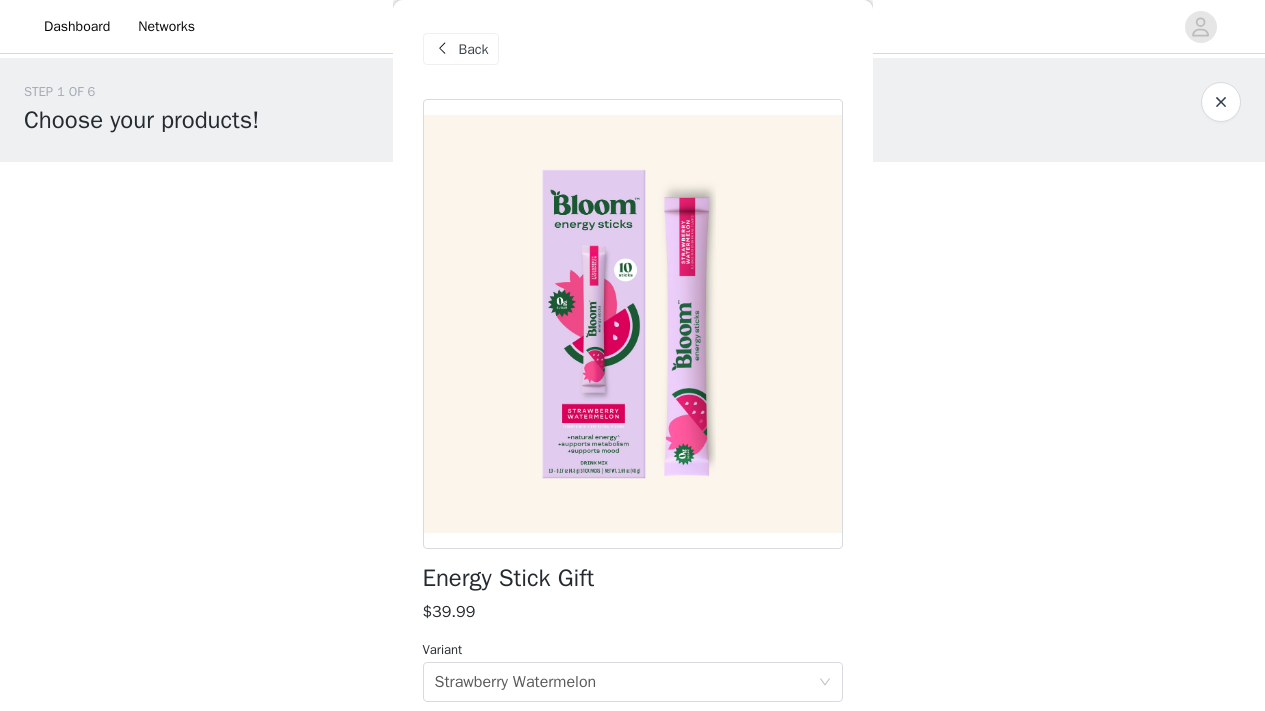 click on "STEP 1 OF 6
Choose your products!" at bounding box center (632, 110) 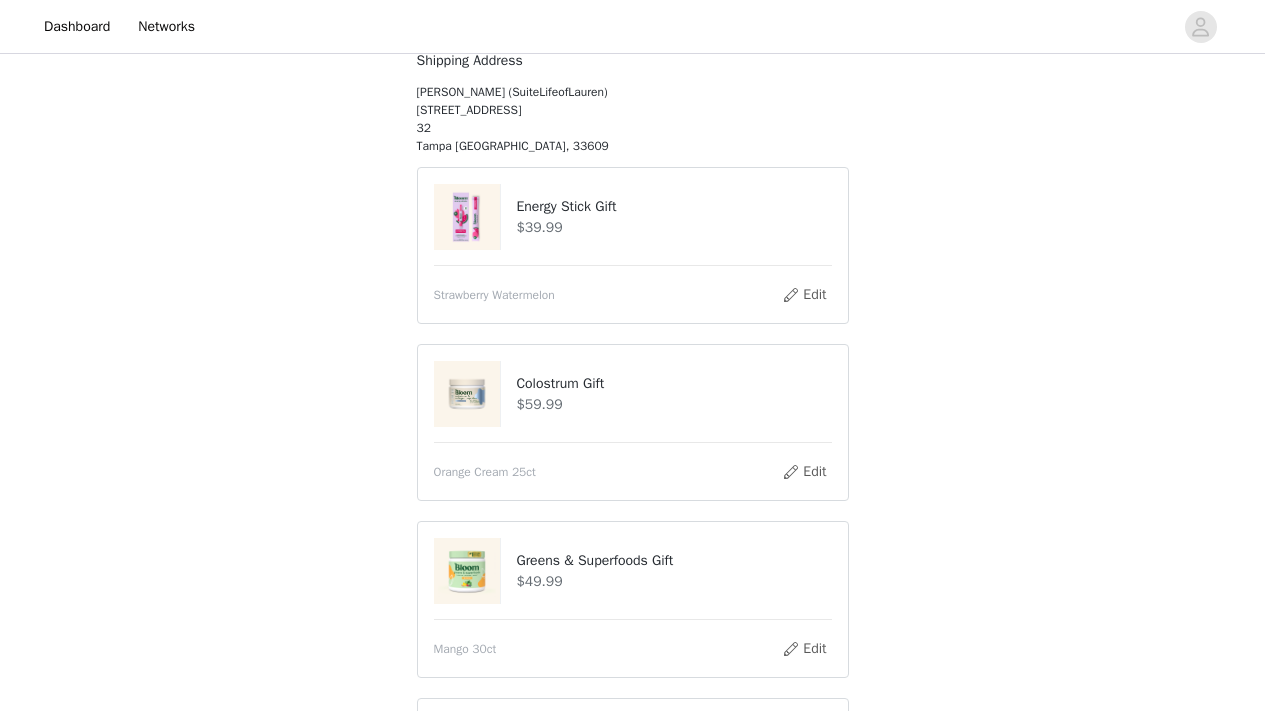 scroll, scrollTop: 537, scrollLeft: 0, axis: vertical 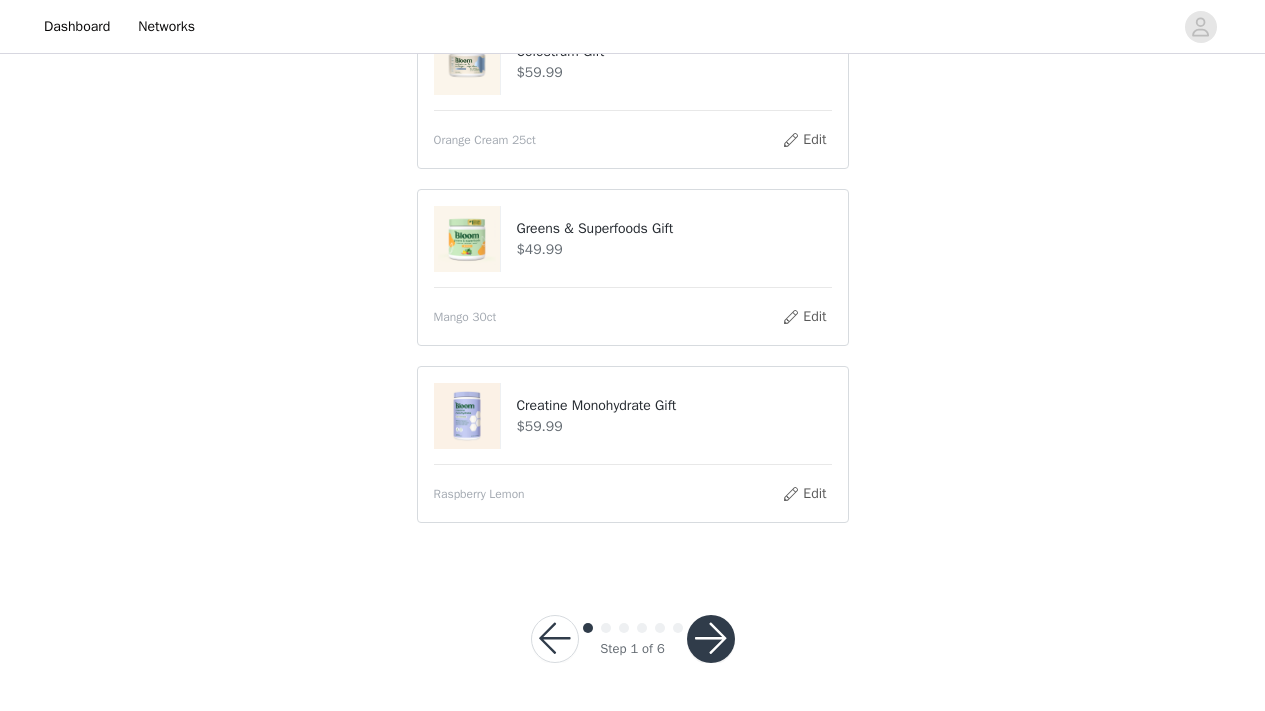 click at bounding box center (711, 639) 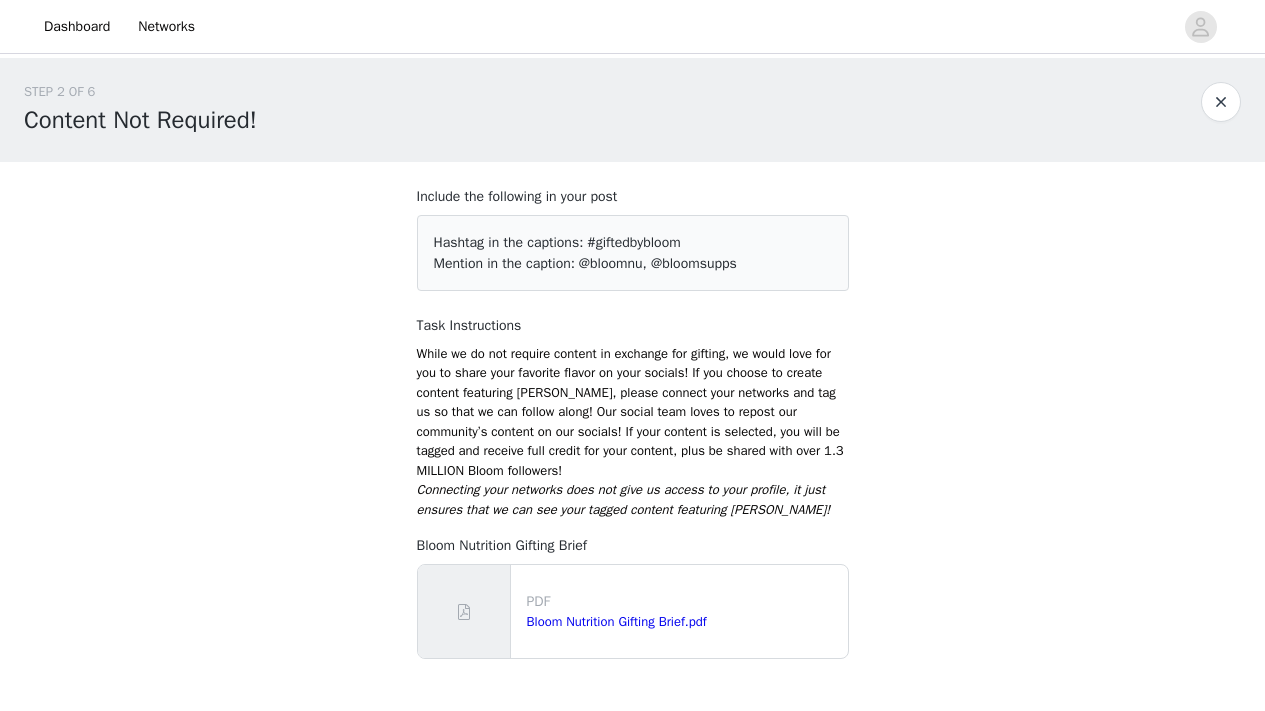 scroll, scrollTop: 133, scrollLeft: 0, axis: vertical 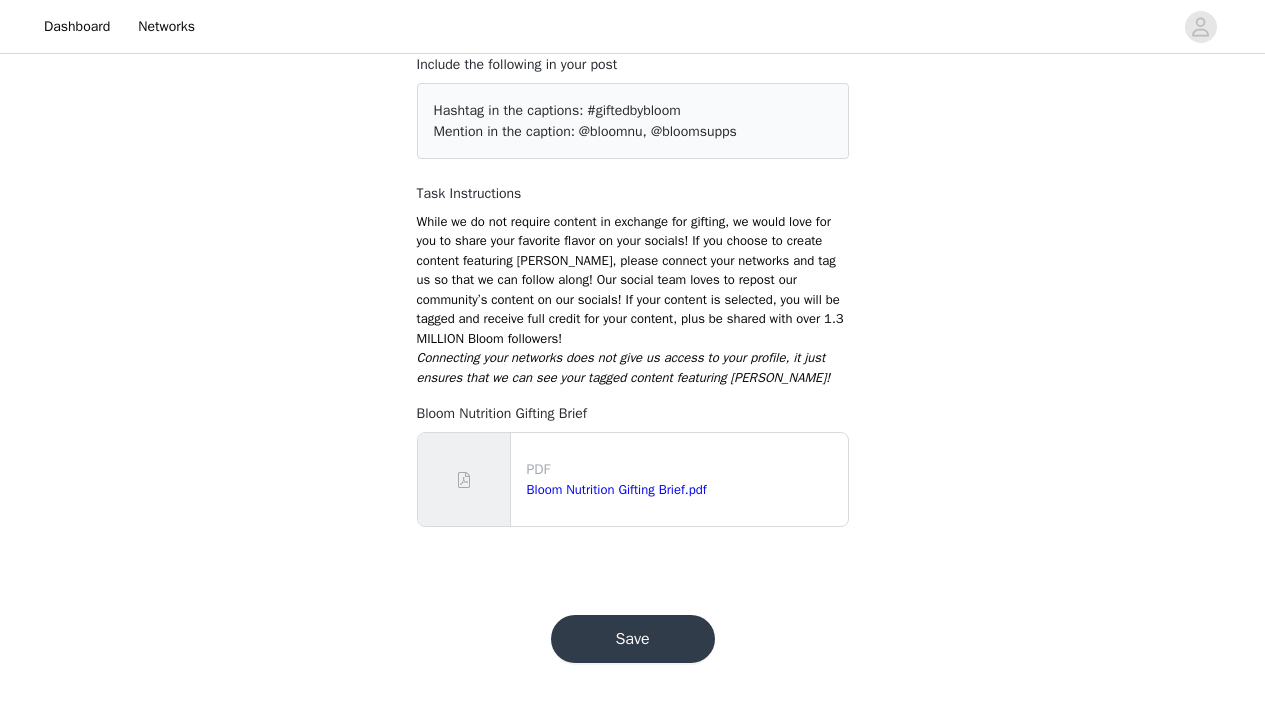 click on "Save" at bounding box center [633, 639] 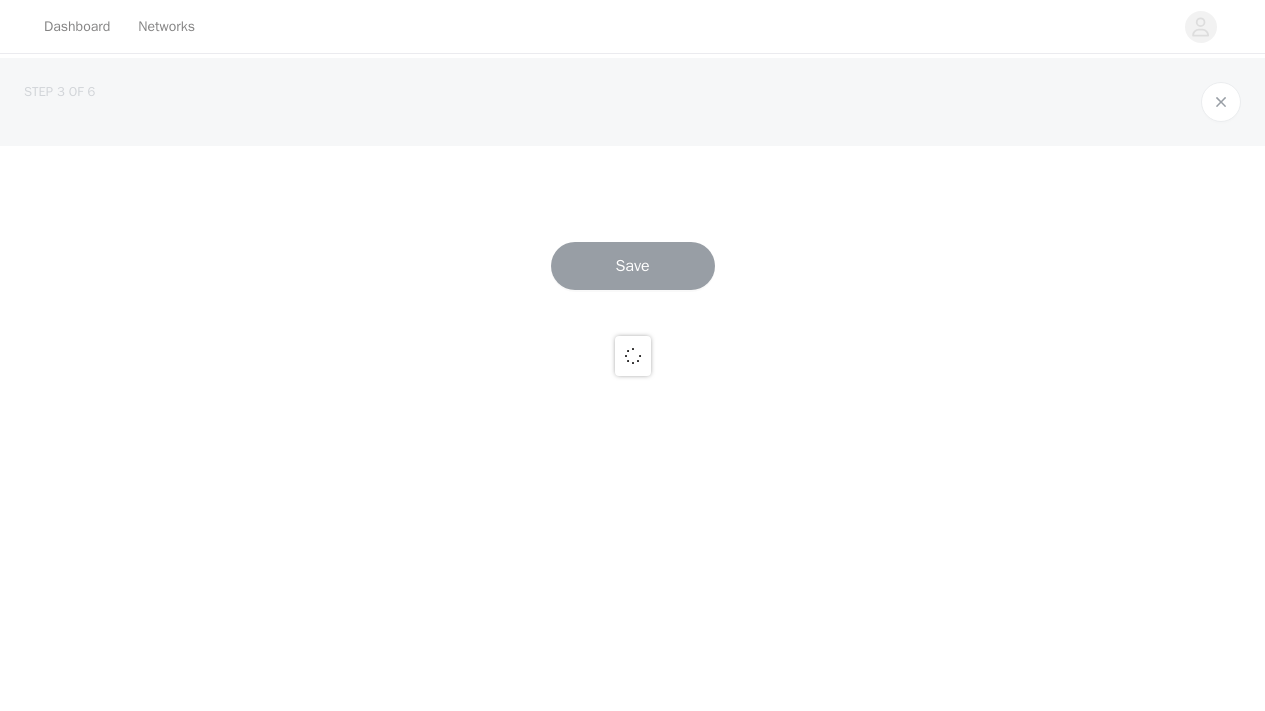 scroll, scrollTop: 0, scrollLeft: 0, axis: both 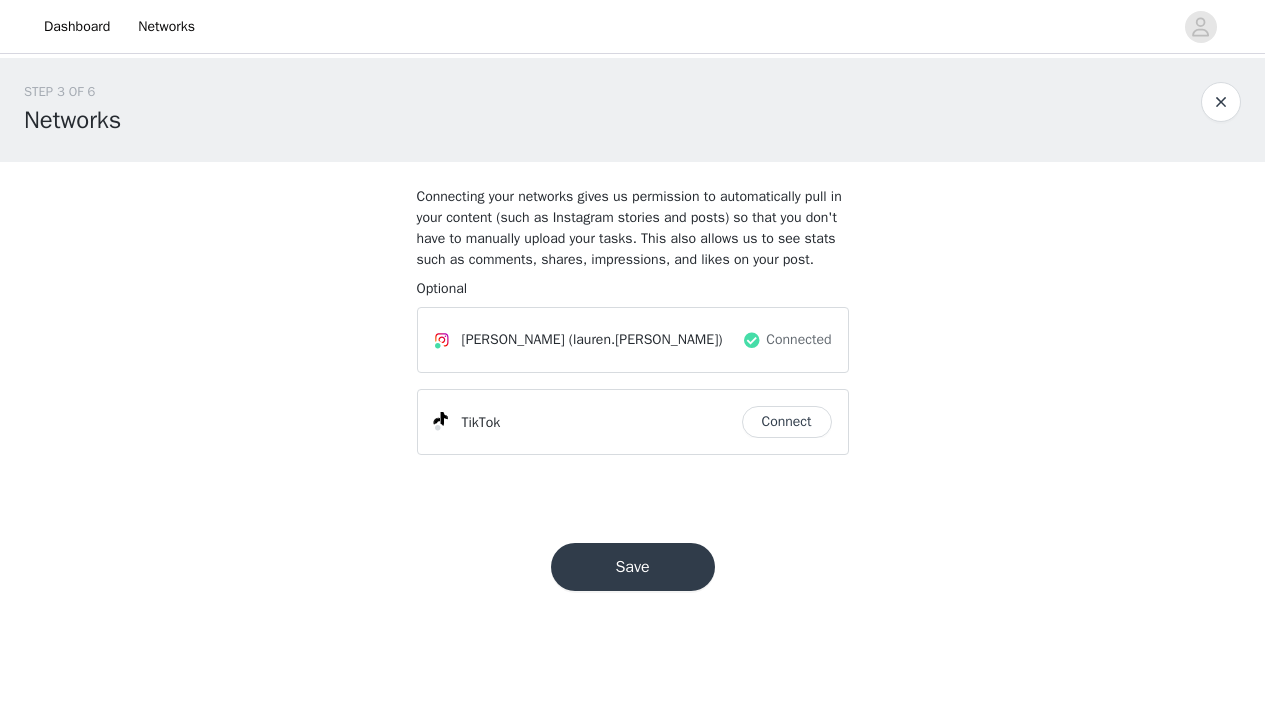 click on "Save" at bounding box center (633, 567) 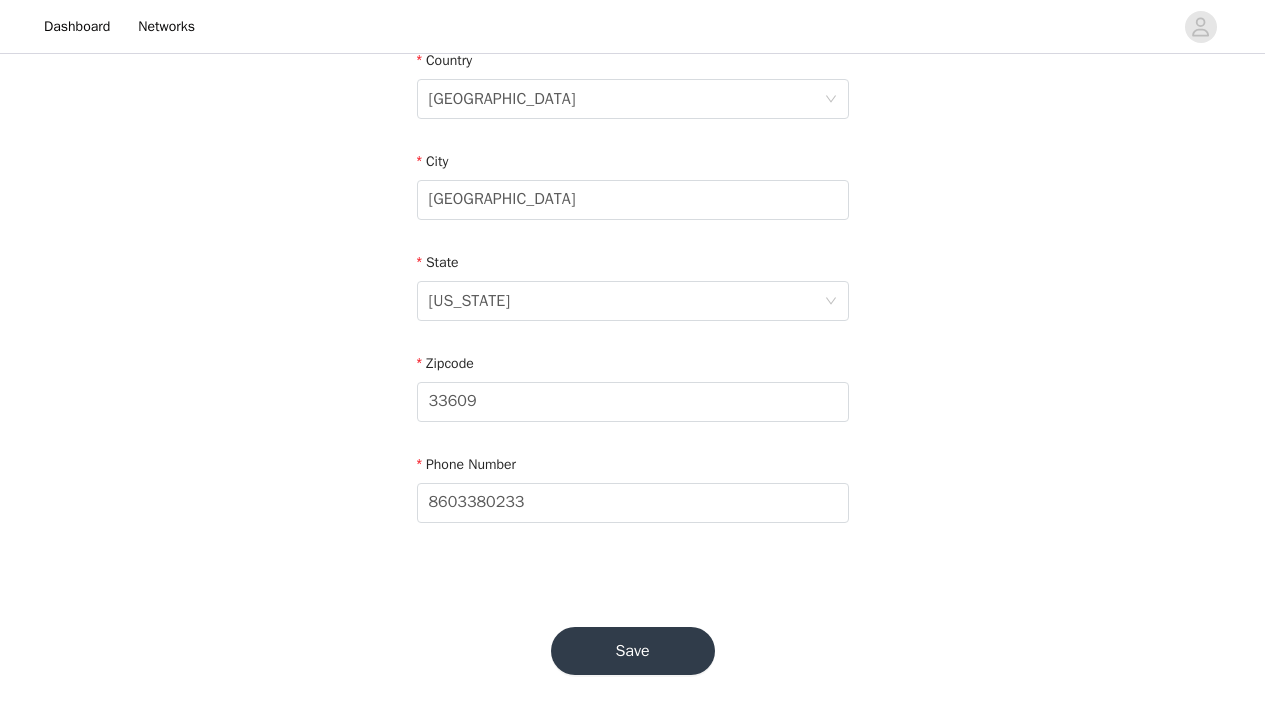 scroll, scrollTop: 653, scrollLeft: 0, axis: vertical 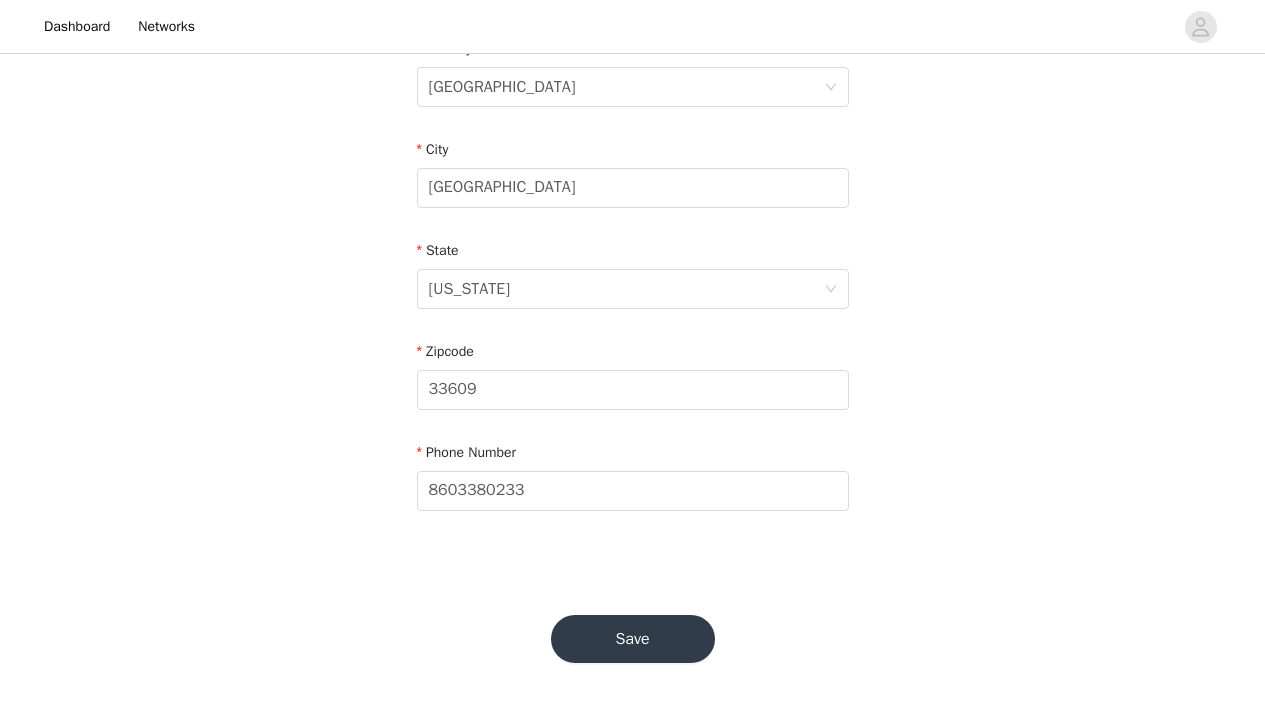 click on "Save" at bounding box center (633, 639) 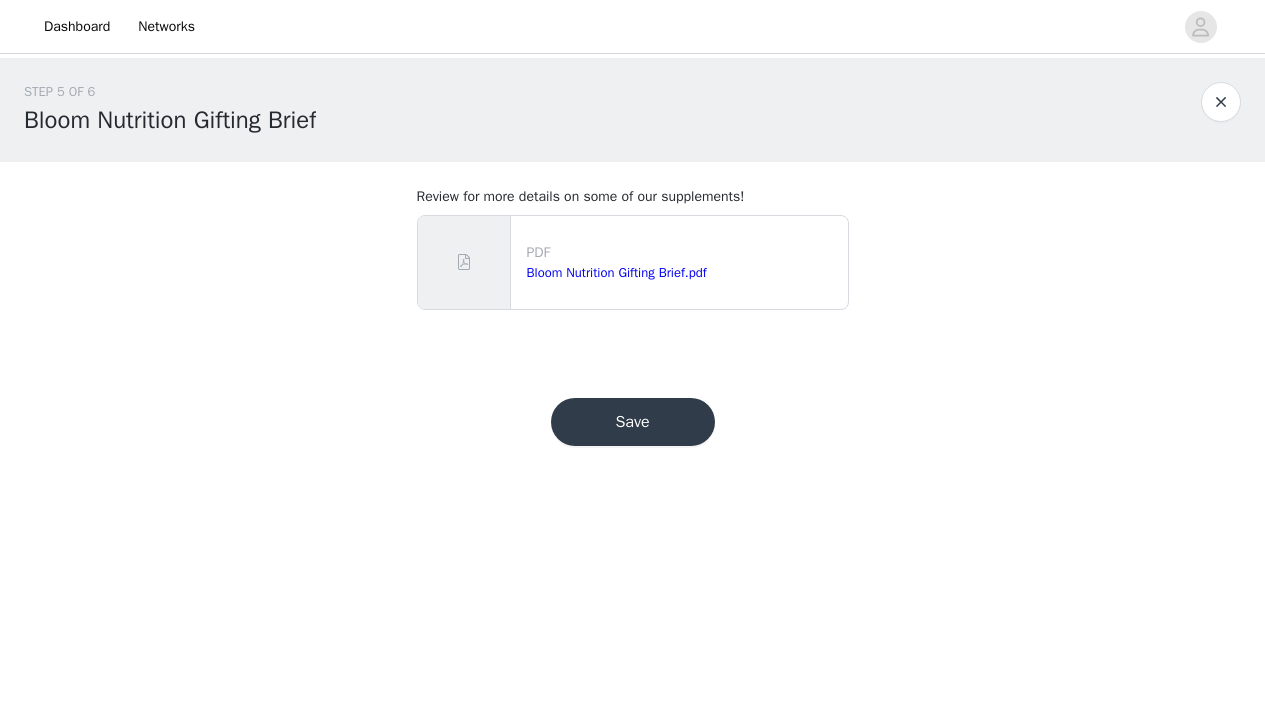 click on "Save" at bounding box center [633, 422] 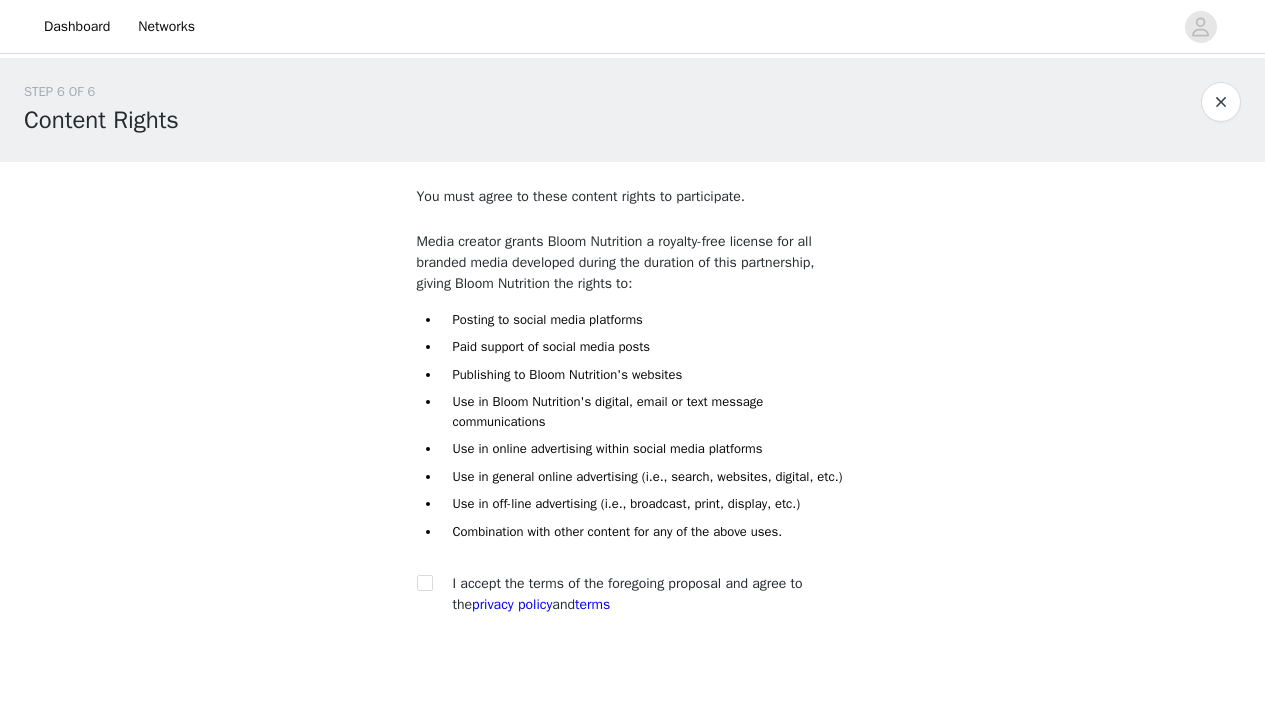 scroll, scrollTop: 124, scrollLeft: 0, axis: vertical 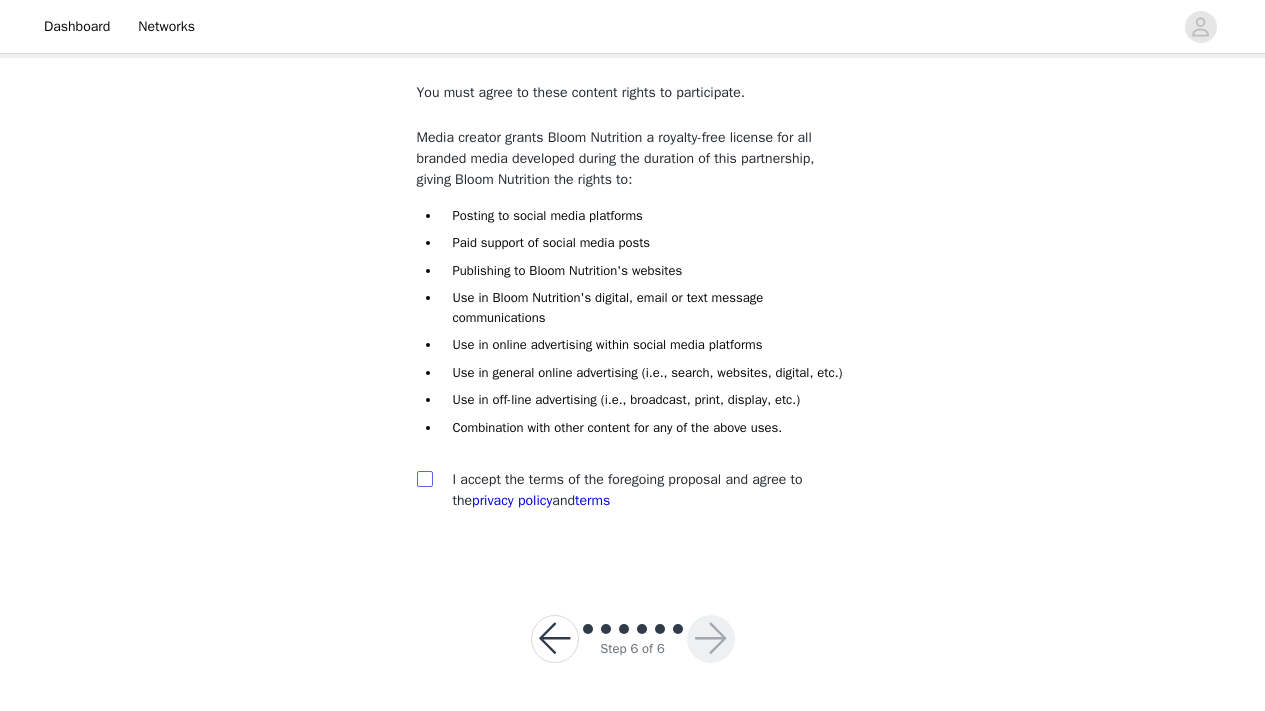 click at bounding box center [424, 478] 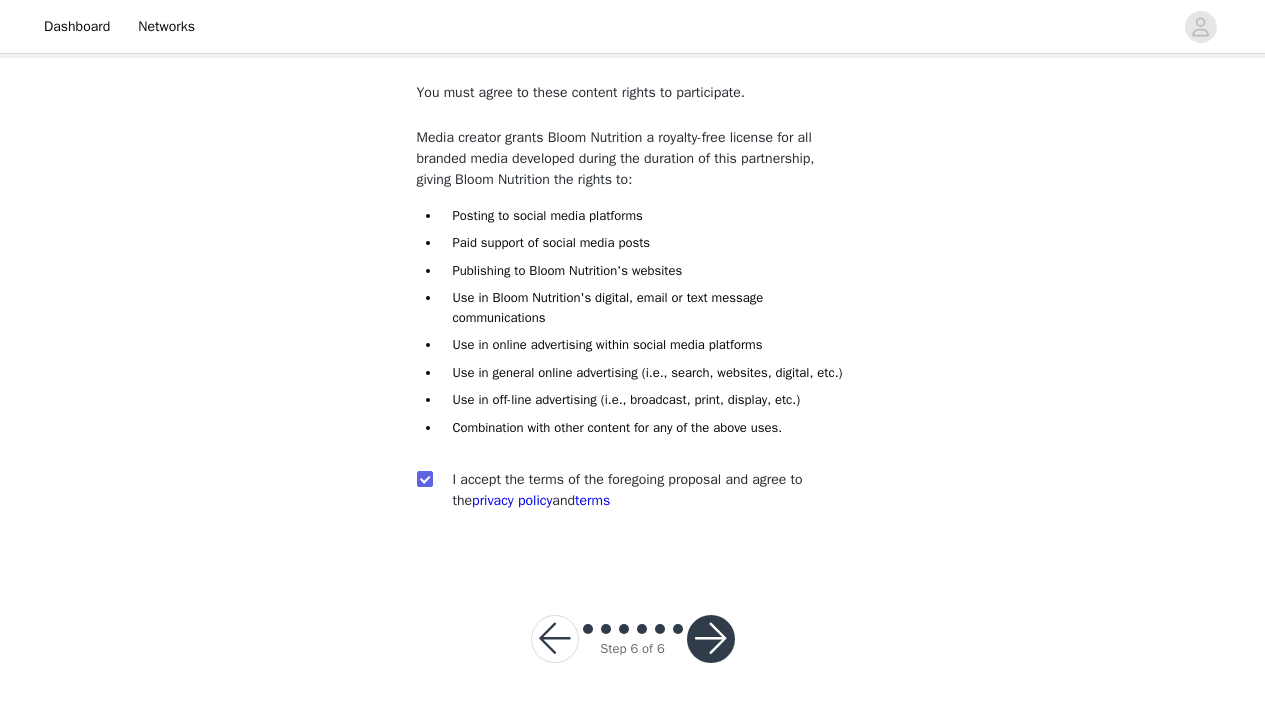 click at bounding box center (711, 639) 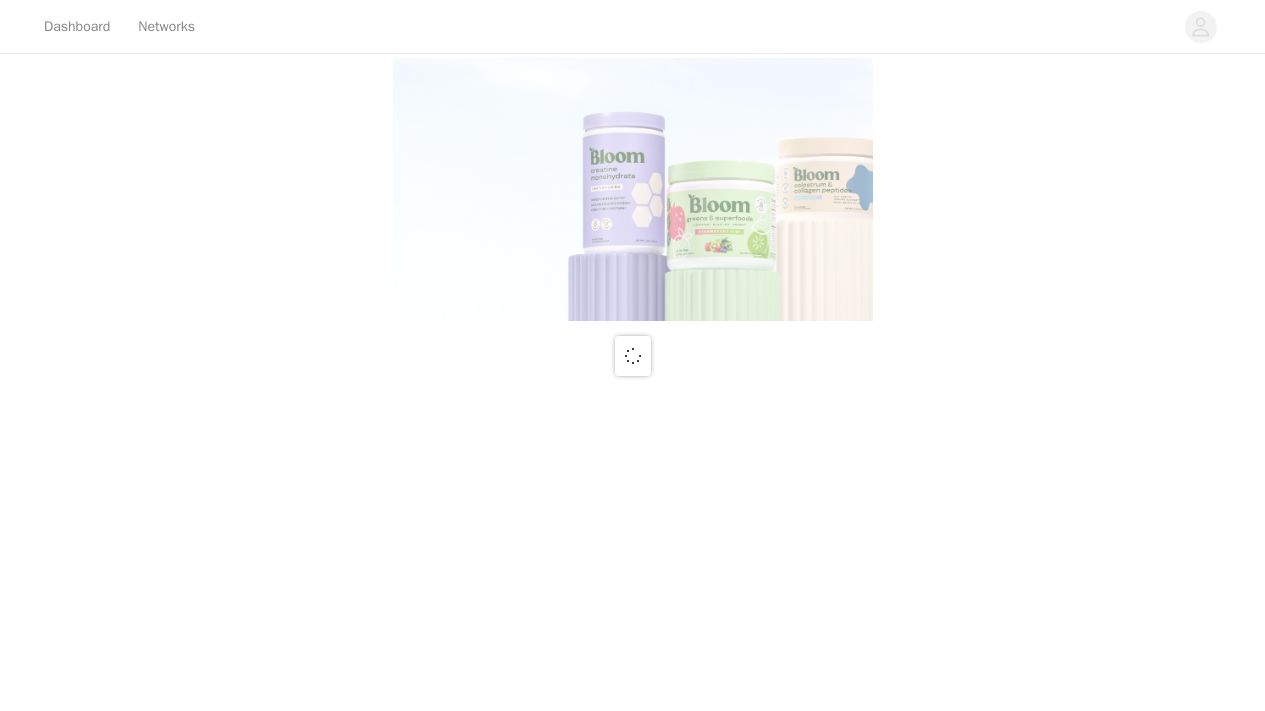 scroll, scrollTop: 0, scrollLeft: 0, axis: both 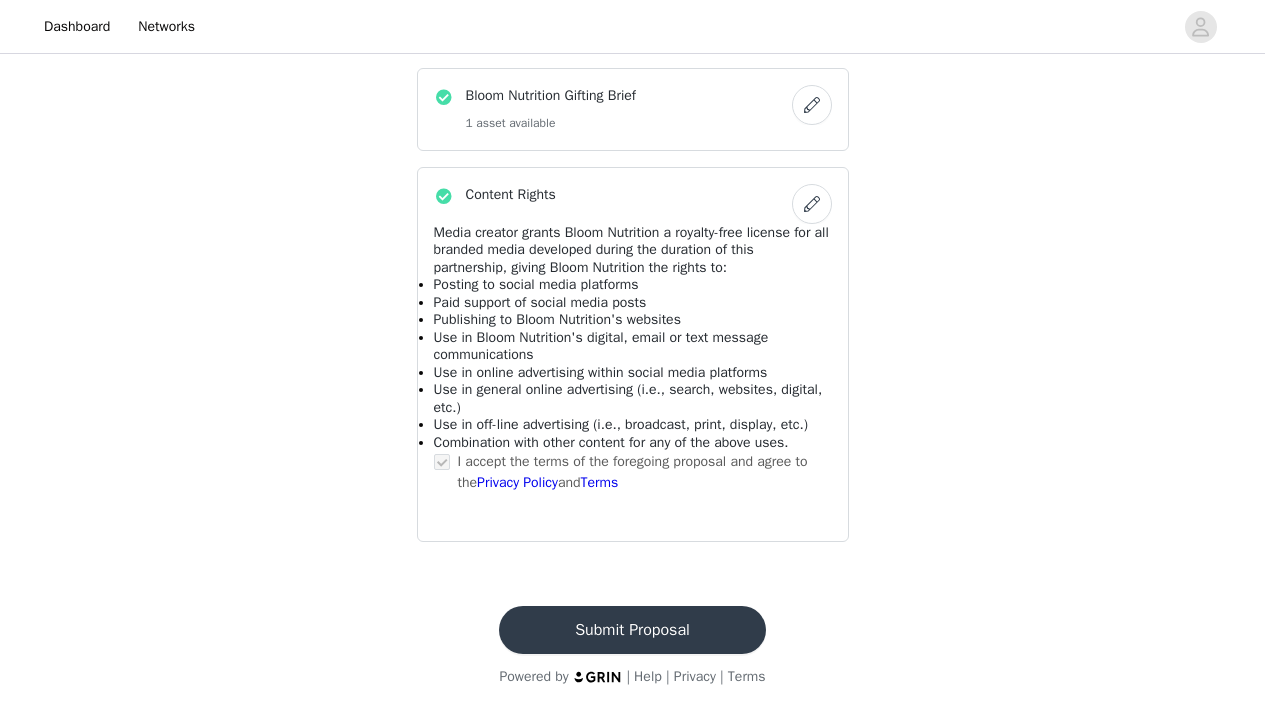 click on "Submit Proposal" at bounding box center (632, 630) 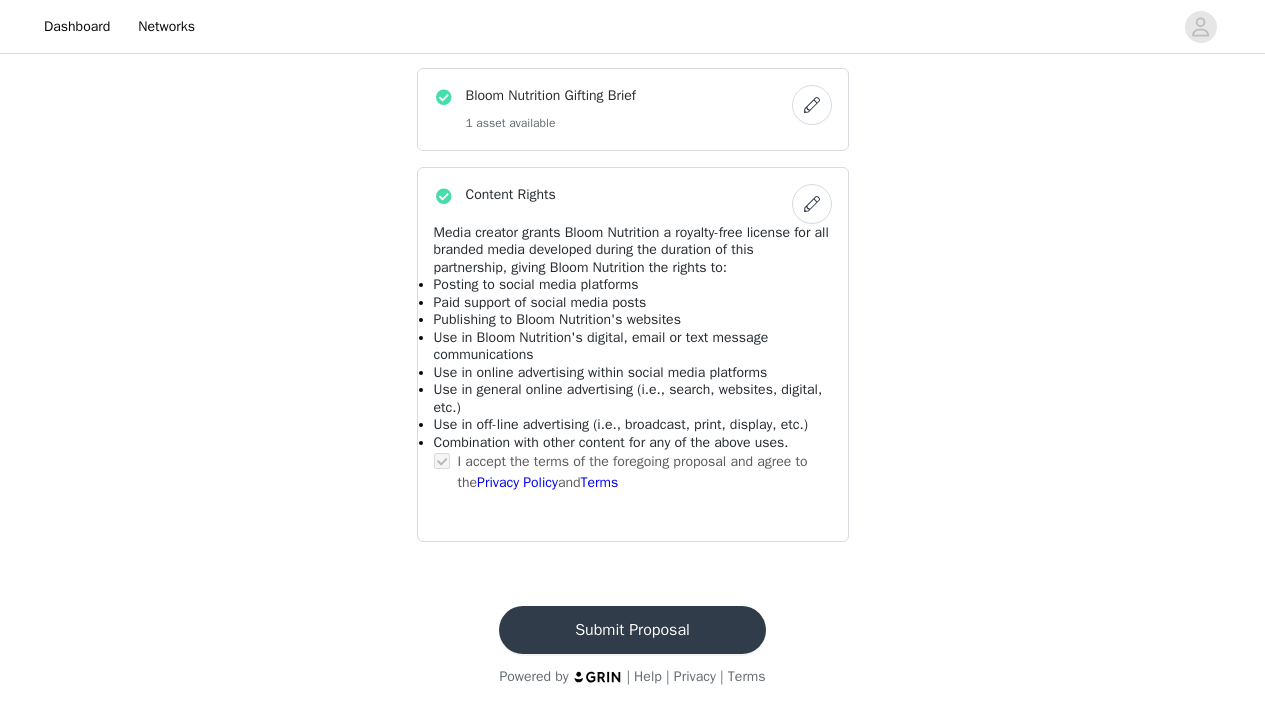 scroll, scrollTop: 0, scrollLeft: 0, axis: both 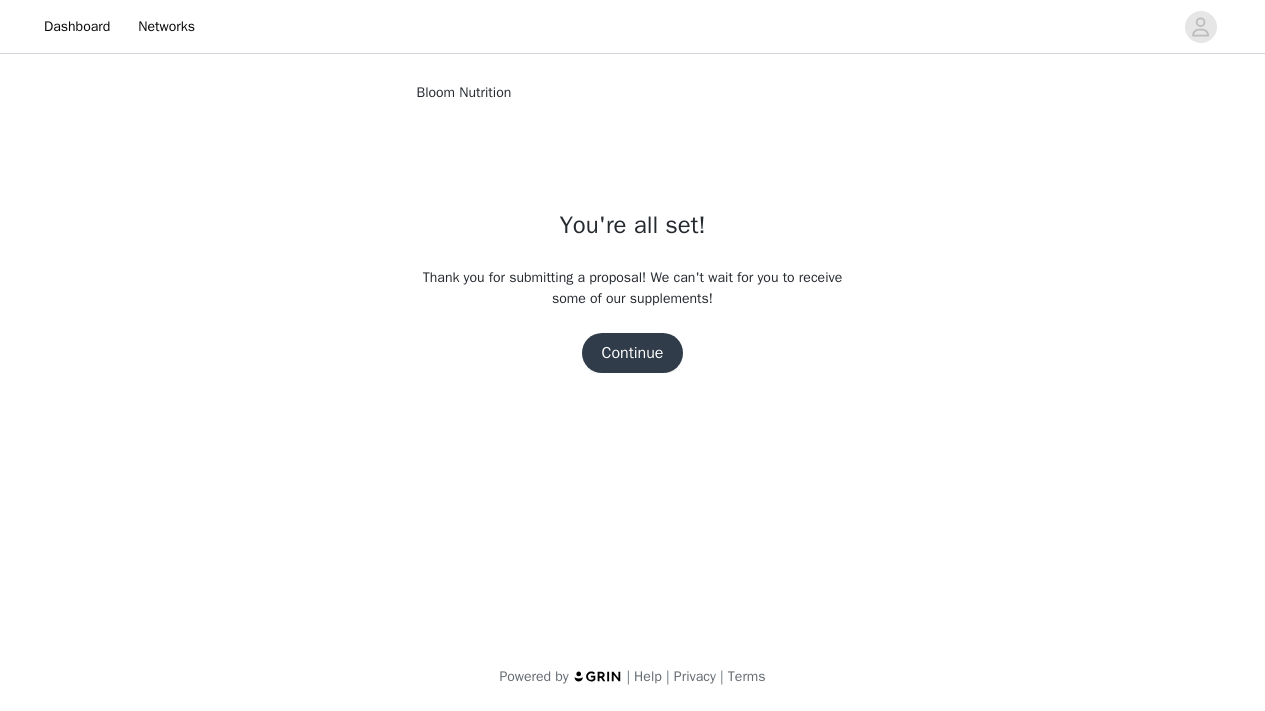 click on "Continue" at bounding box center (633, 353) 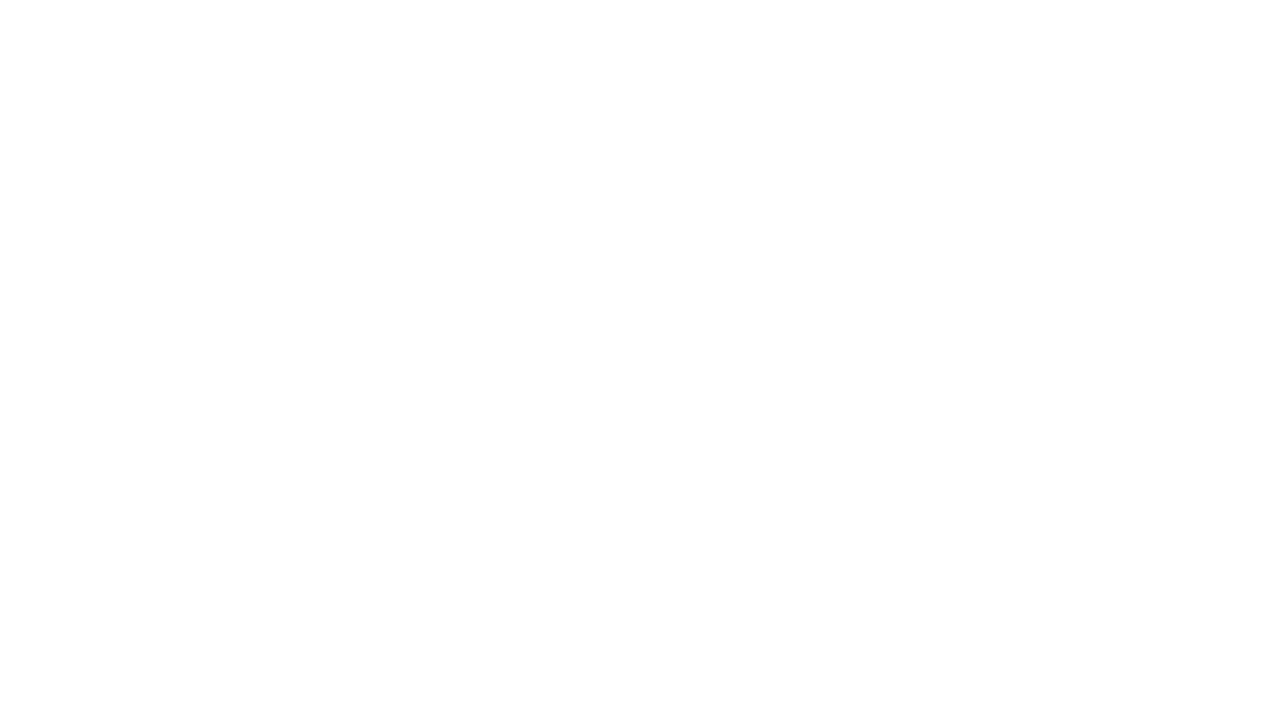 scroll, scrollTop: 0, scrollLeft: 0, axis: both 